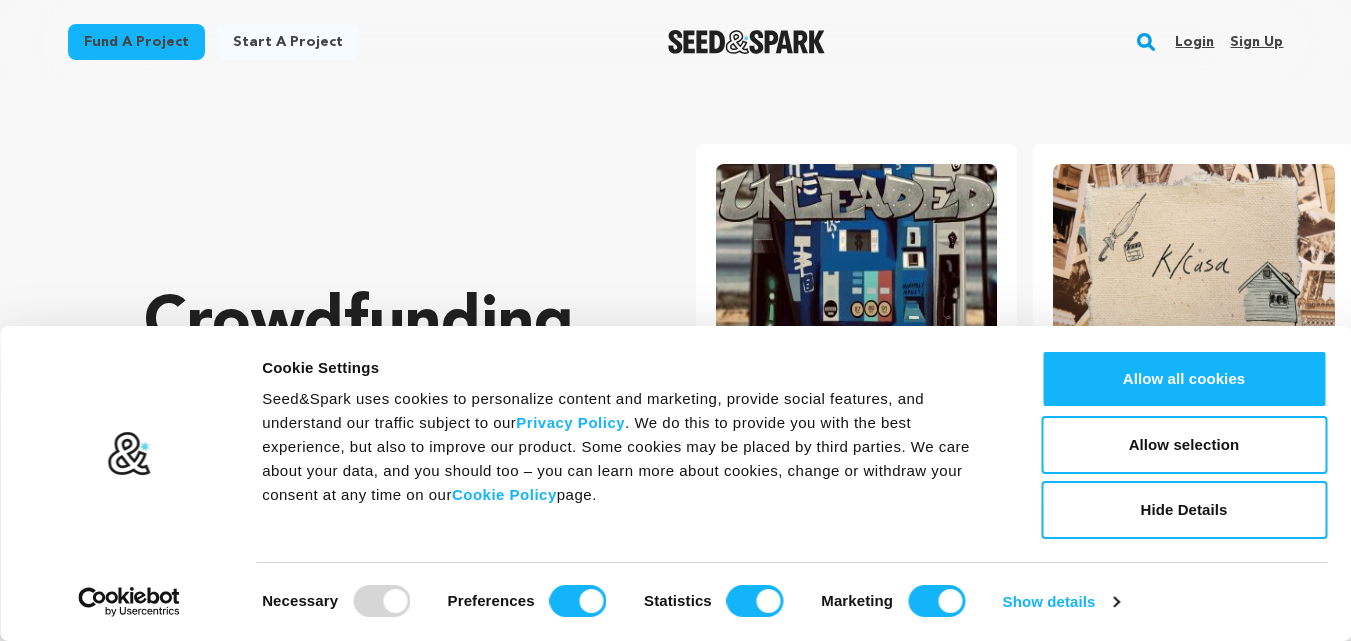 scroll, scrollTop: 0, scrollLeft: 0, axis: both 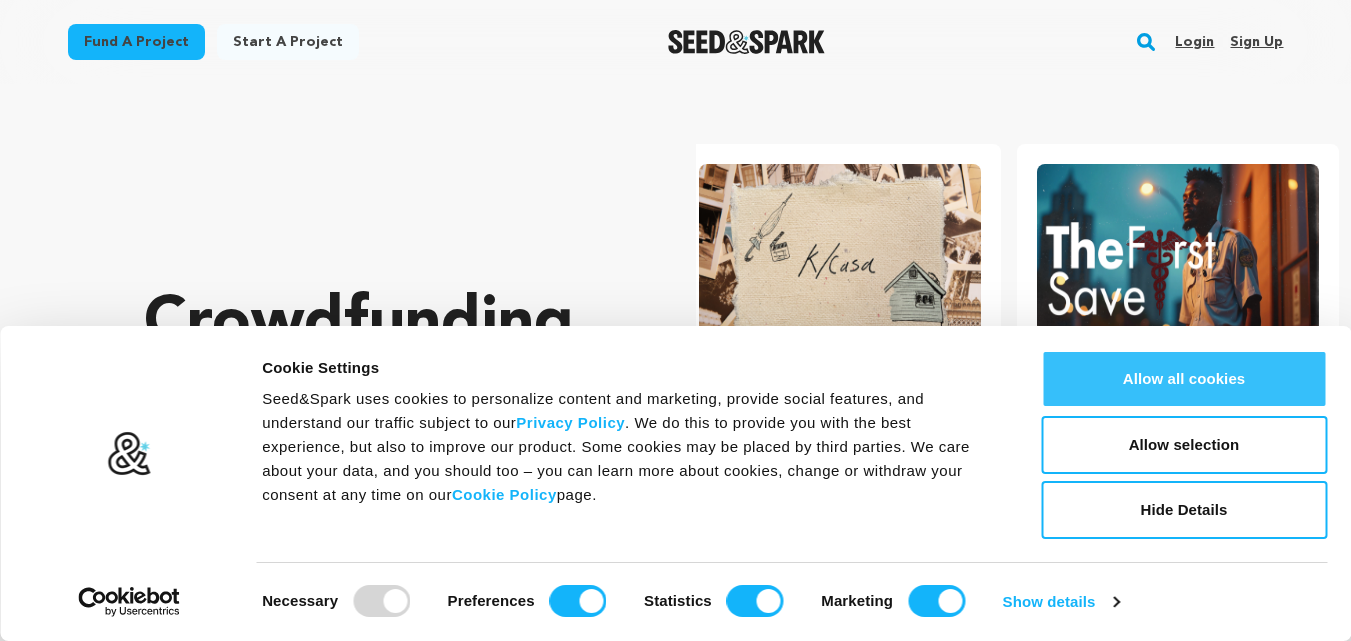 click on "Allow all cookies" at bounding box center [1184, 379] 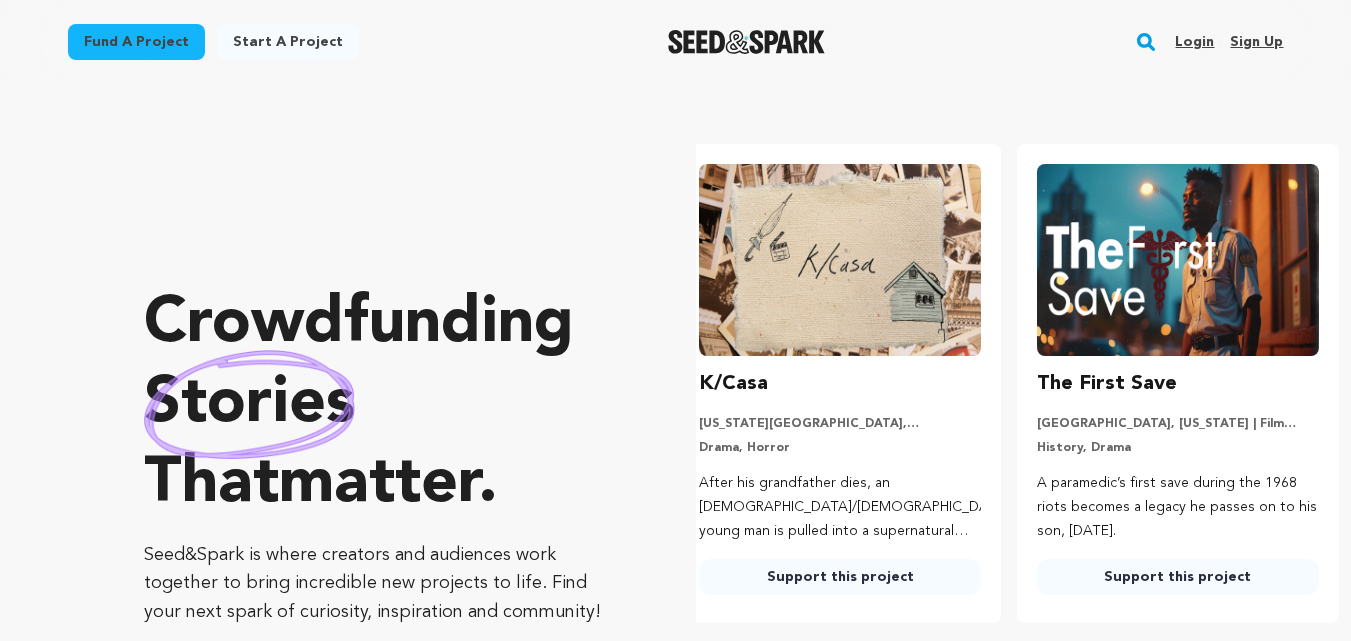click on "Sign up" at bounding box center [1256, 42] 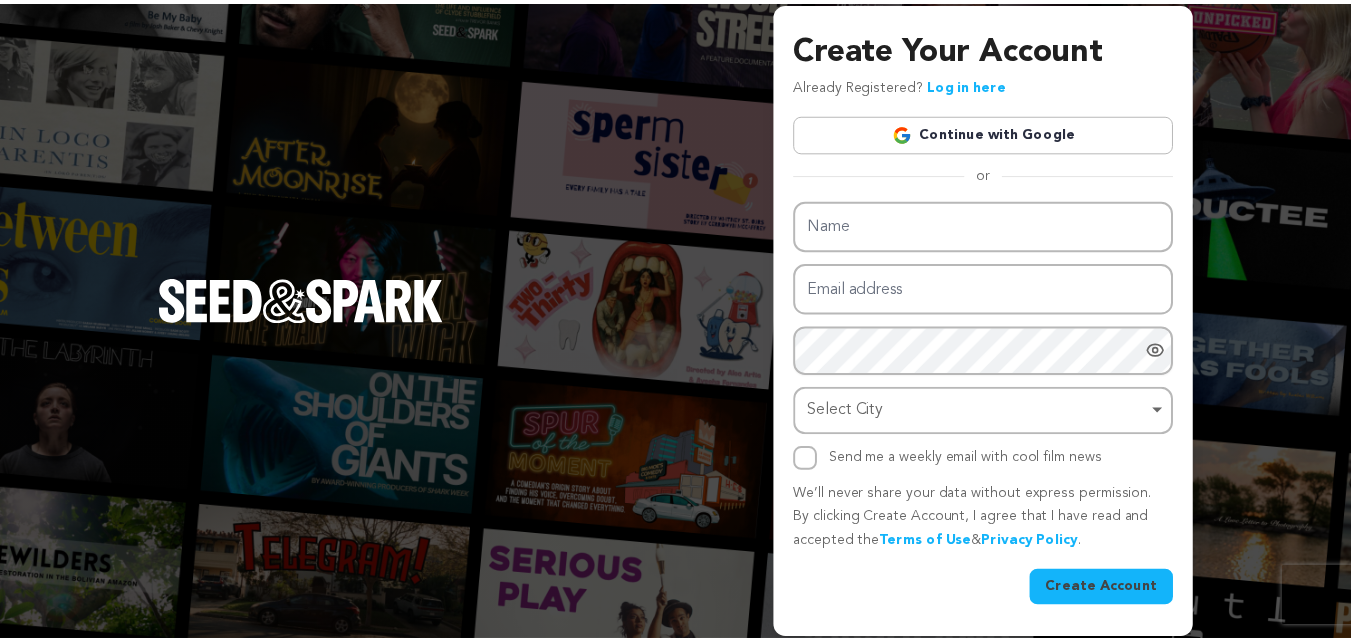 scroll, scrollTop: 0, scrollLeft: 0, axis: both 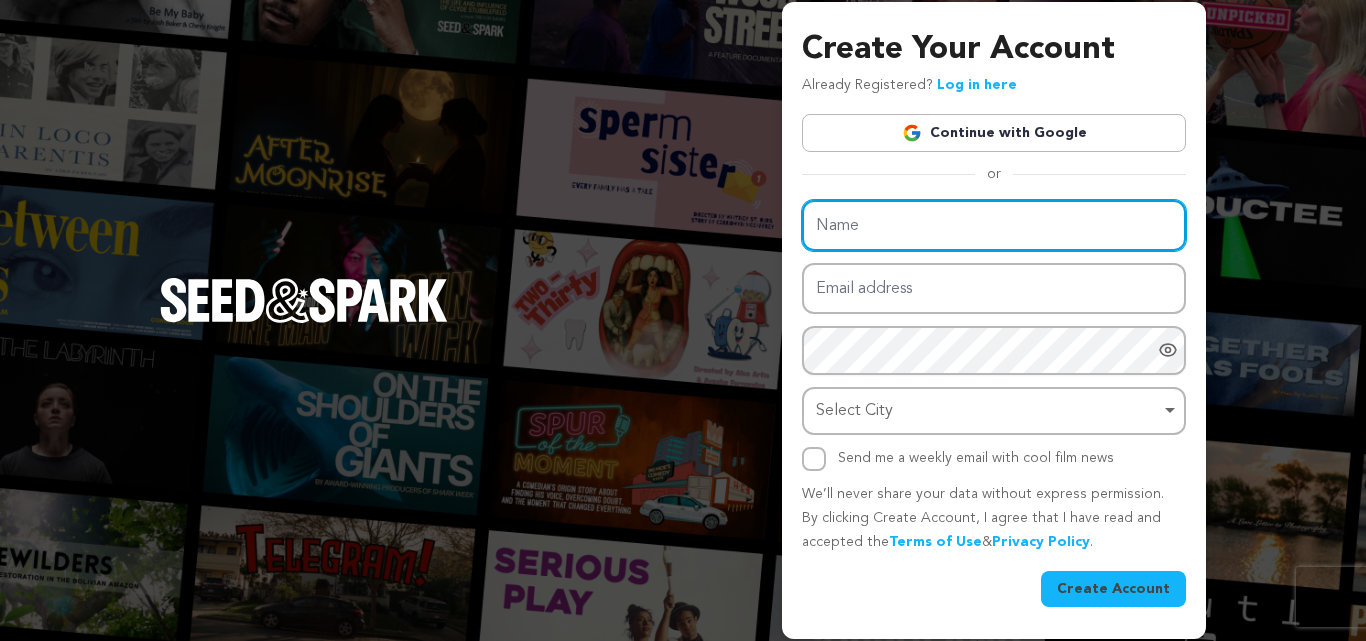 click on "Name" at bounding box center (994, 225) 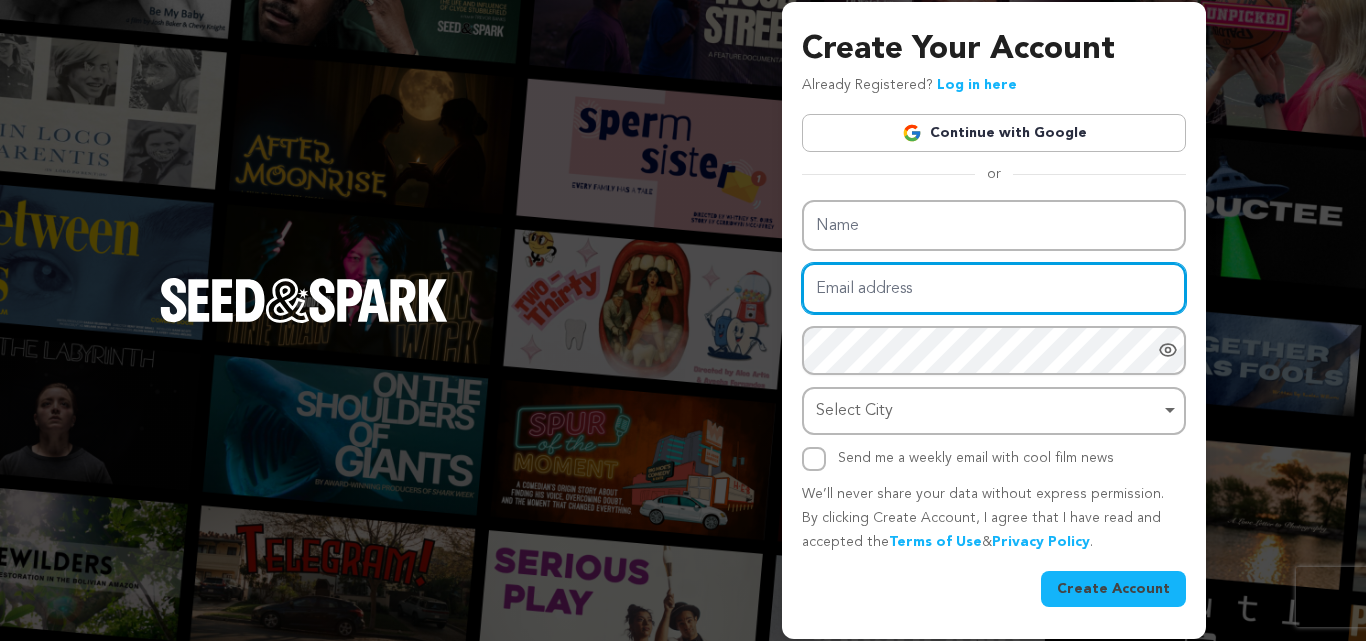 click on "Email address" at bounding box center (994, 288) 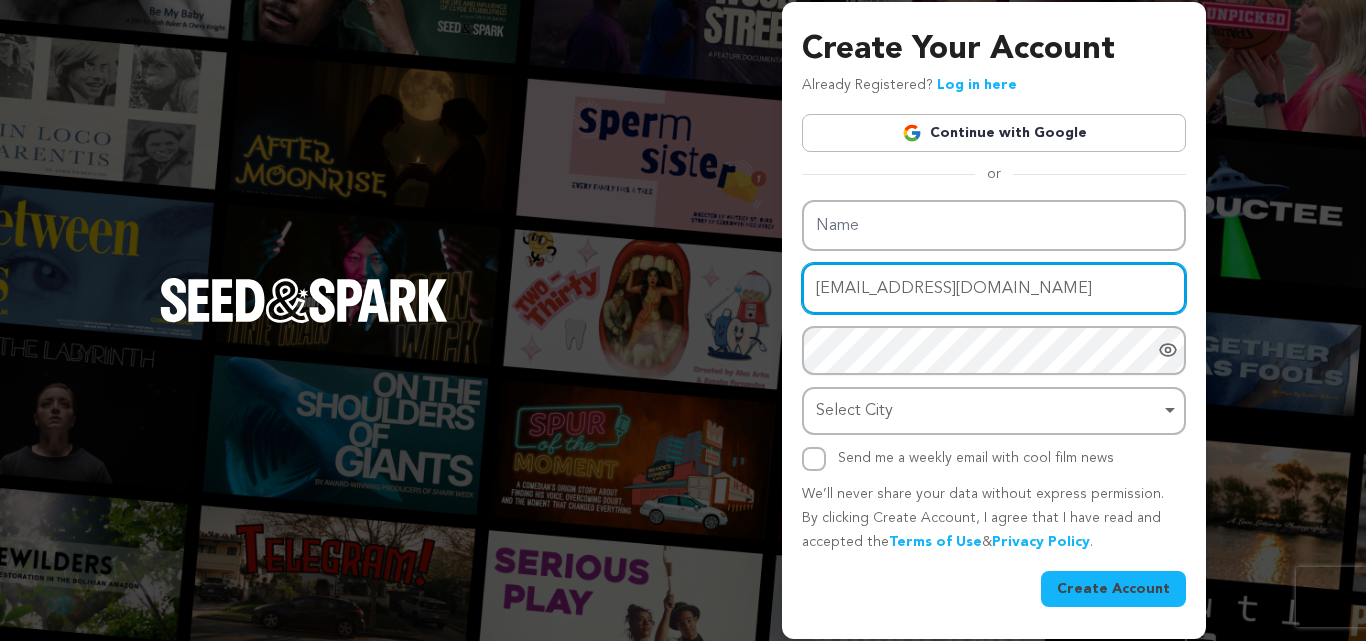 type on "[EMAIL_ADDRESS][DOMAIN_NAME]" 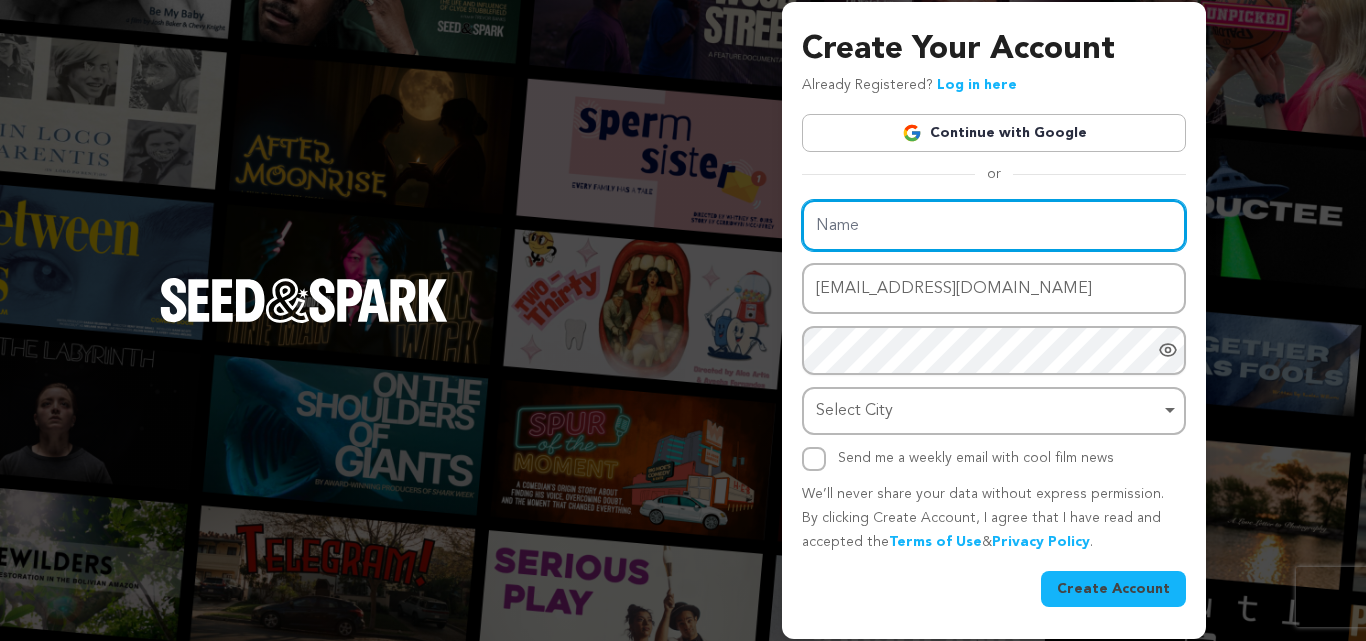 click on "Name" at bounding box center (994, 225) 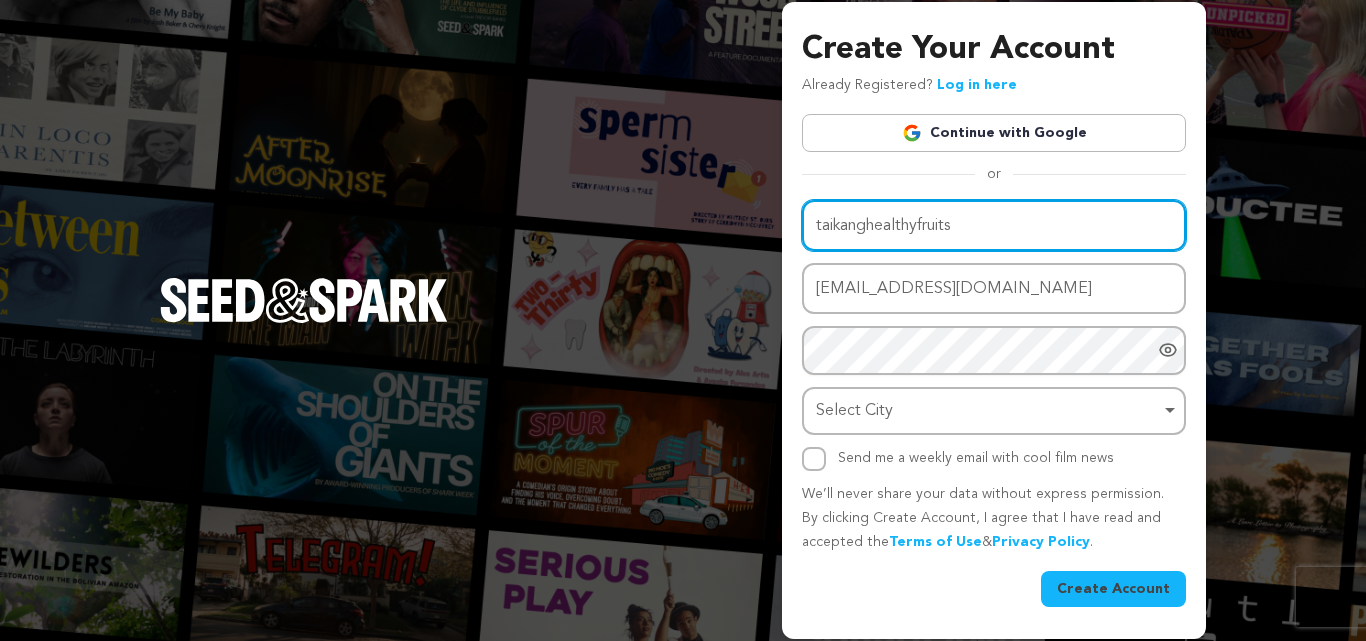 type on "taikanghealthyfruits" 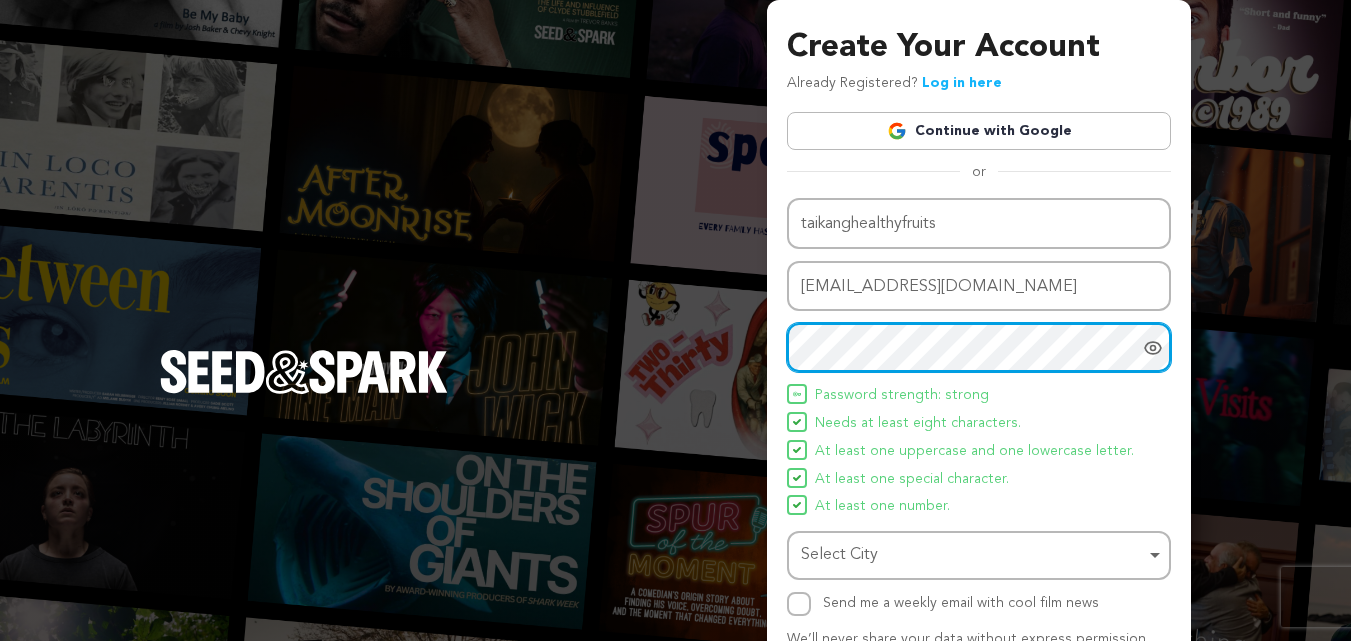 scroll, scrollTop: 100, scrollLeft: 0, axis: vertical 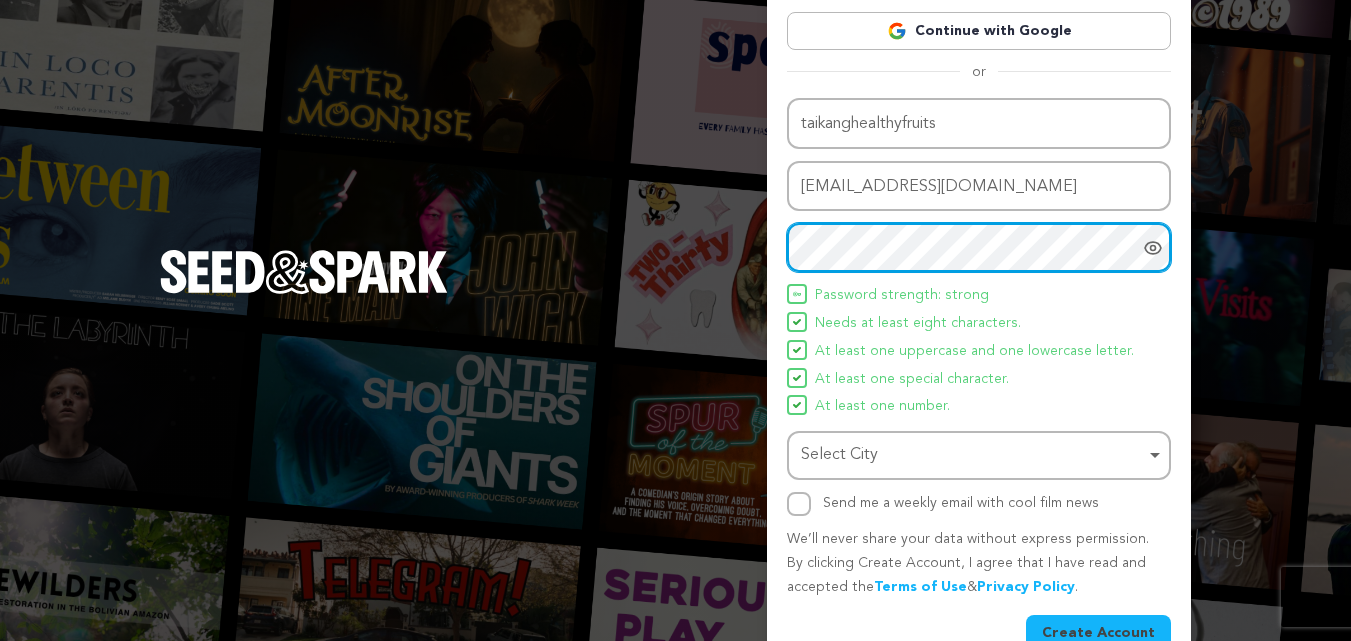 click on "Select City Remove item" at bounding box center [973, 455] 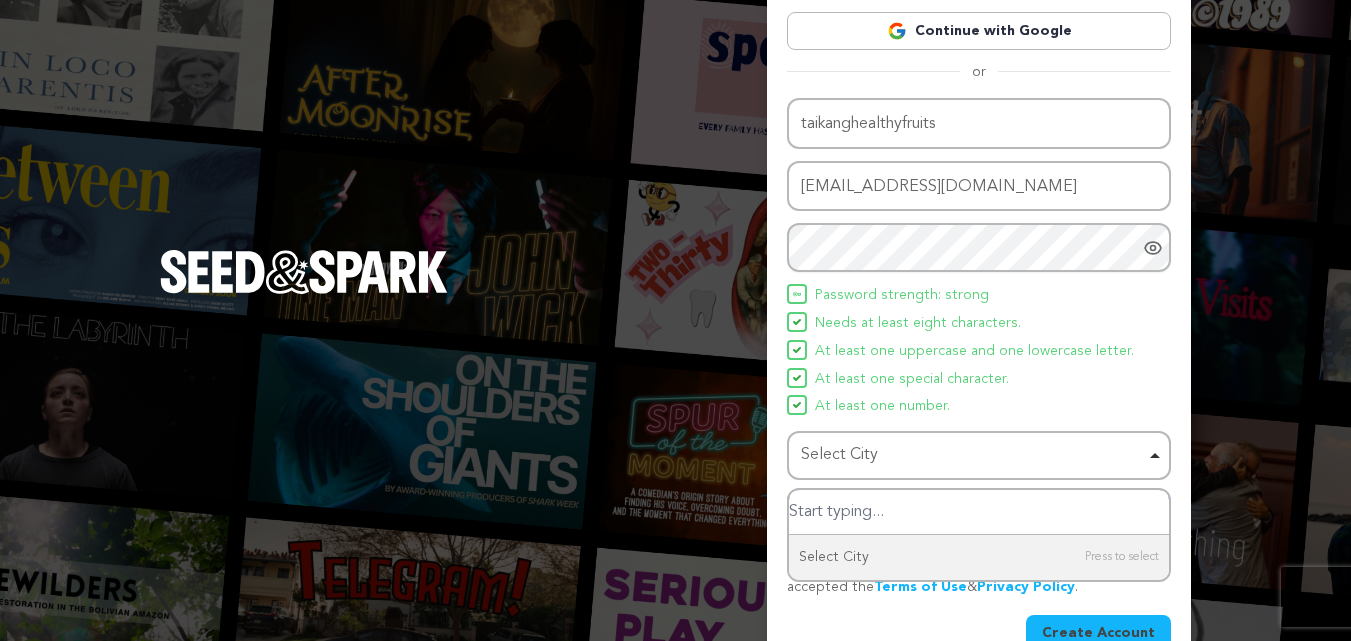 click at bounding box center (979, 512) 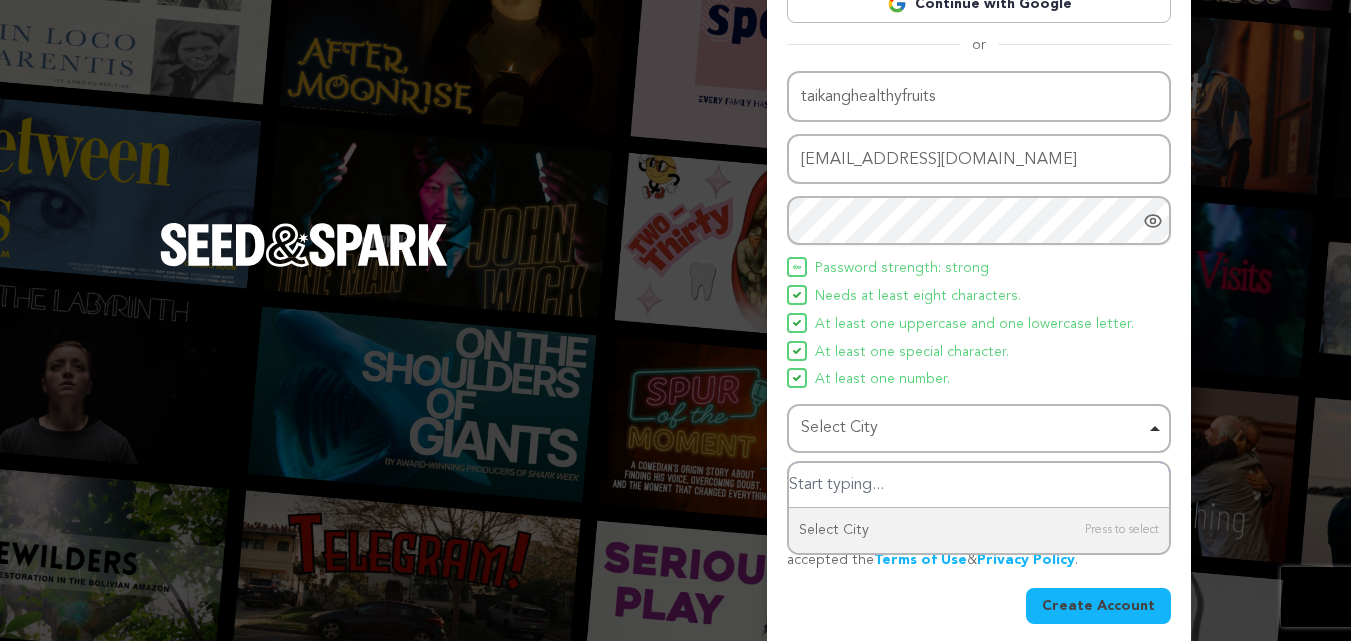 scroll, scrollTop: 142, scrollLeft: 0, axis: vertical 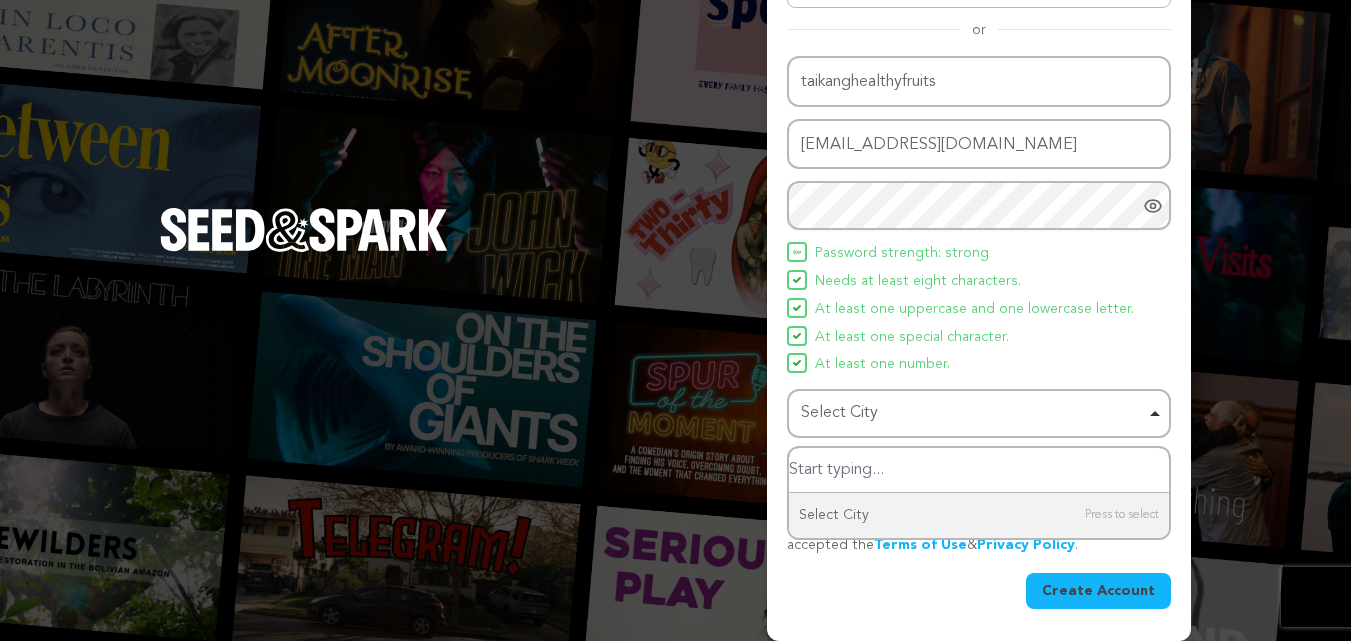 click at bounding box center (979, 470) 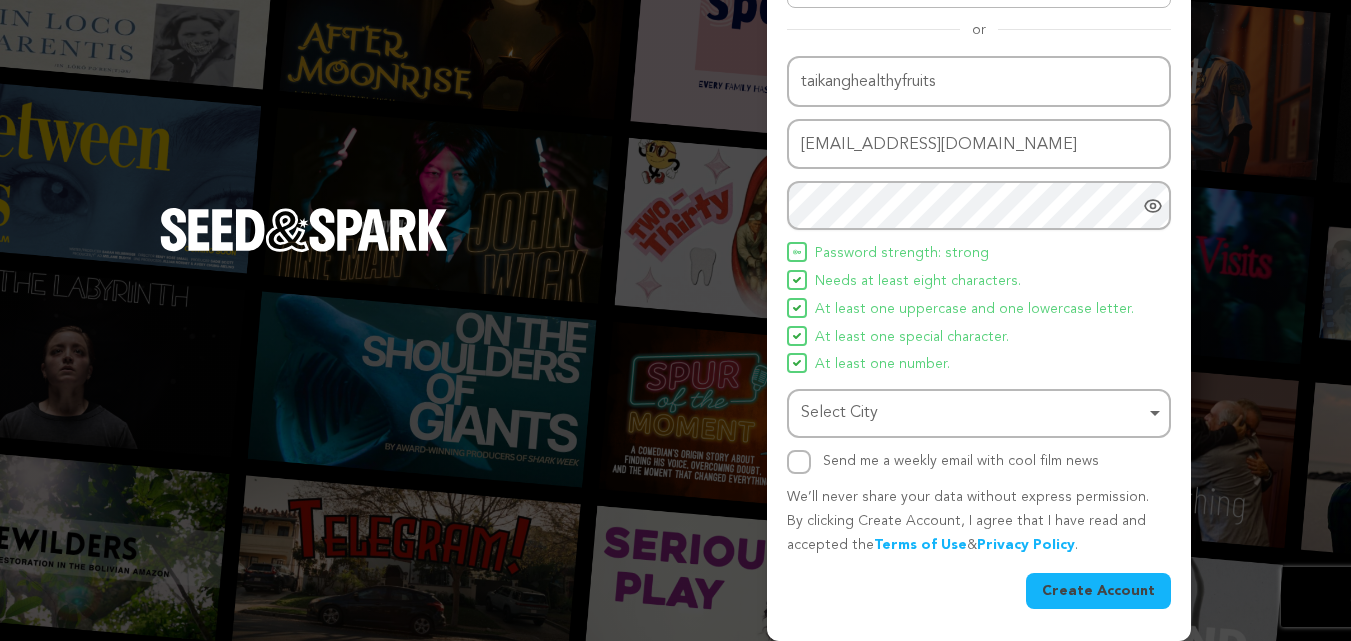 click on "Select City Remove item" at bounding box center [973, 413] 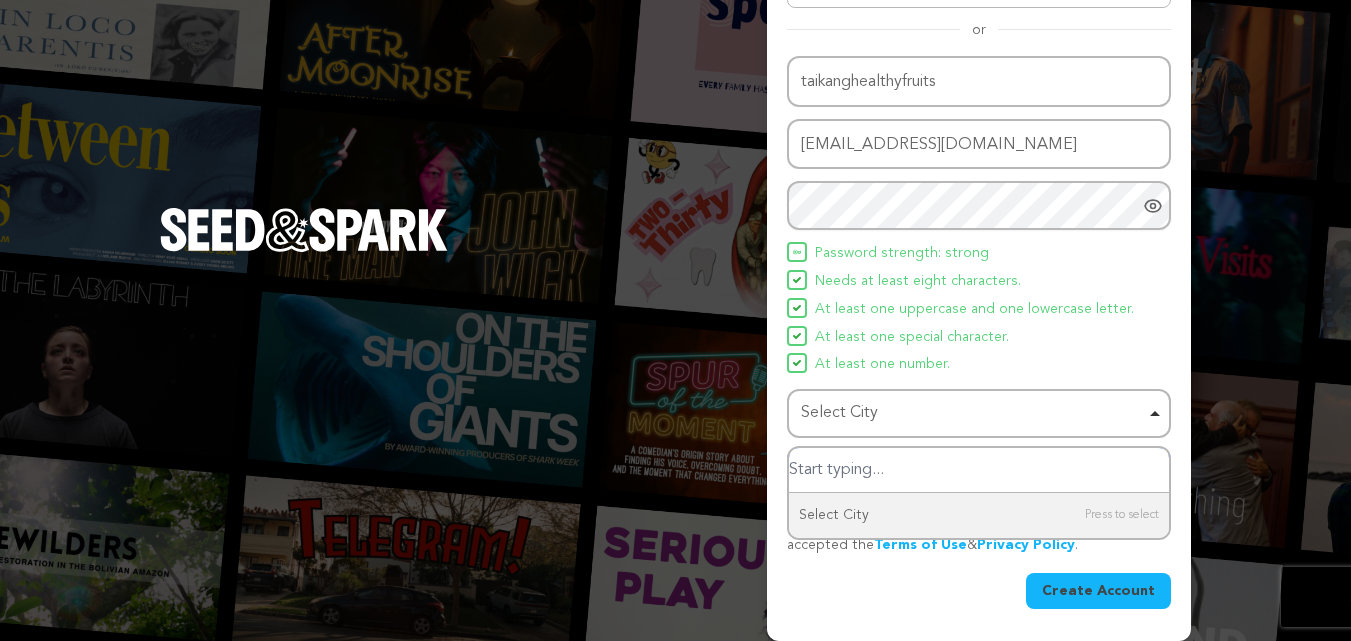 click at bounding box center (979, 470) 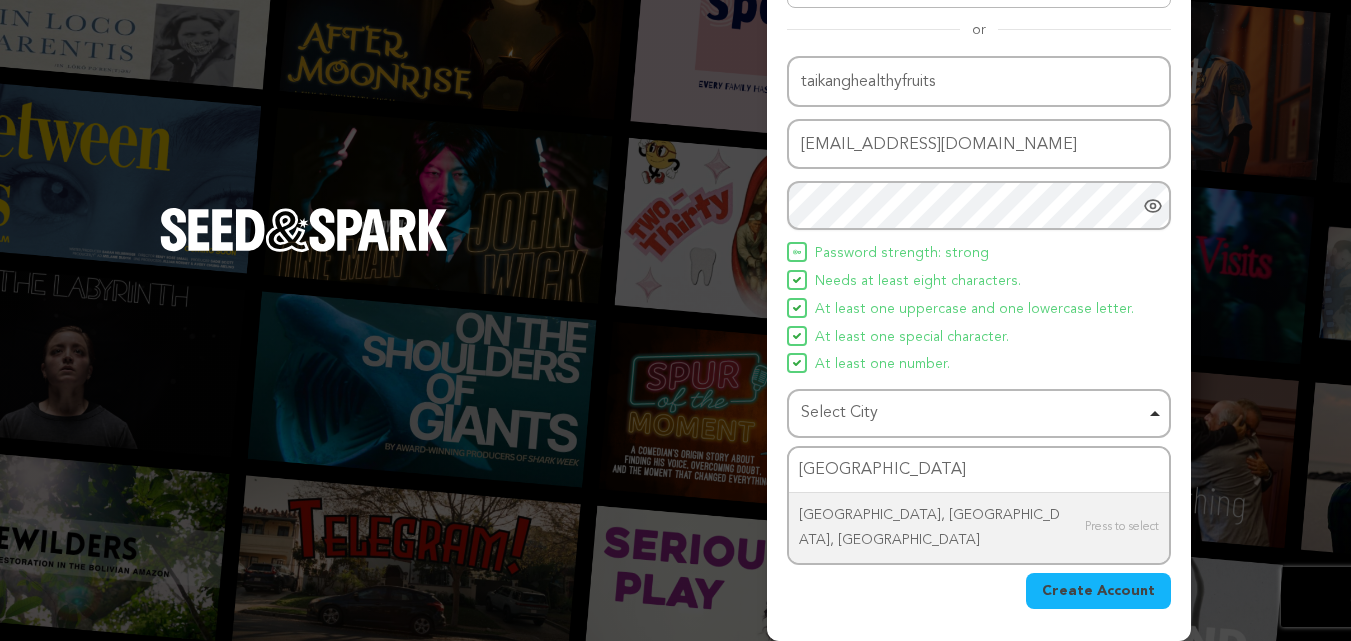 type 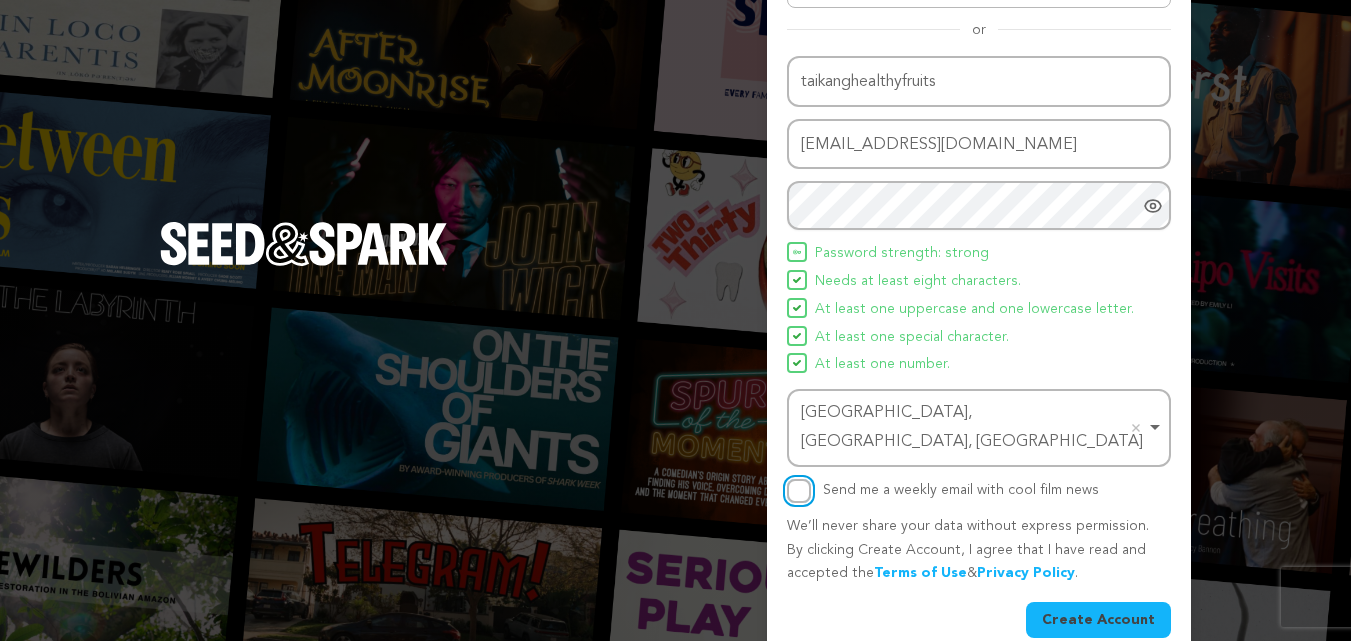 click on "Send me a weekly email with cool film news" at bounding box center (799, 491) 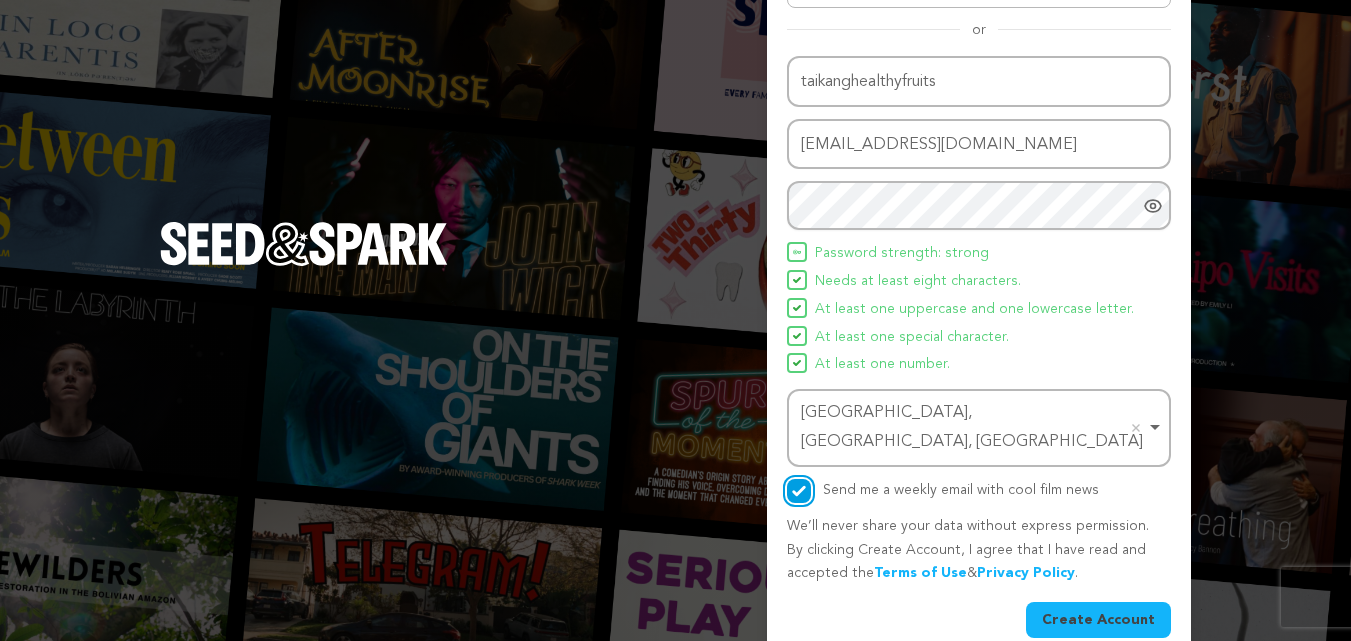 click on "Send me a weekly email with cool film news" at bounding box center [799, 491] 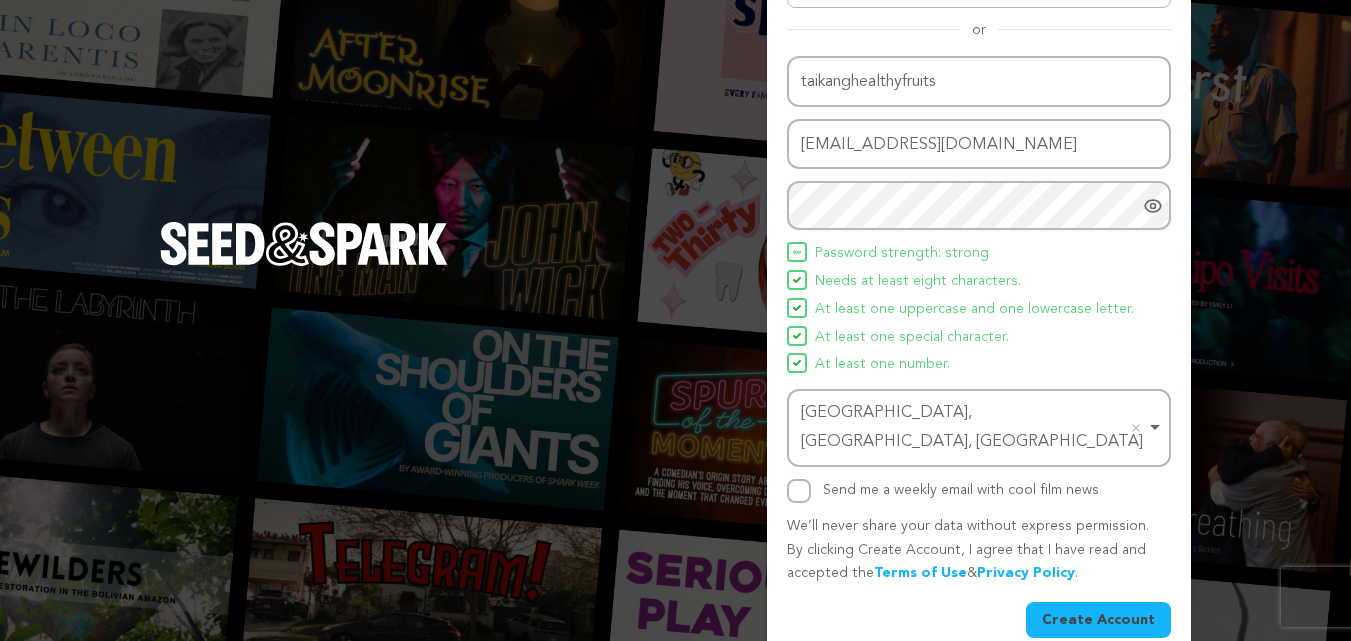 click on "Create Account" at bounding box center [1098, 620] 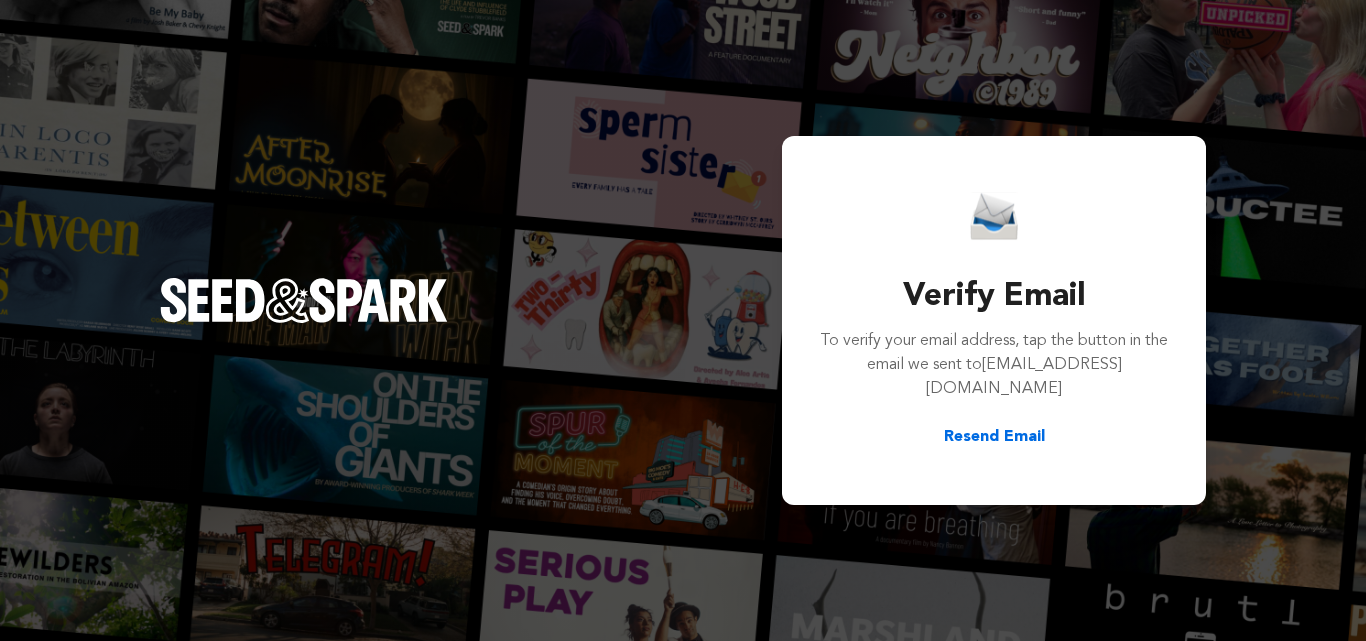 scroll, scrollTop: 0, scrollLeft: 0, axis: both 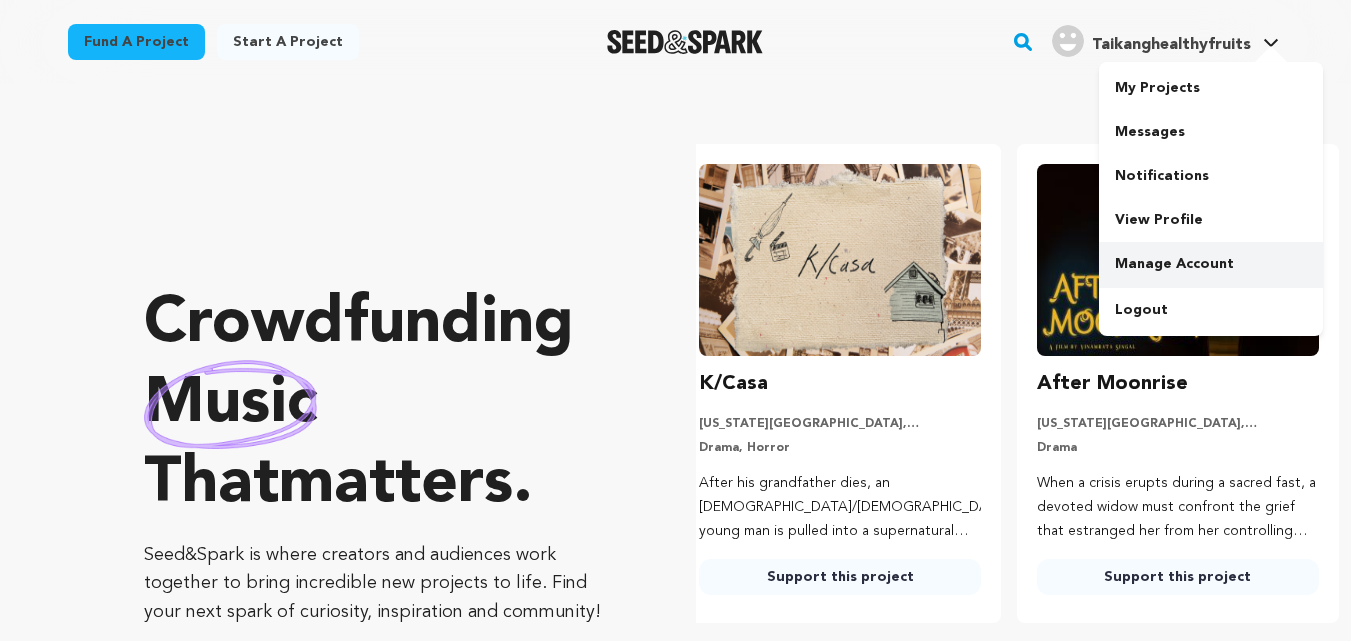 click on "Manage Account" at bounding box center [1211, 264] 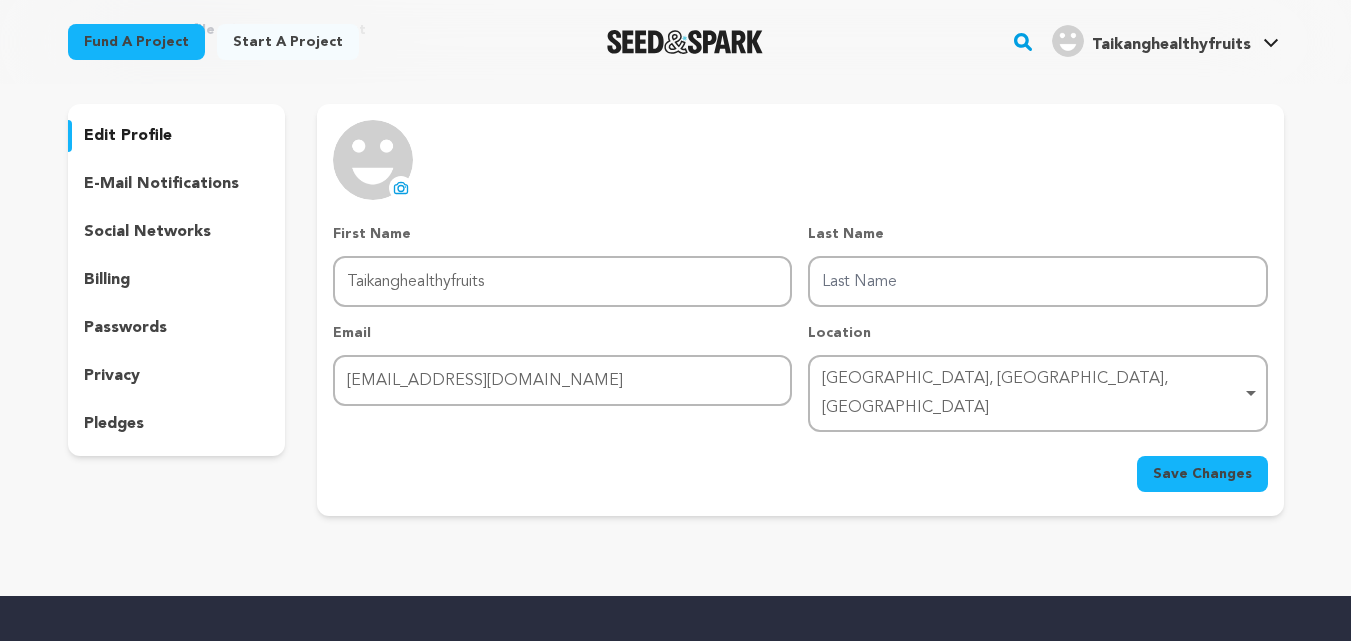 scroll, scrollTop: 0, scrollLeft: 0, axis: both 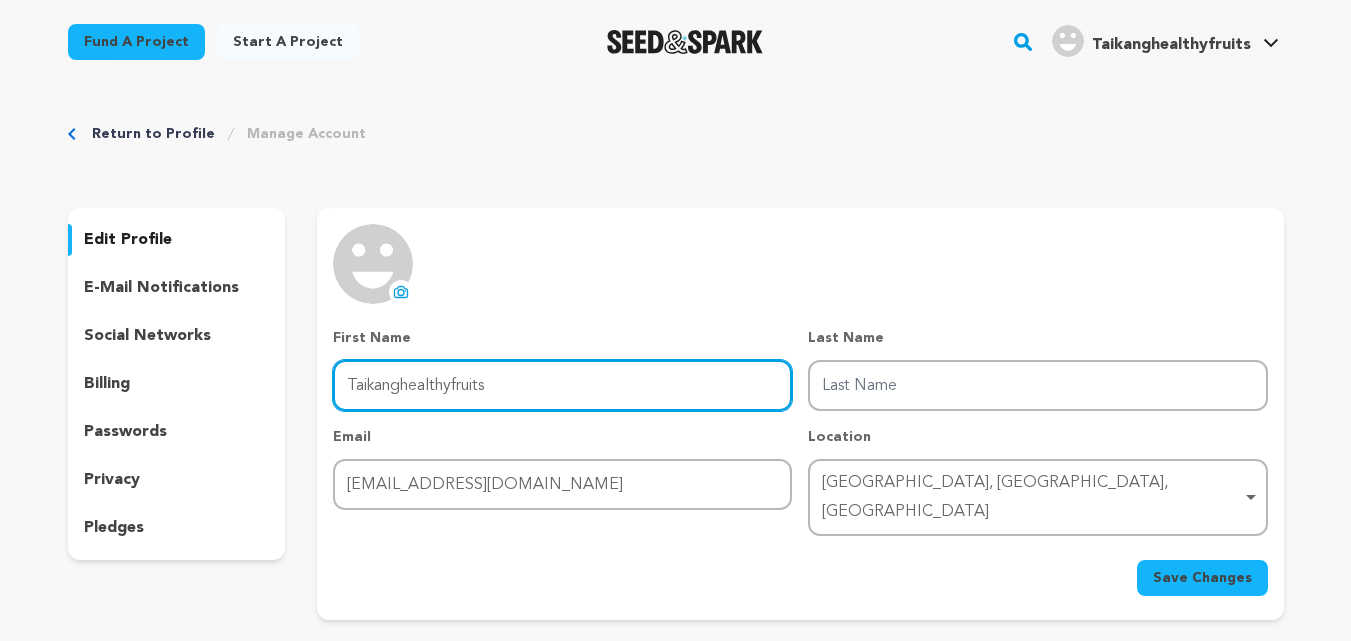 click on "Taikanghealthyfruits" at bounding box center (562, 385) 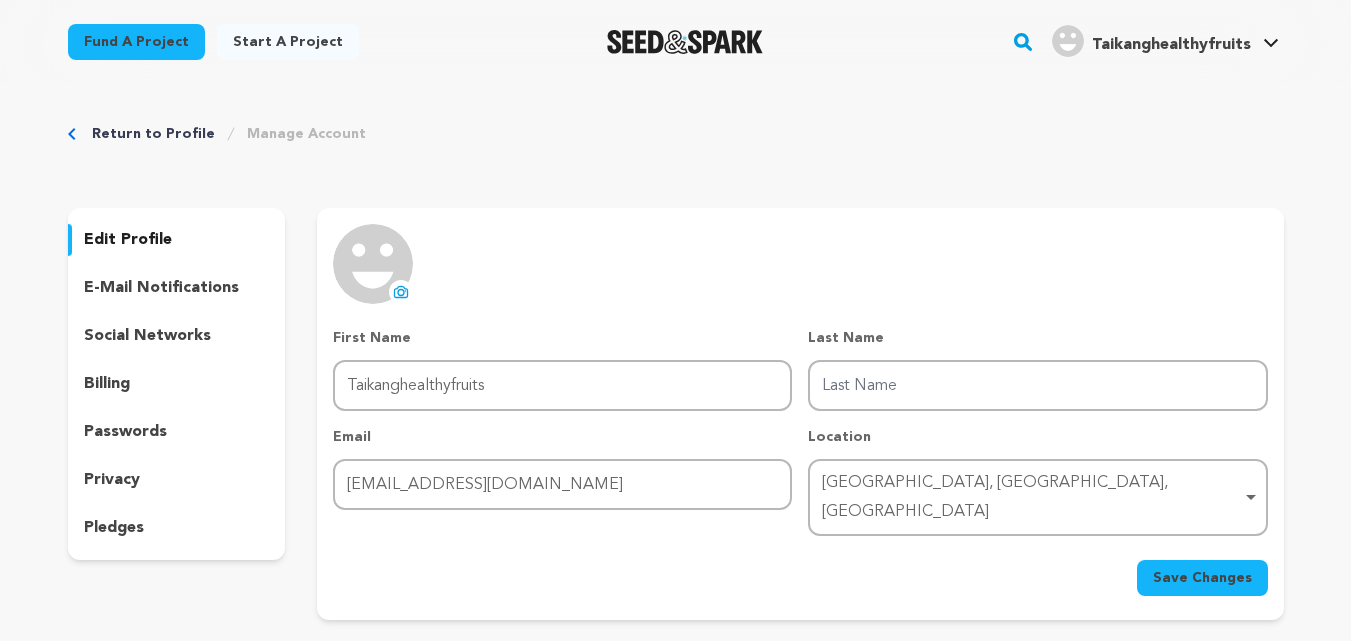 click 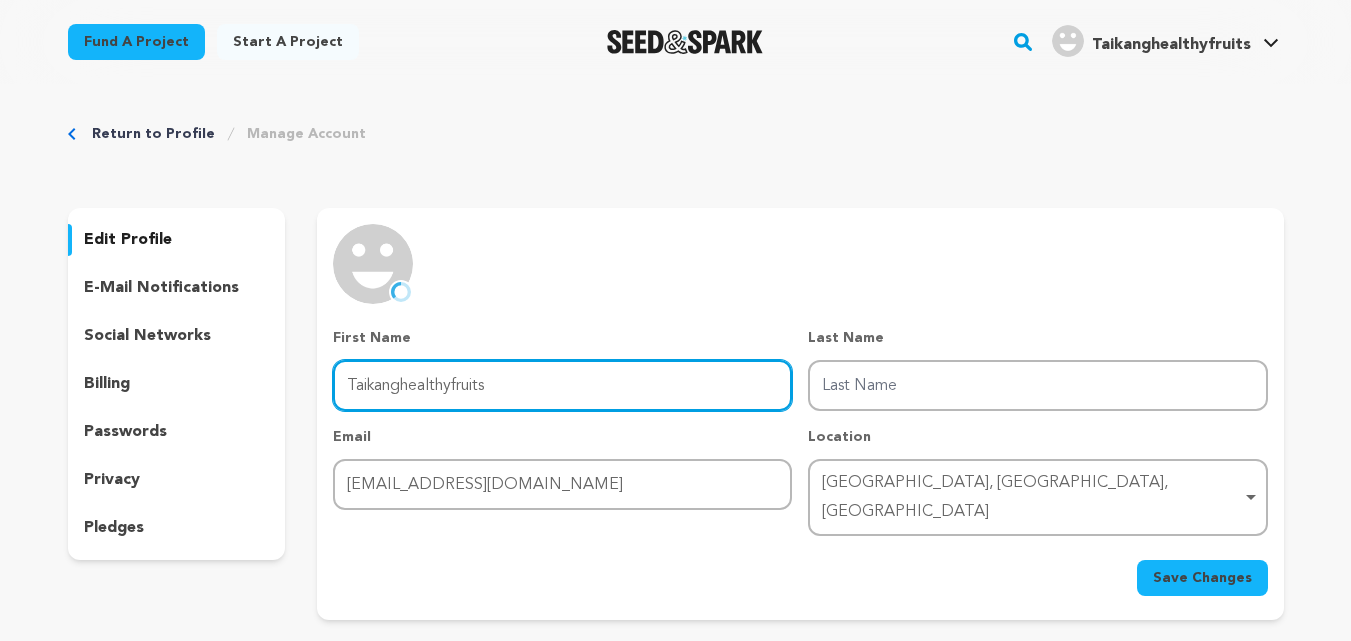 click on "Taikanghealthyfruits" at bounding box center (562, 385) 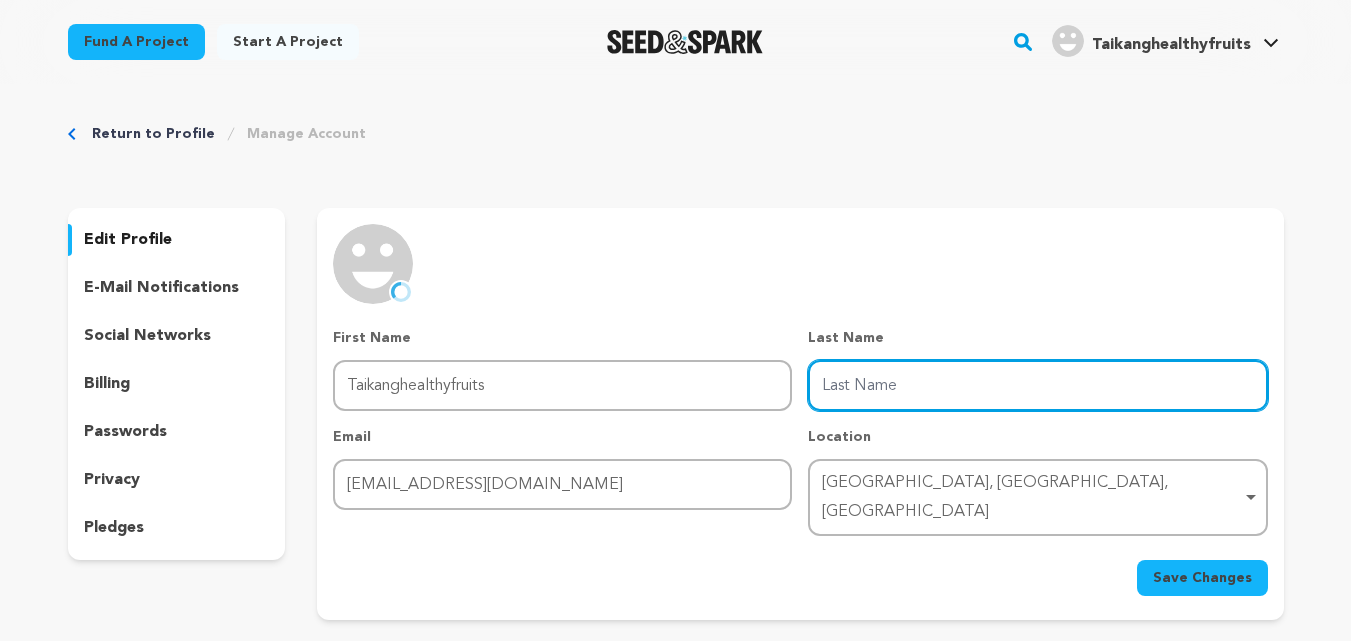 click on "Last Name" at bounding box center [1037, 385] 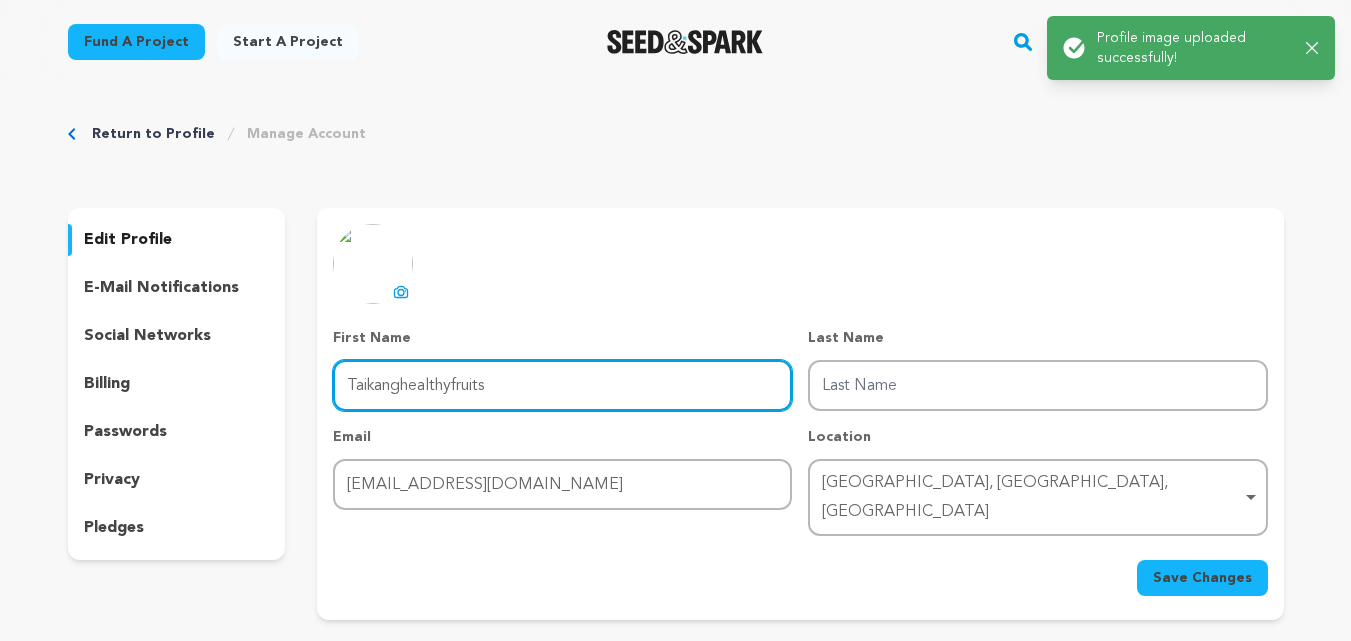 click on "Taikanghealthyfruits" at bounding box center [562, 385] 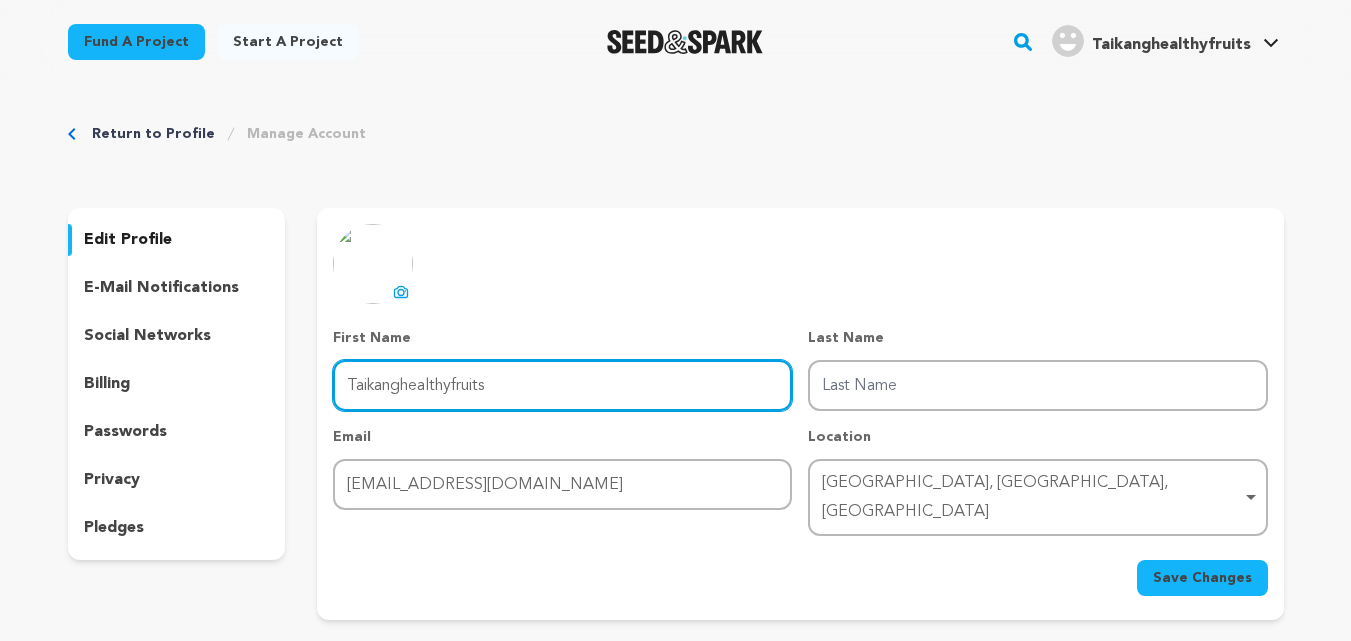 drag, startPoint x: 505, startPoint y: 381, endPoint x: 293, endPoint y: 381, distance: 212 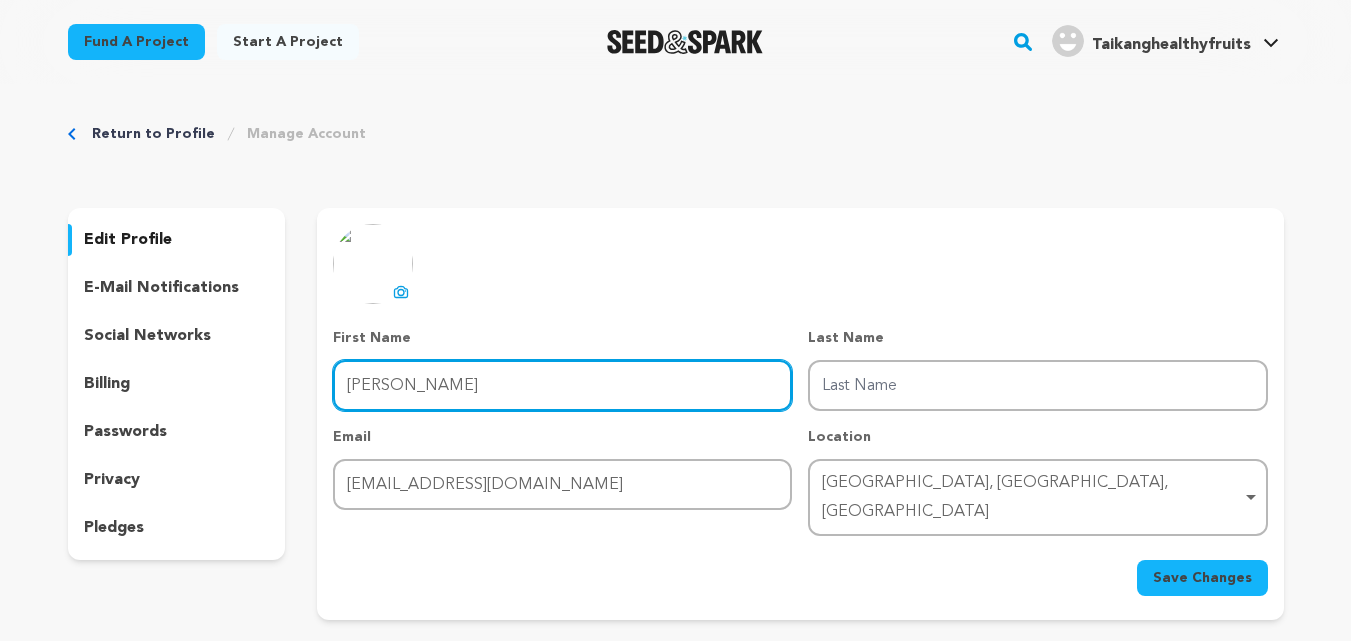 type on "Tai kang" 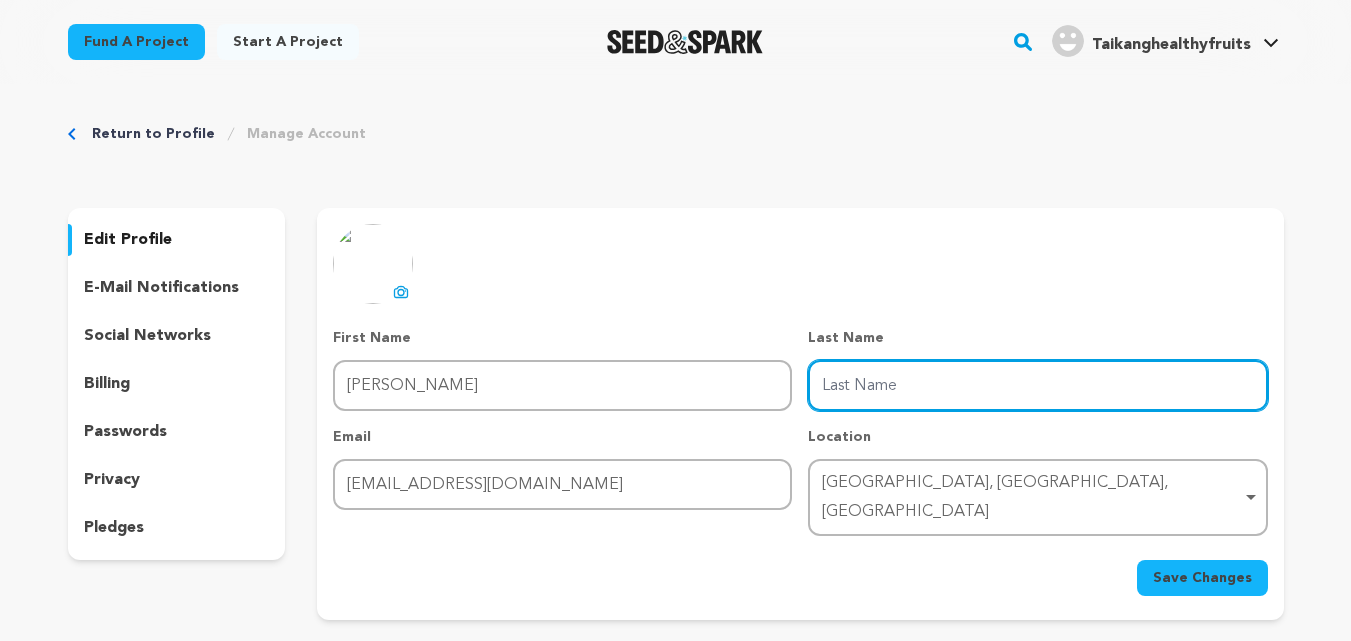 click on "Last Name" at bounding box center (1037, 385) 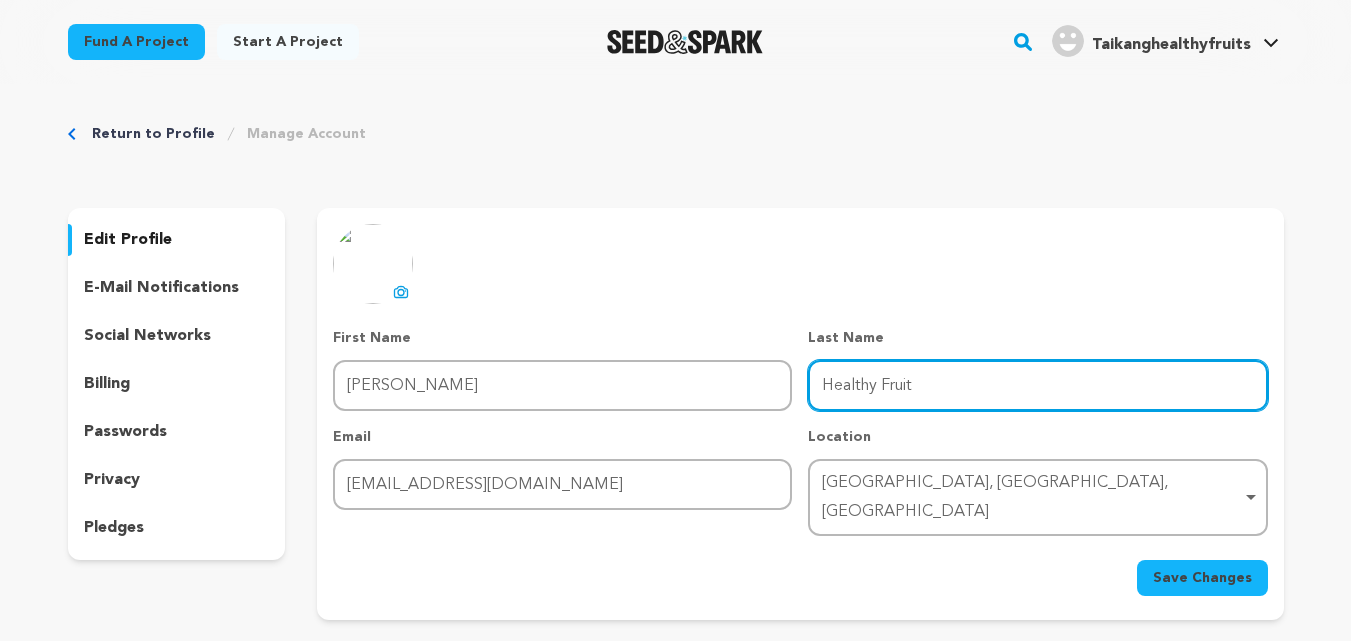type on "Healthy Fruit" 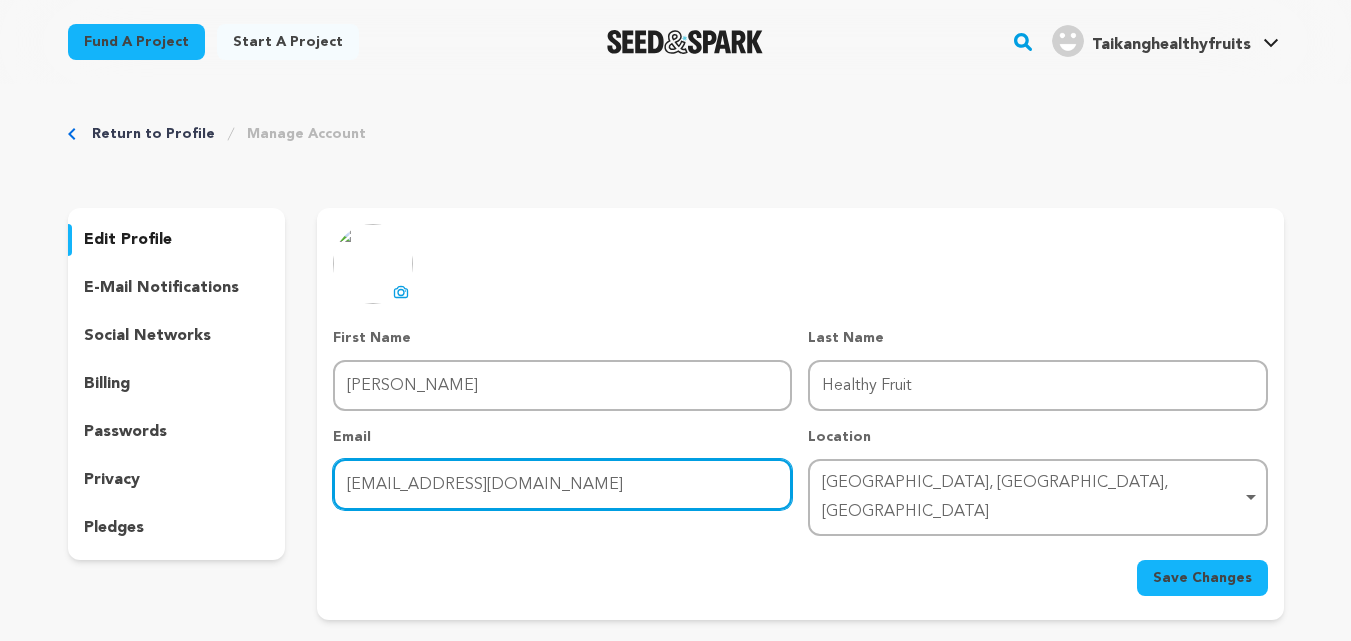 click on "taikanghealthyfruit@gmail.com" at bounding box center (562, 484) 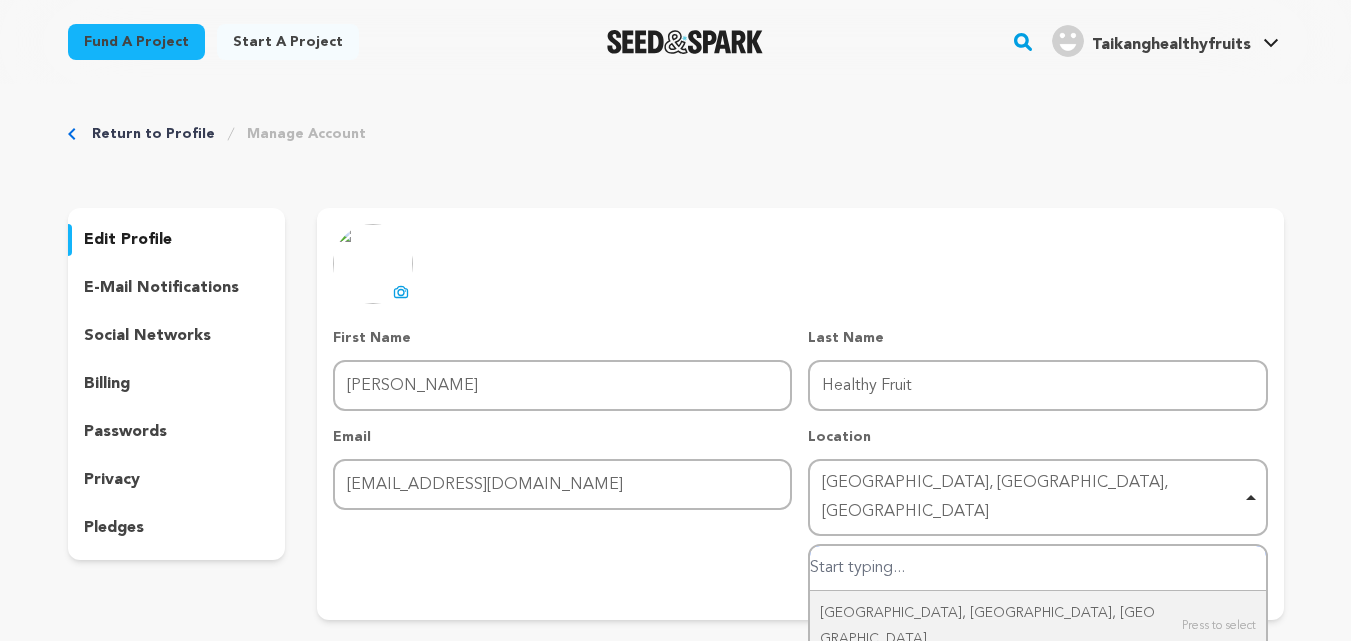 click at bounding box center [1037, 568] 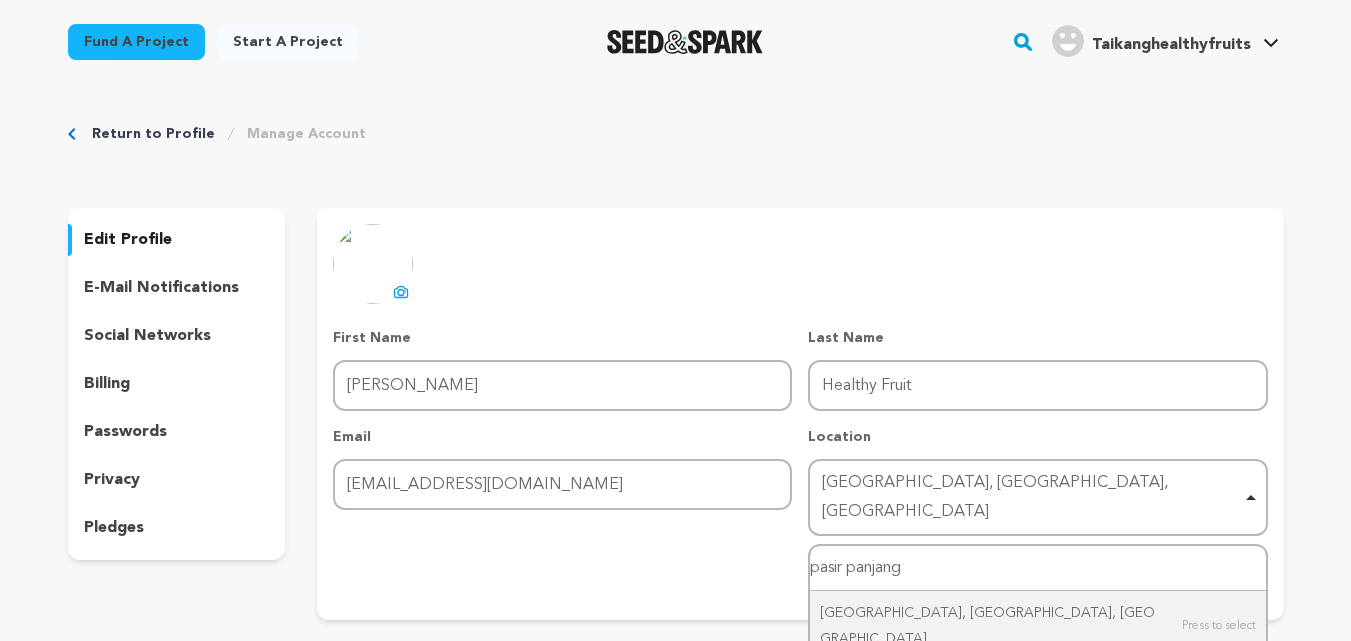 scroll, scrollTop: 100, scrollLeft: 0, axis: vertical 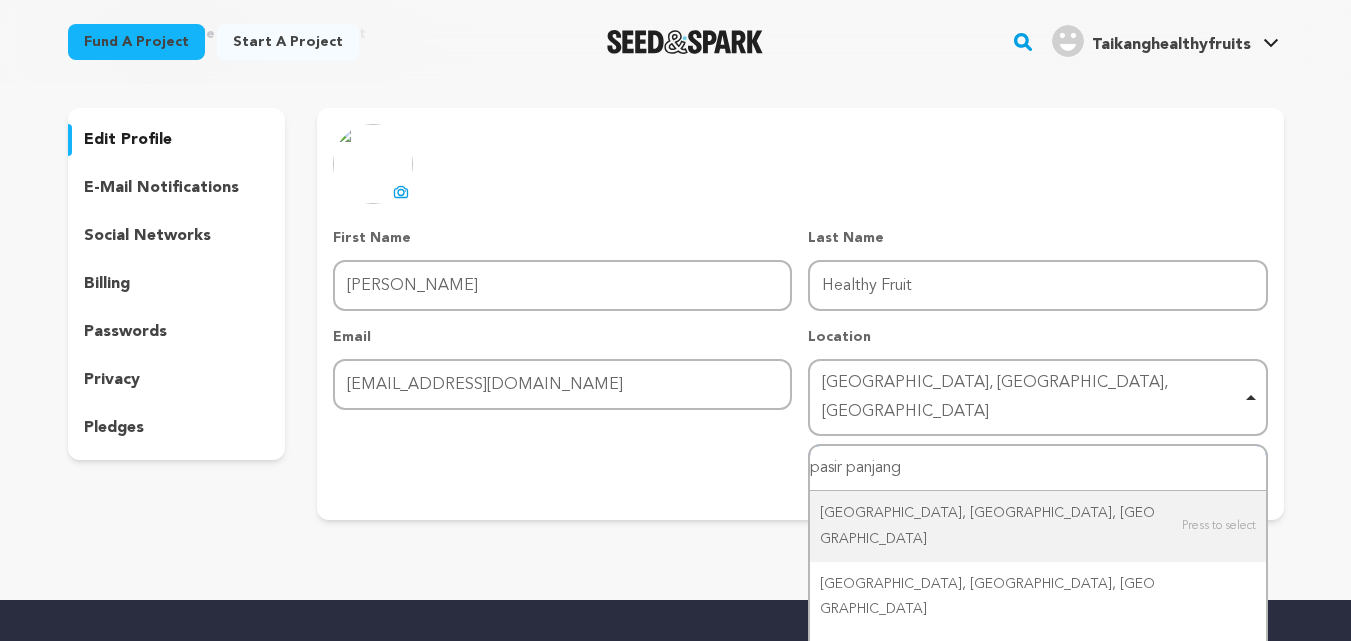 click on "pasir panjang" at bounding box center [1037, 468] 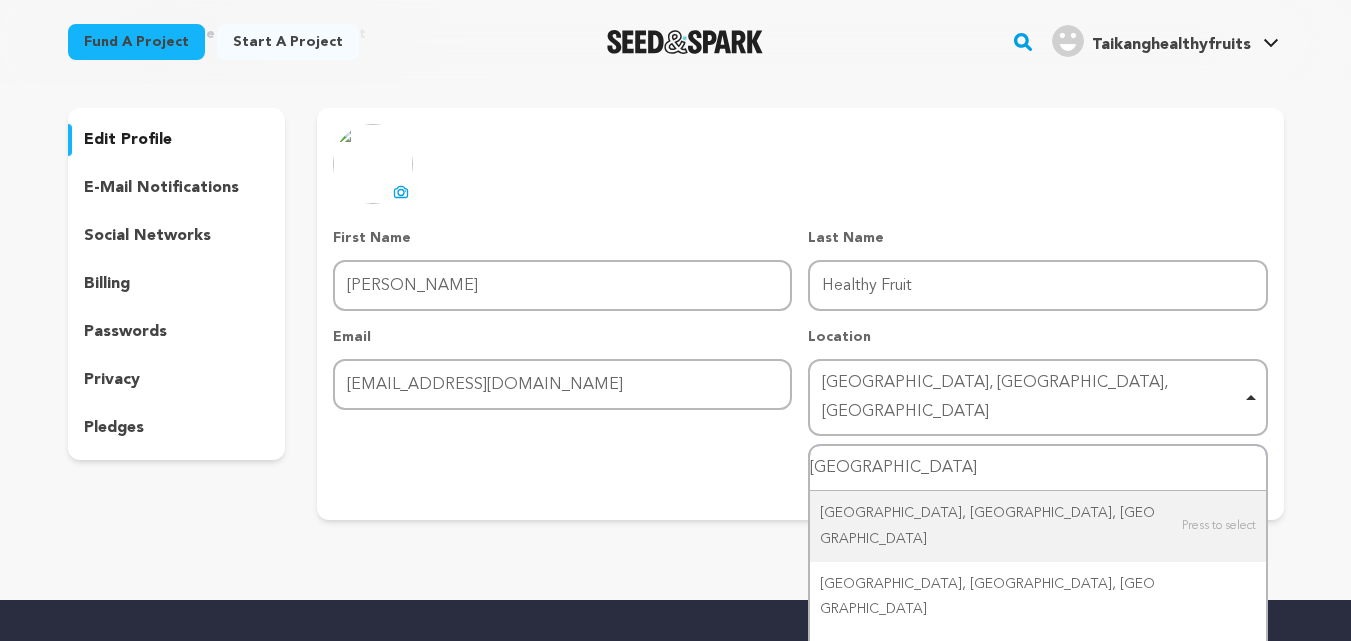 click on "Pasir Panjang" at bounding box center [1037, 468] 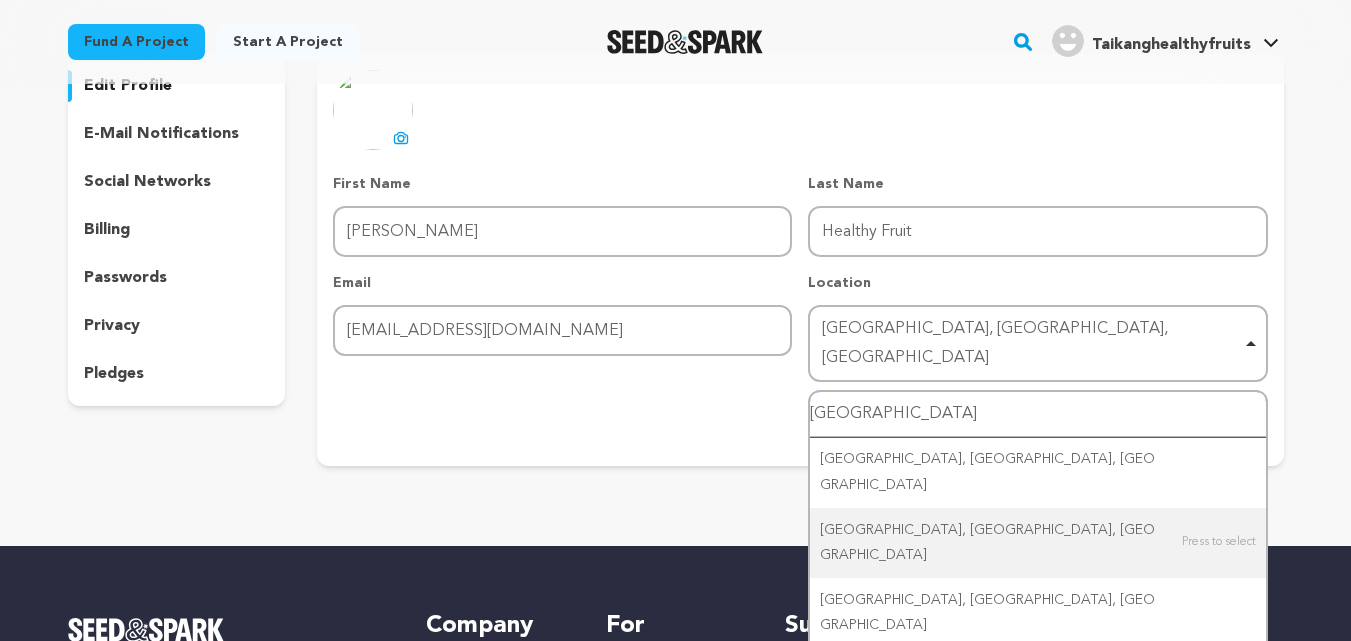 scroll, scrollTop: 200, scrollLeft: 0, axis: vertical 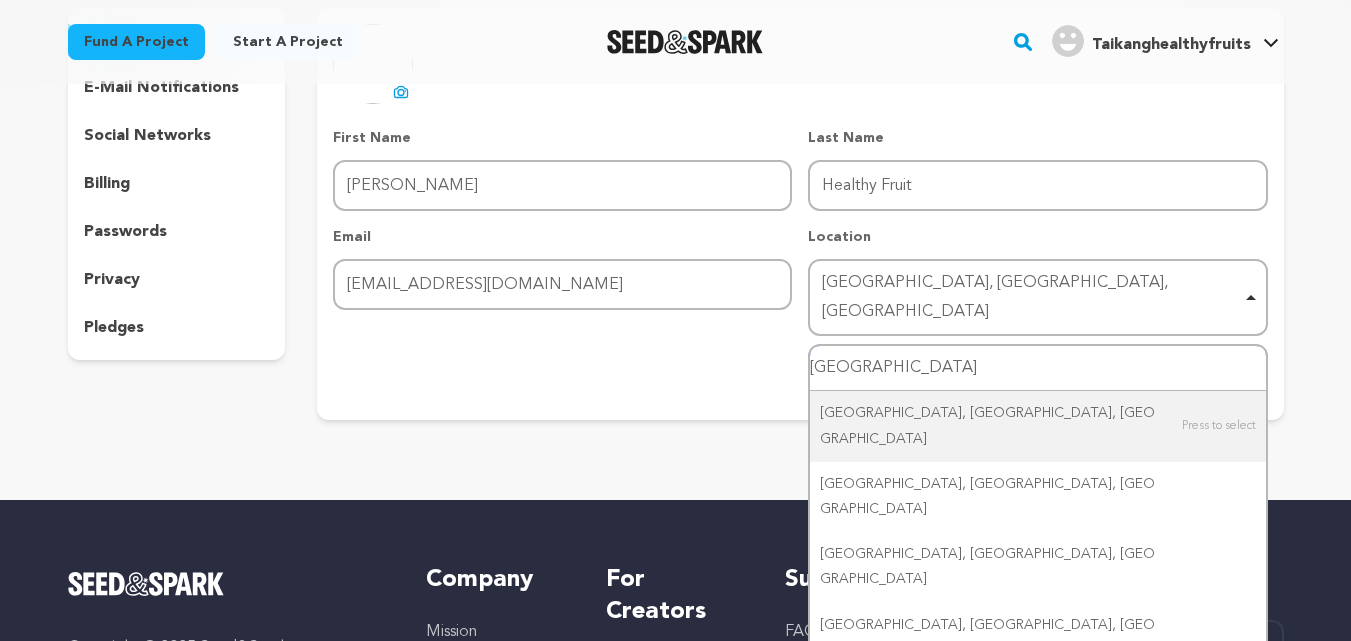 drag, startPoint x: 917, startPoint y: 347, endPoint x: 721, endPoint y: 340, distance: 196.12495 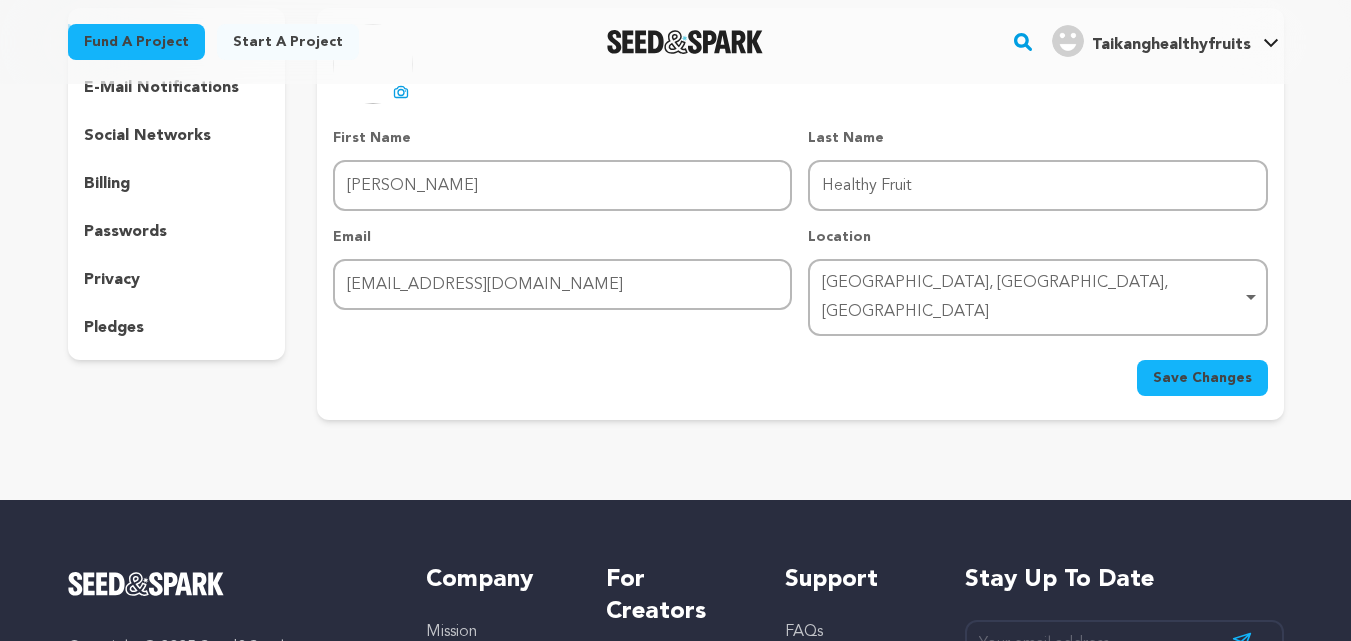 click on "Pasir Panjang, Negeri Sembilan, Malaysia Remove item" at bounding box center [1031, 298] 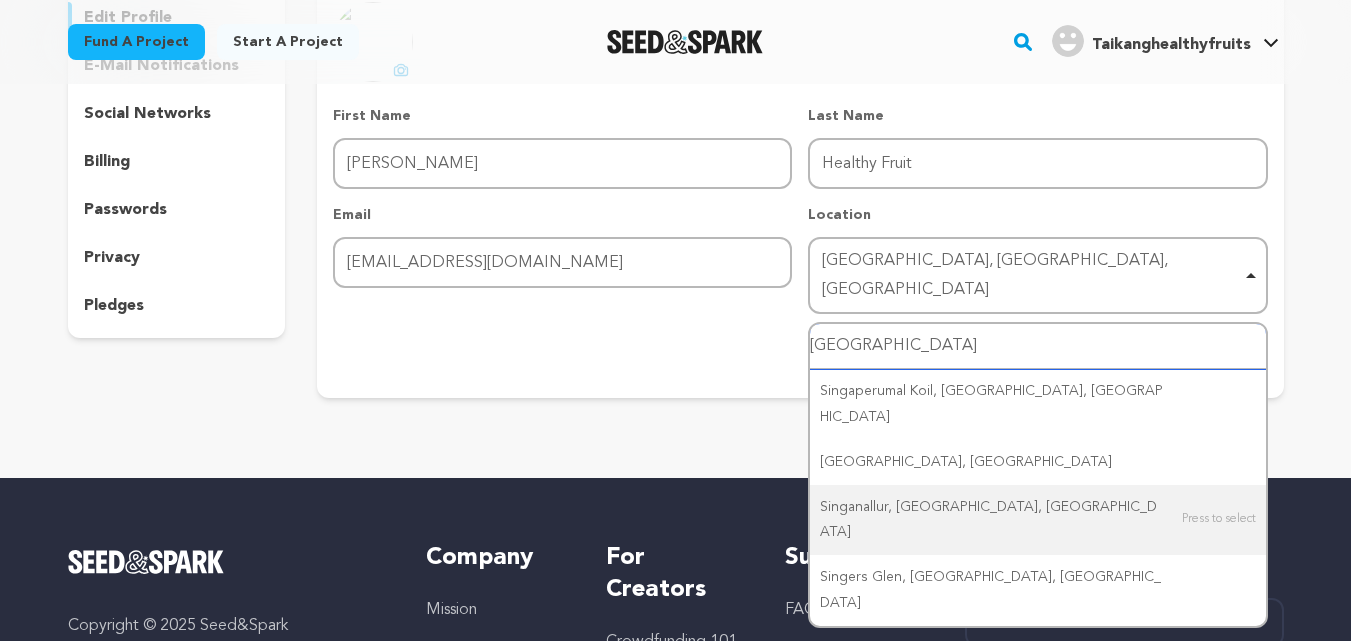 scroll, scrollTop: 100, scrollLeft: 0, axis: vertical 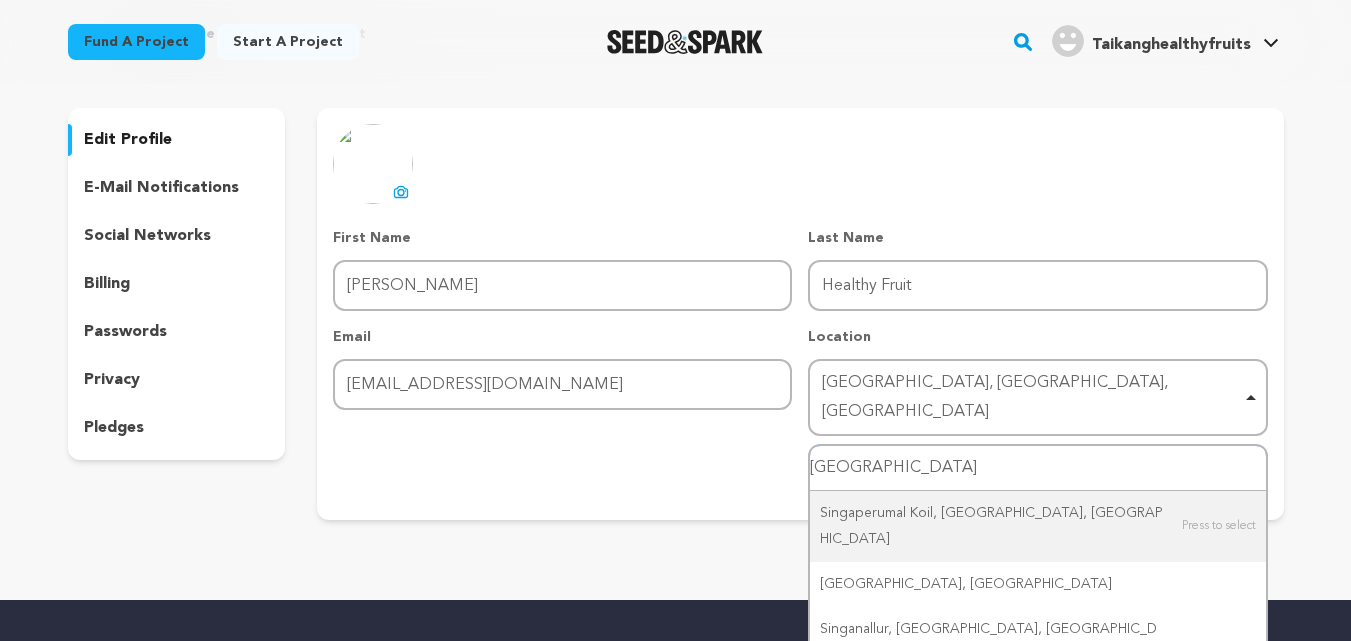 click on "Pasir Panjang, Negeri Sembilan, Malaysia Remove item" at bounding box center (1031, 398) 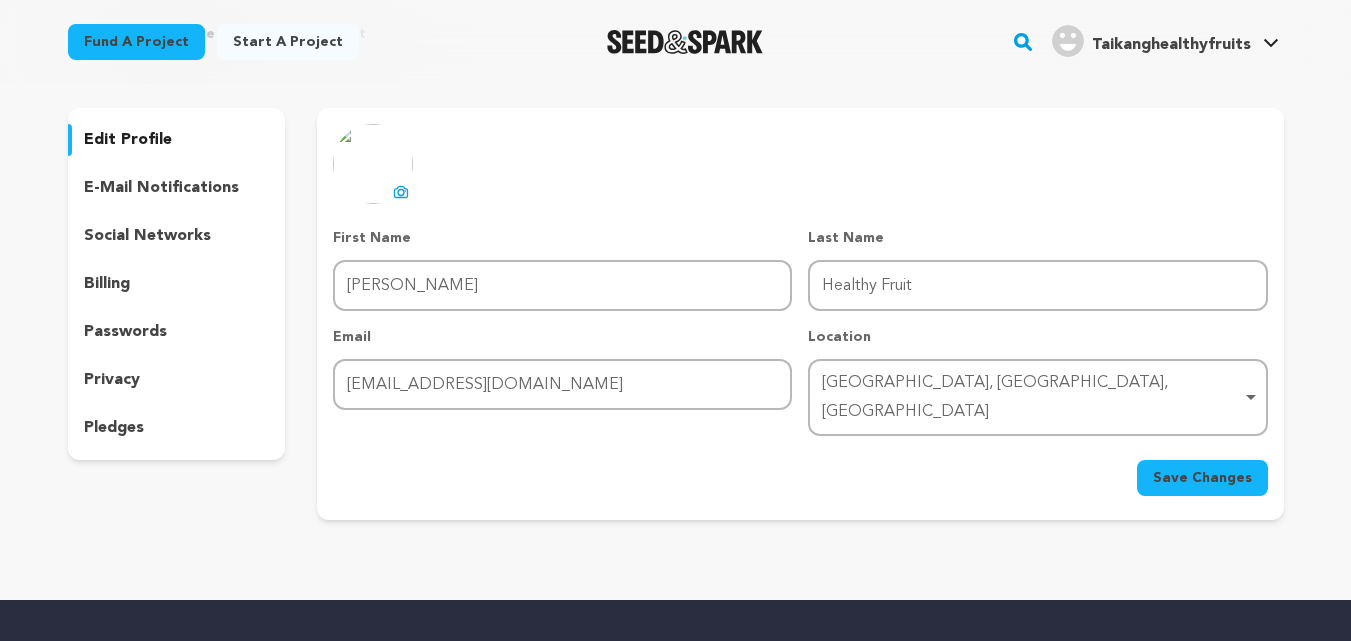 click on "Pasir Panjang, Negeri Sembilan, Malaysia Remove item" at bounding box center (1031, 398) 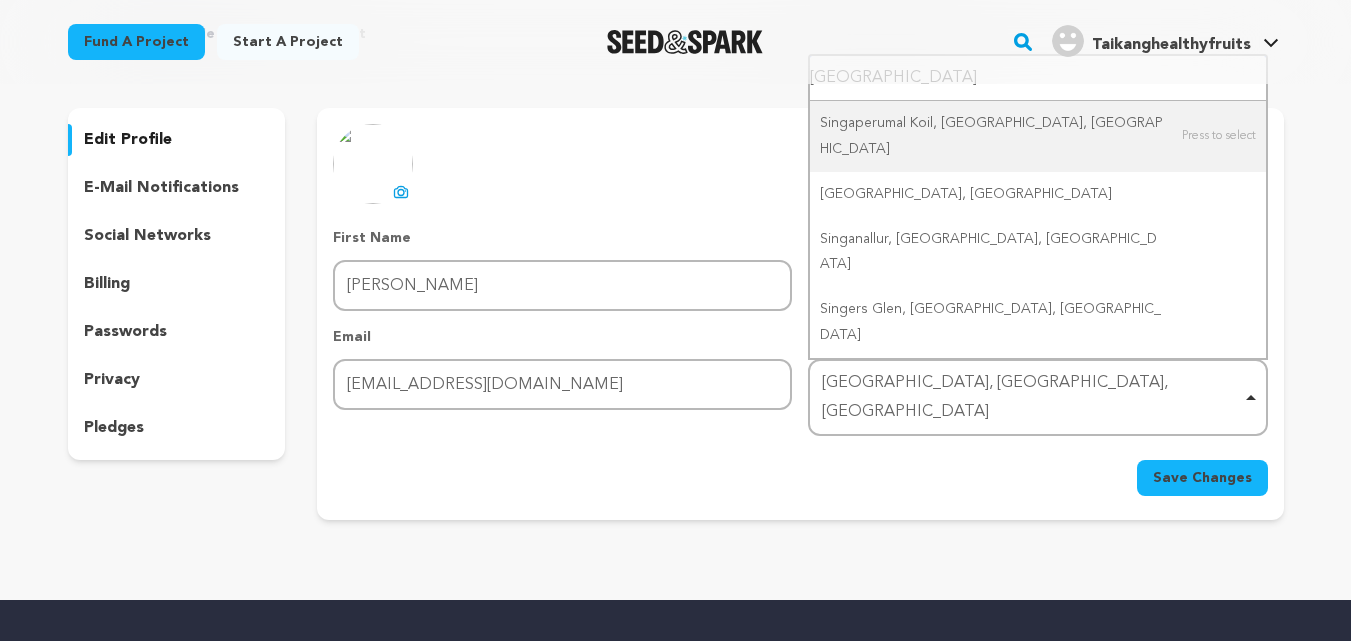 type on "SINGAPORE\" 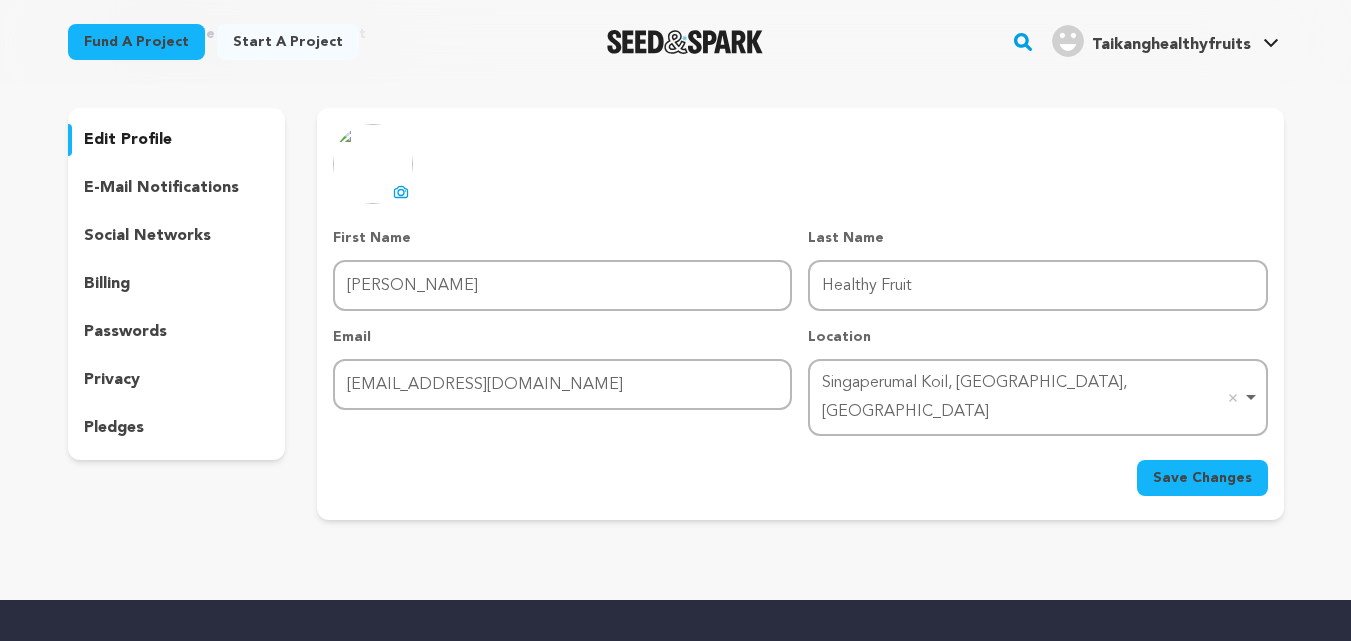 click on "Singaperumal Koil, Tamil Nadu, India Remove item" at bounding box center (1031, 398) 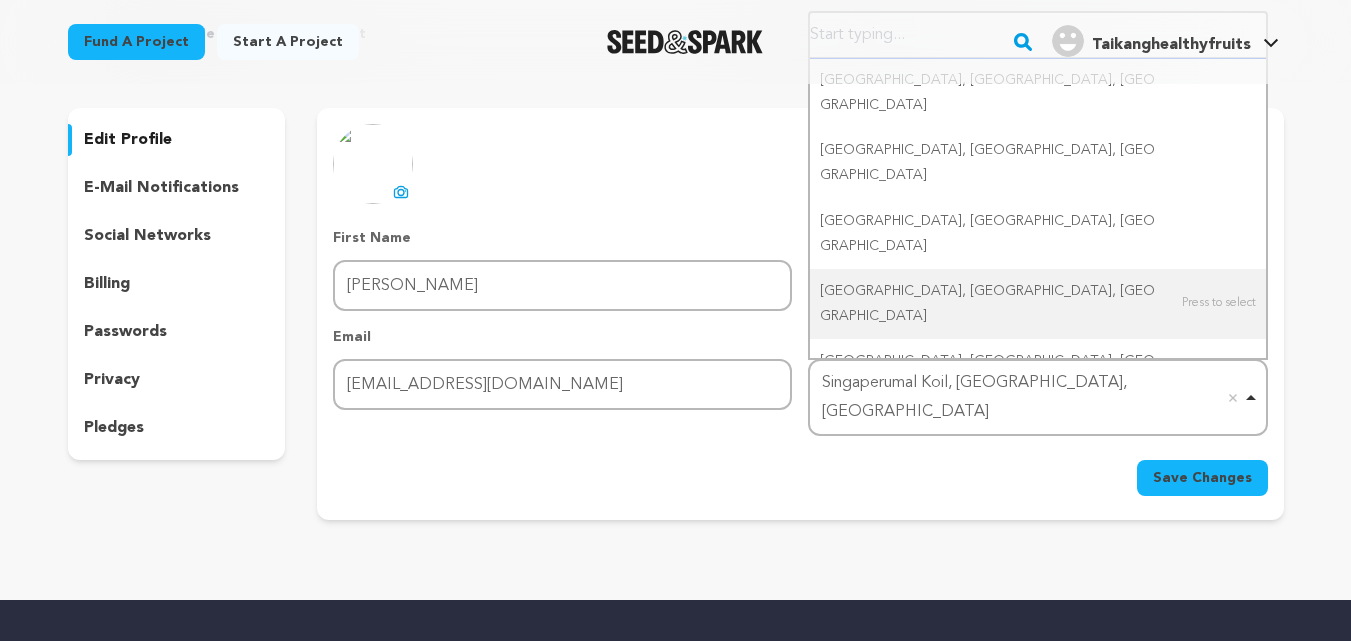 scroll, scrollTop: 0, scrollLeft: 0, axis: both 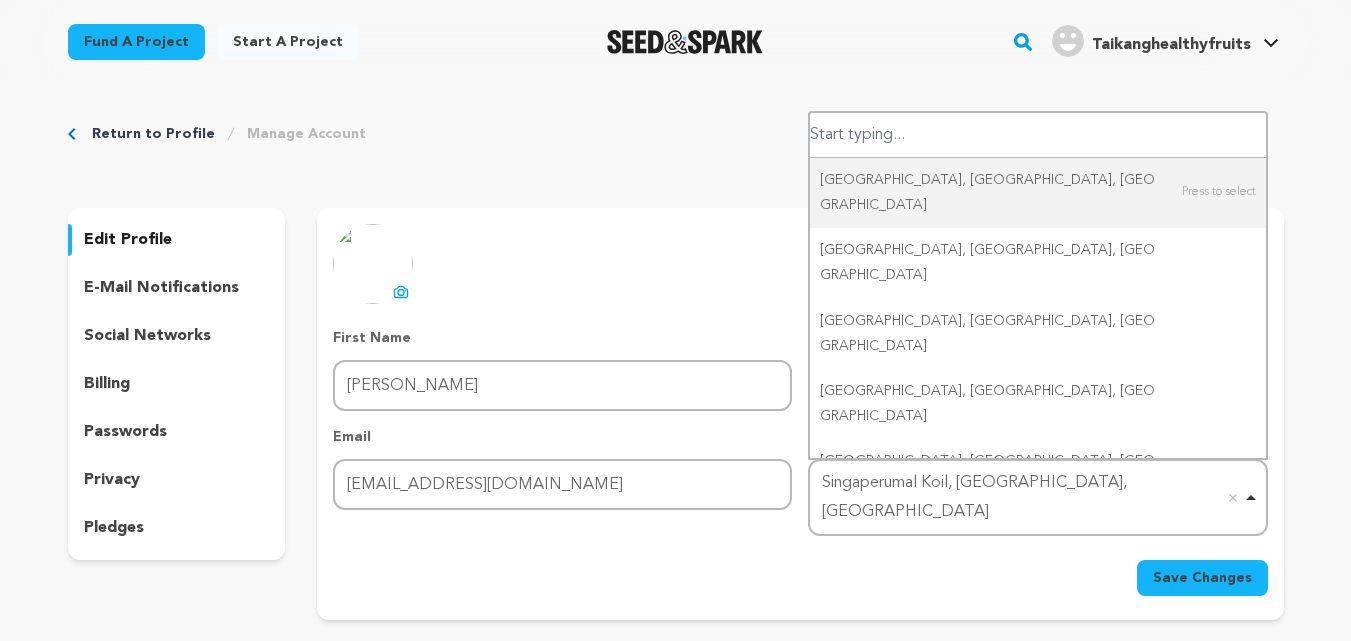 click at bounding box center (1037, 135) 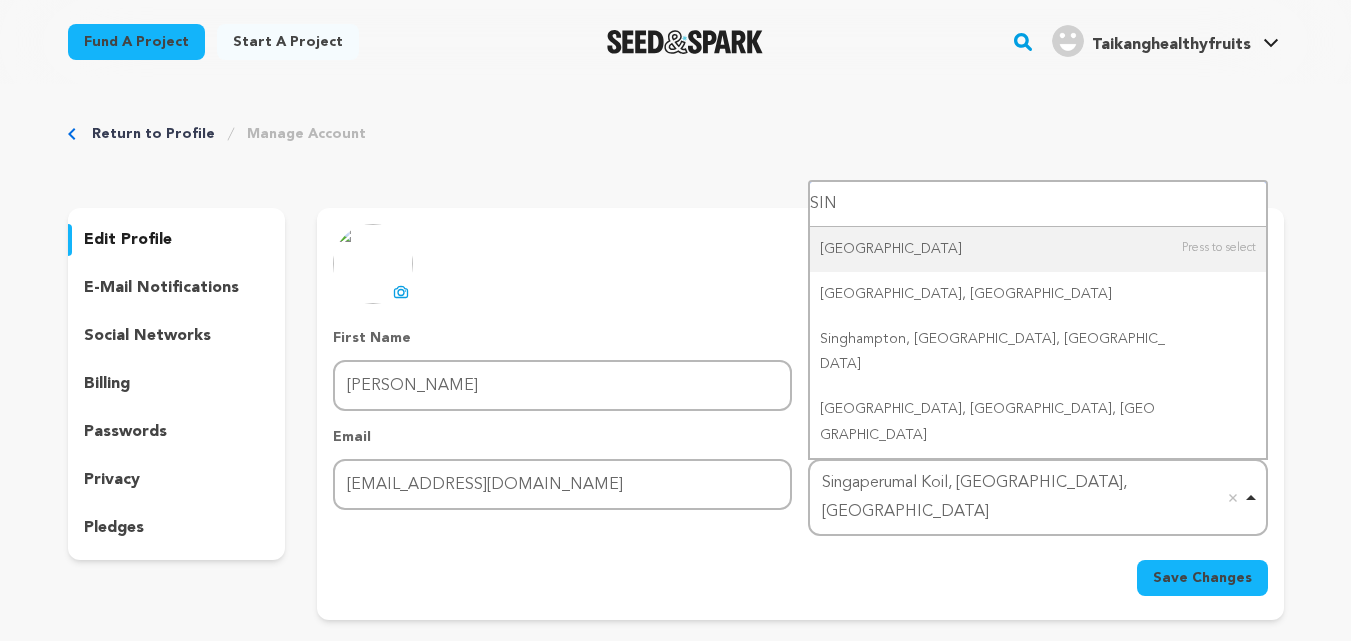 type on "SING" 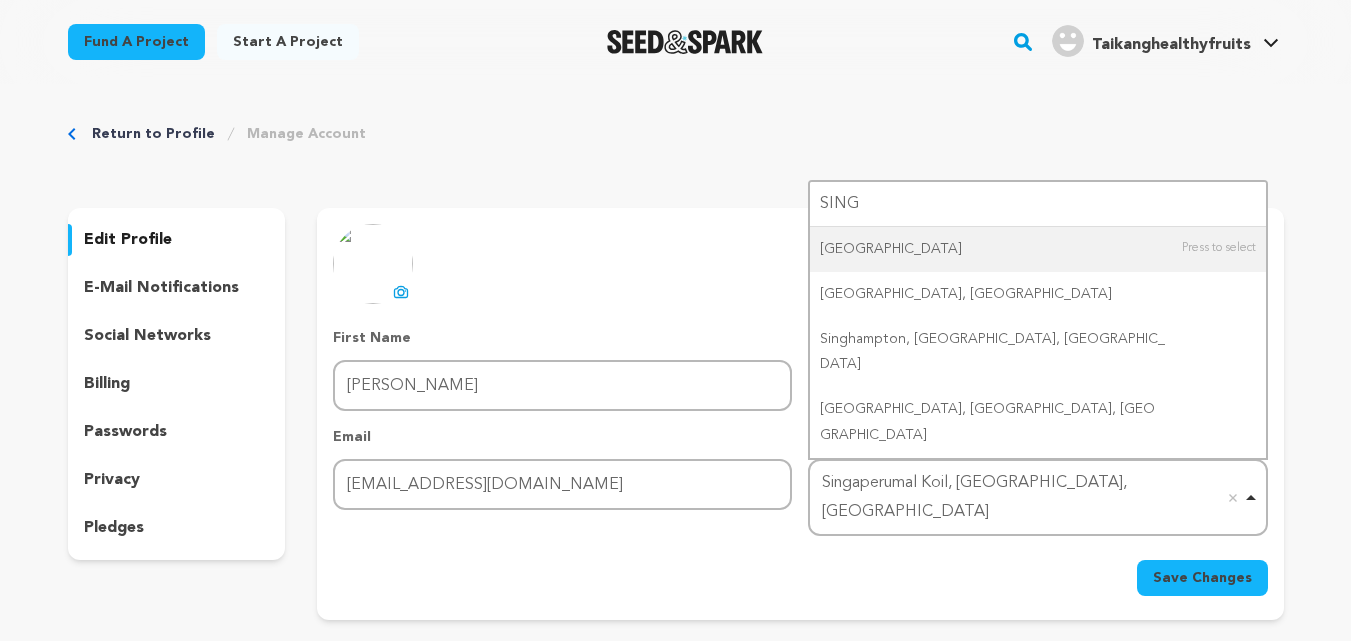 type 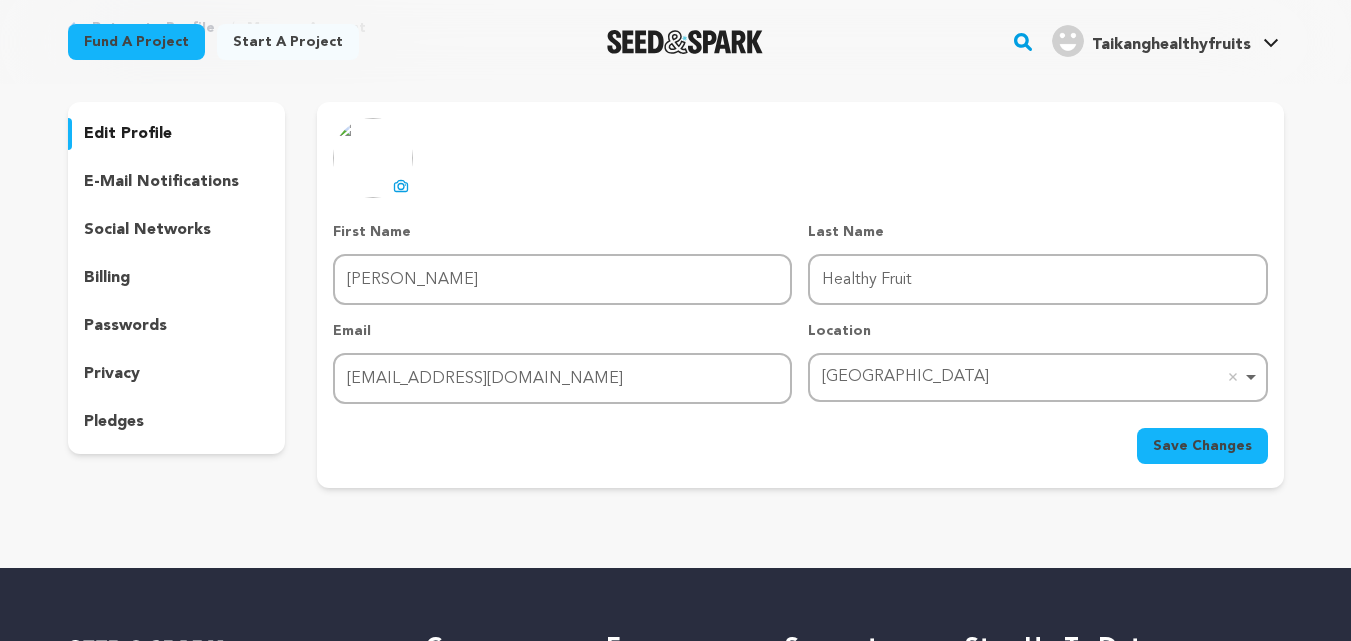 scroll, scrollTop: 200, scrollLeft: 0, axis: vertical 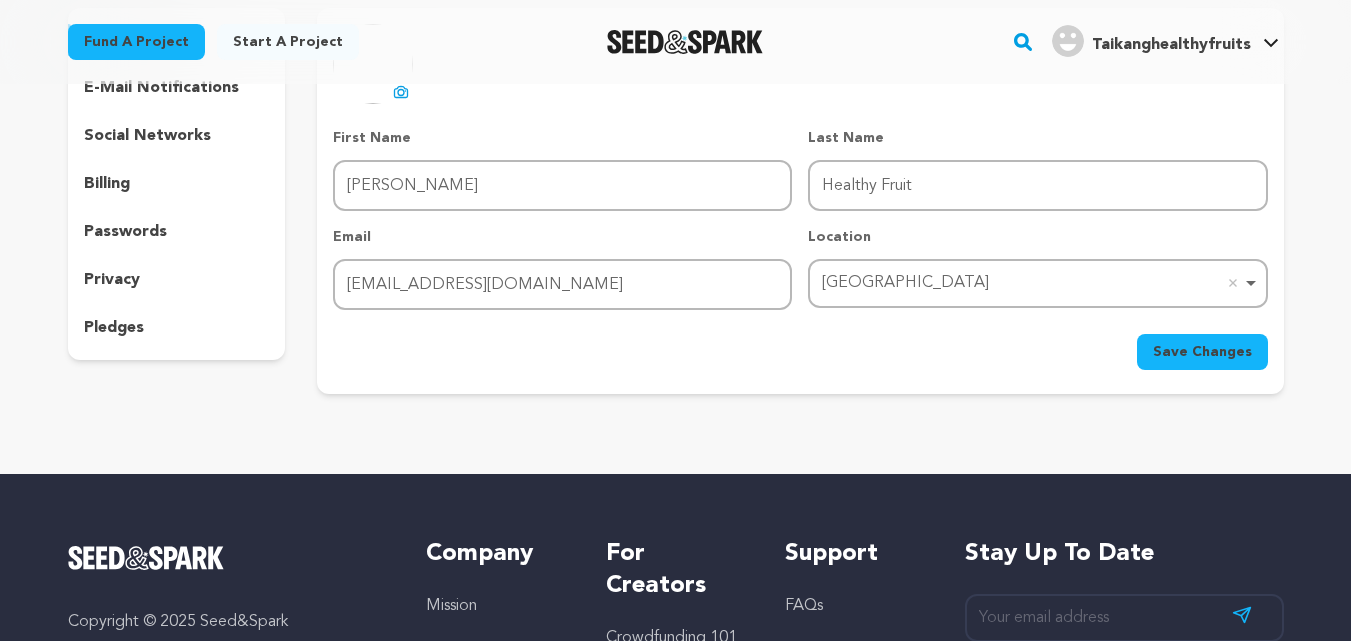 click on "Save Changes" at bounding box center [1202, 352] 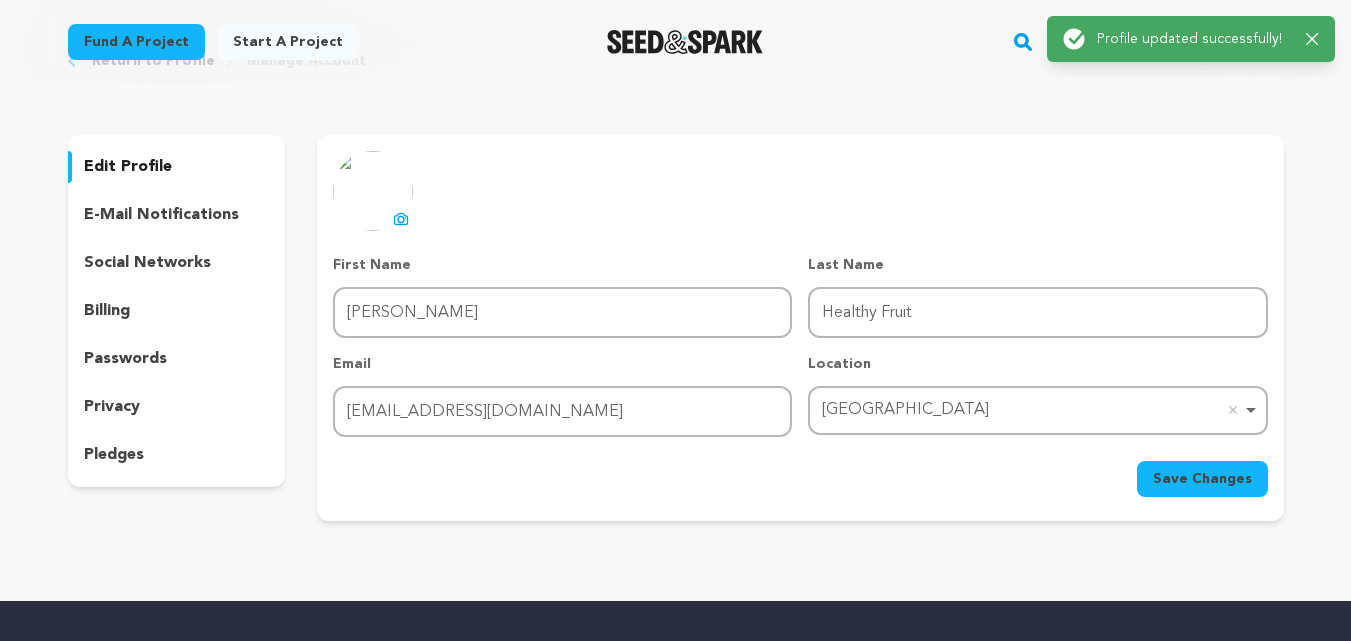 scroll, scrollTop: 0, scrollLeft: 0, axis: both 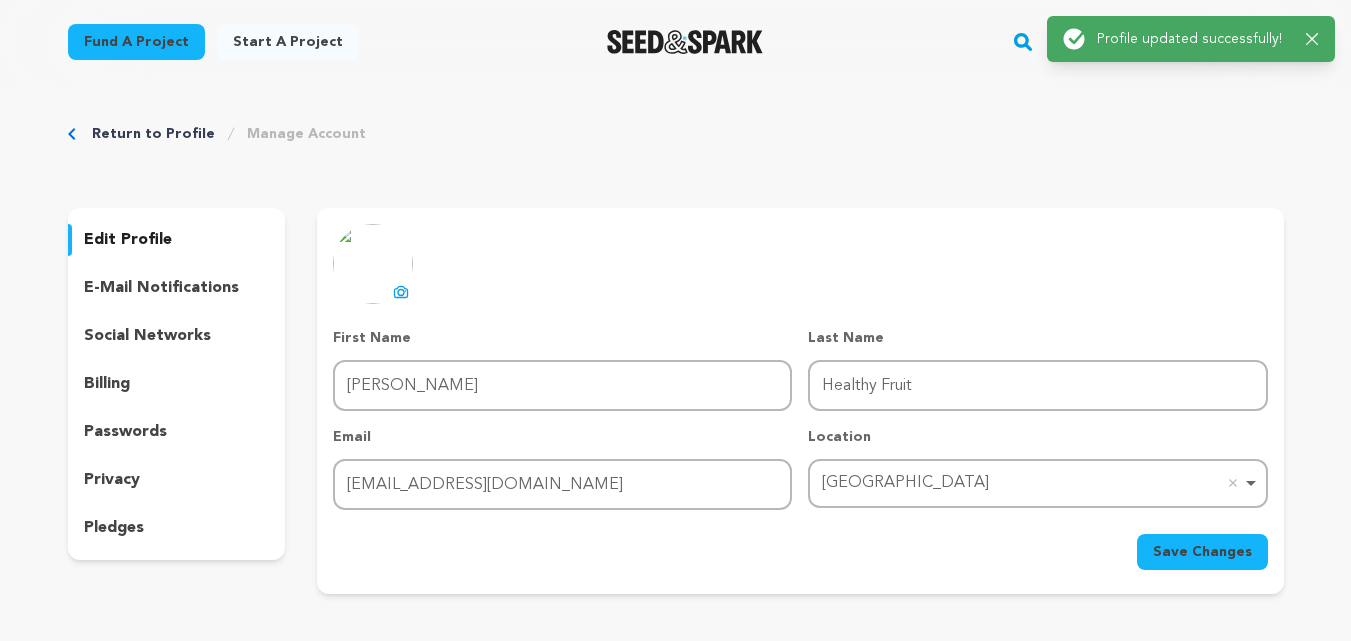 click on "social networks" at bounding box center (147, 336) 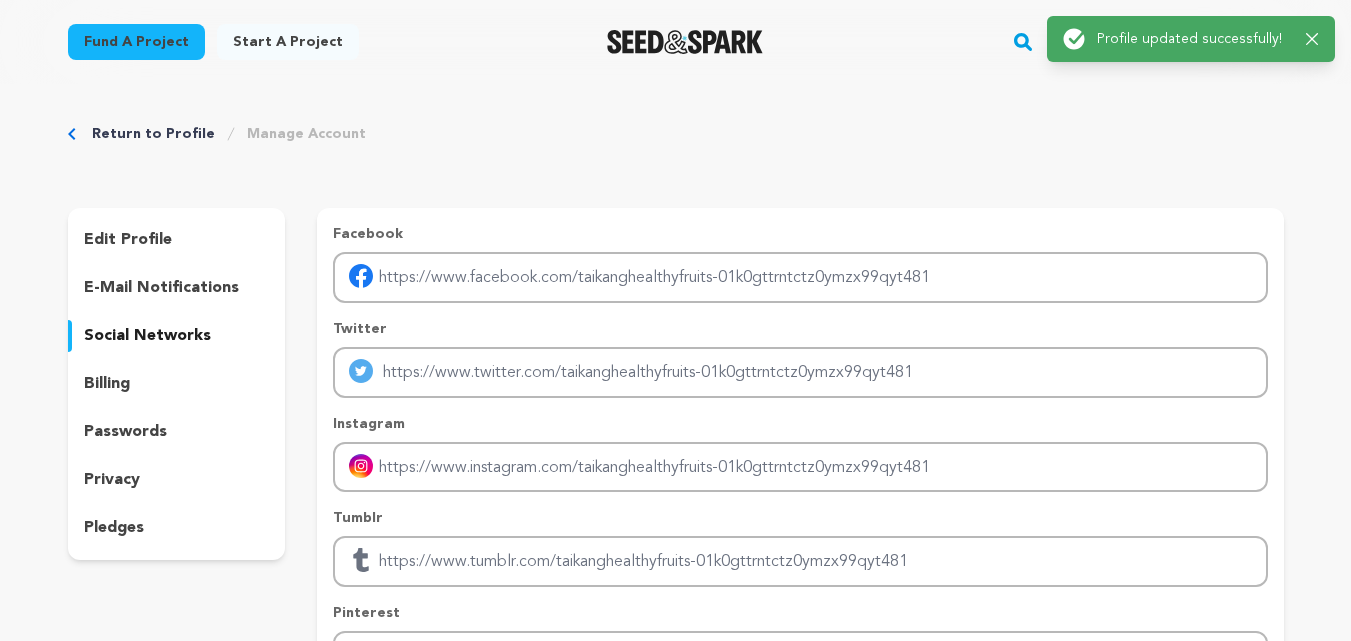 click on "e-mail notifications" at bounding box center [161, 288] 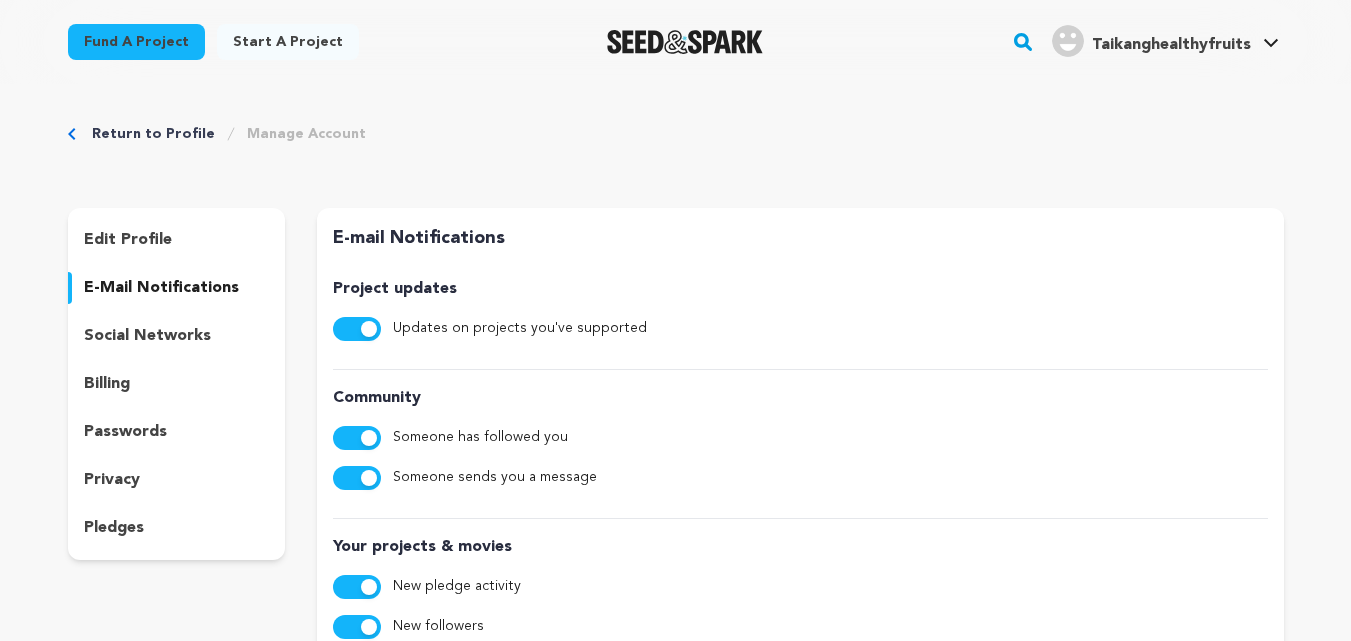 click on "social networks" at bounding box center (177, 336) 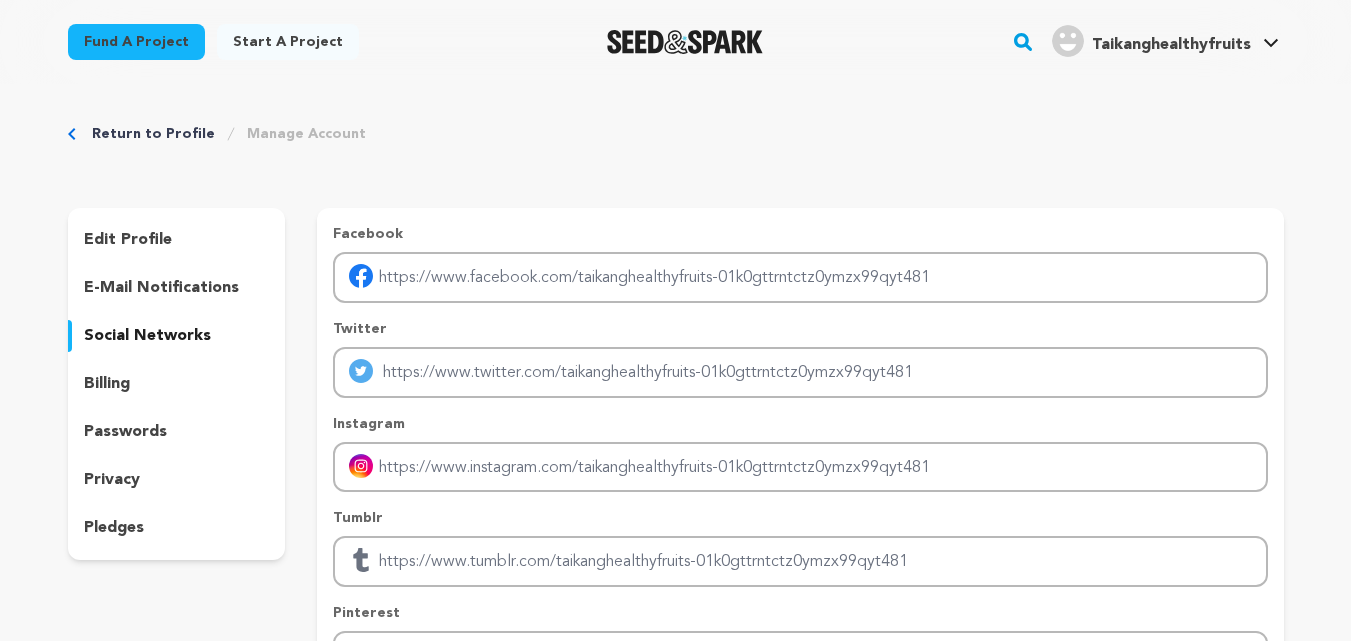 click on "e-mail notifications" at bounding box center [177, 288] 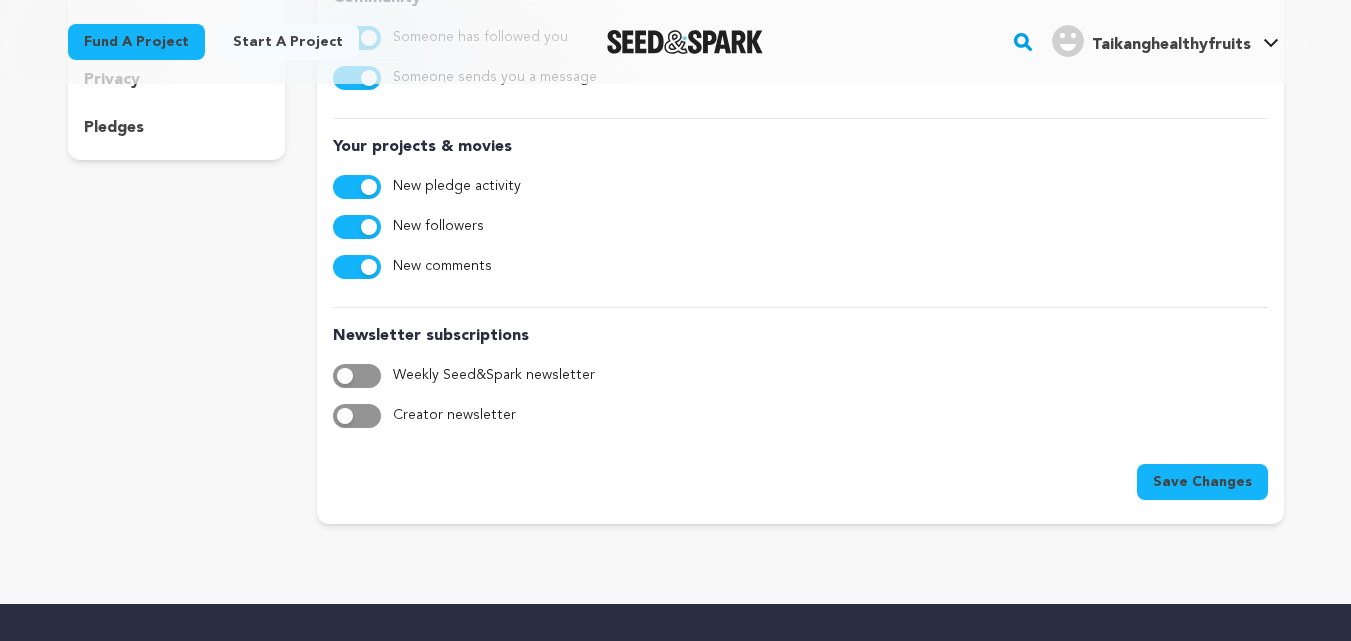 scroll, scrollTop: 0, scrollLeft: 0, axis: both 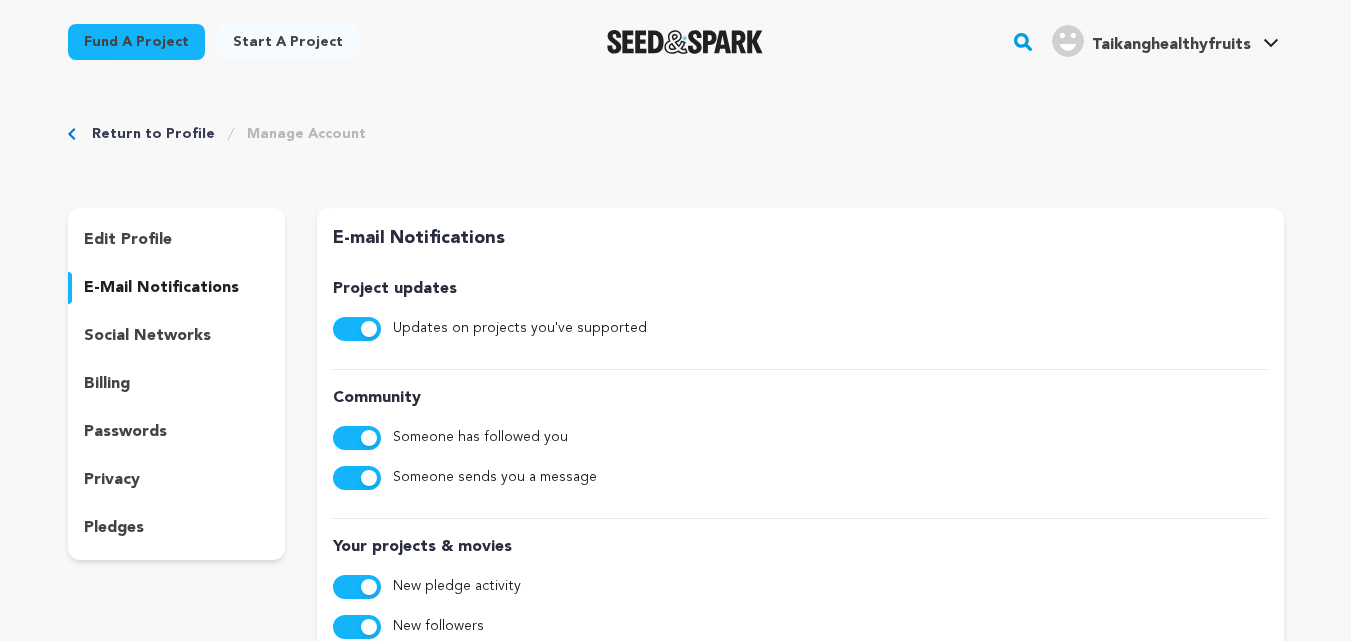 click on "social networks" at bounding box center [147, 336] 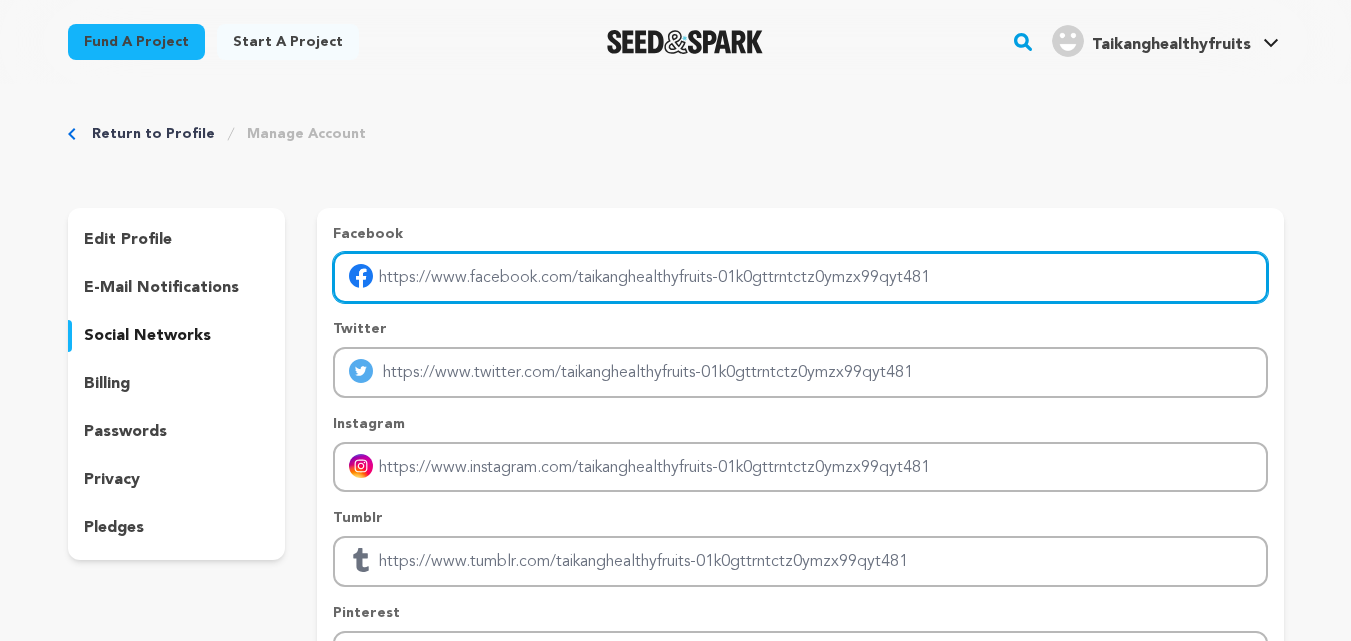 click at bounding box center (800, 277) 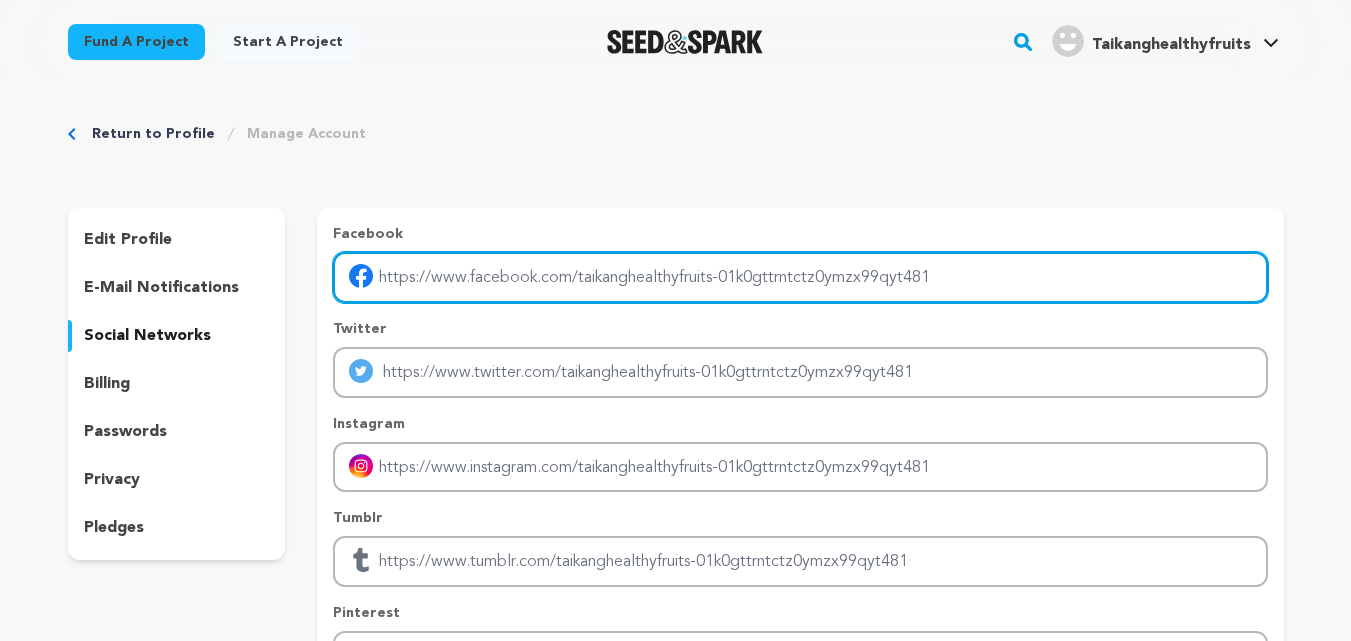 paste on "[URL][DOMAIN_NAME]" 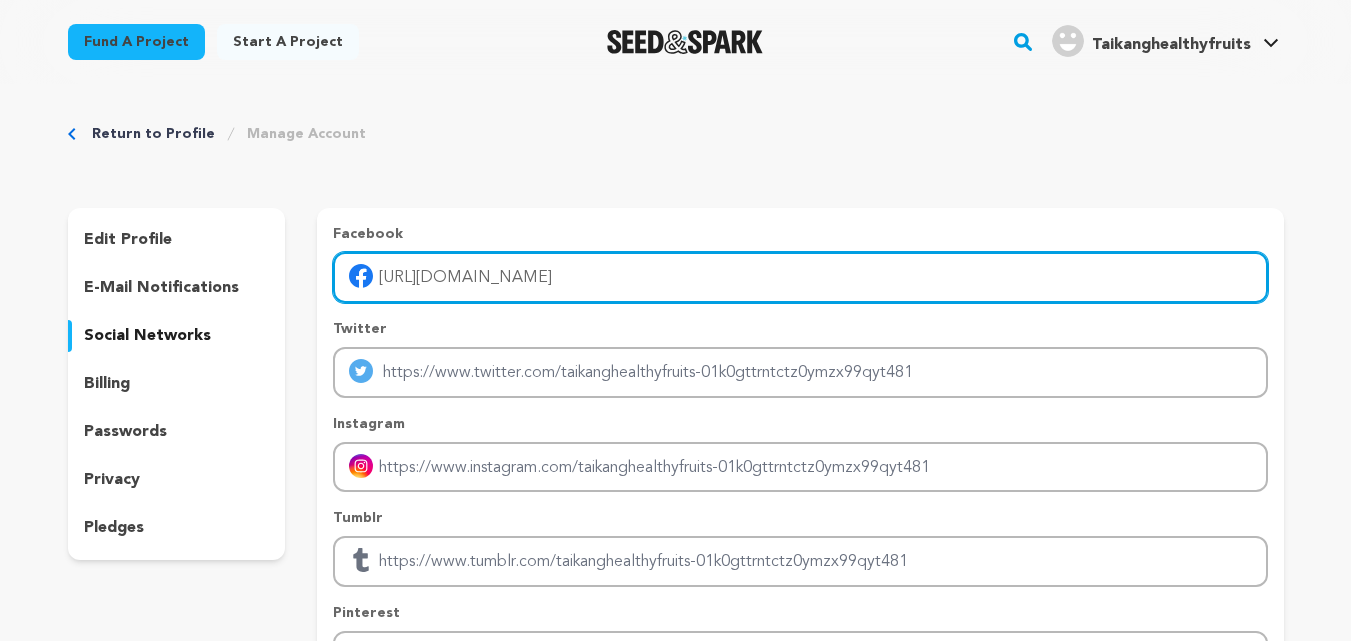 type on "[URL][DOMAIN_NAME]" 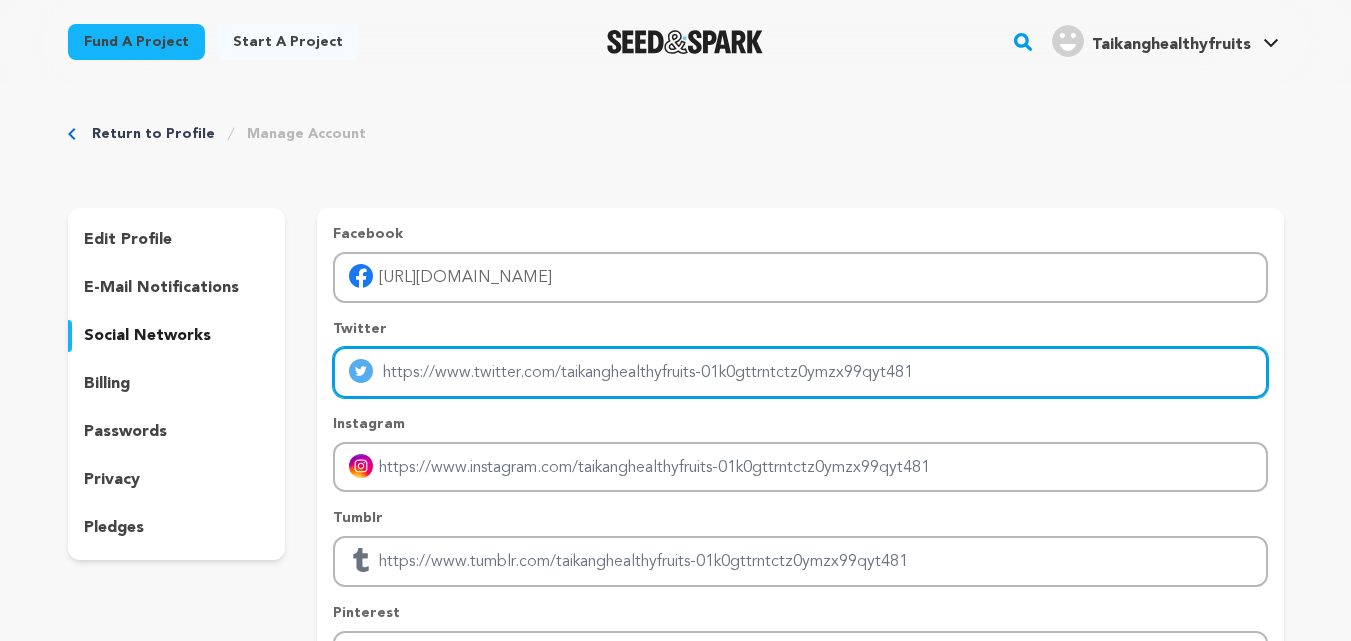 click at bounding box center [800, 372] 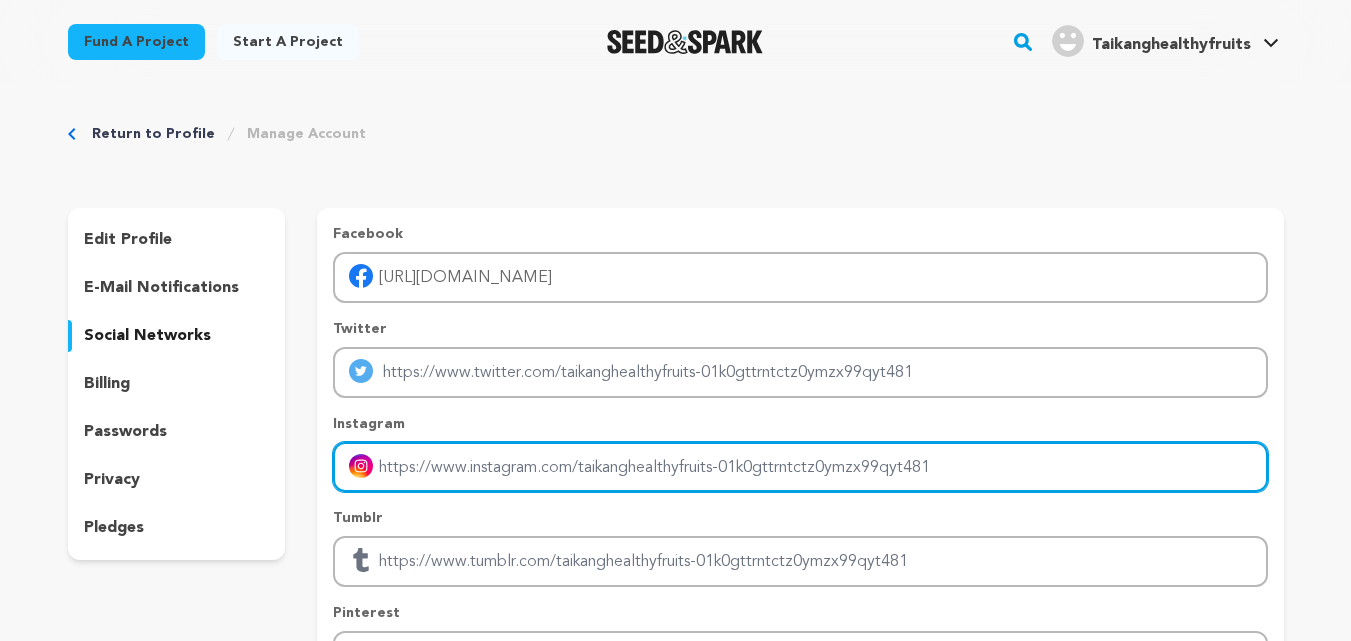 click at bounding box center [800, 467] 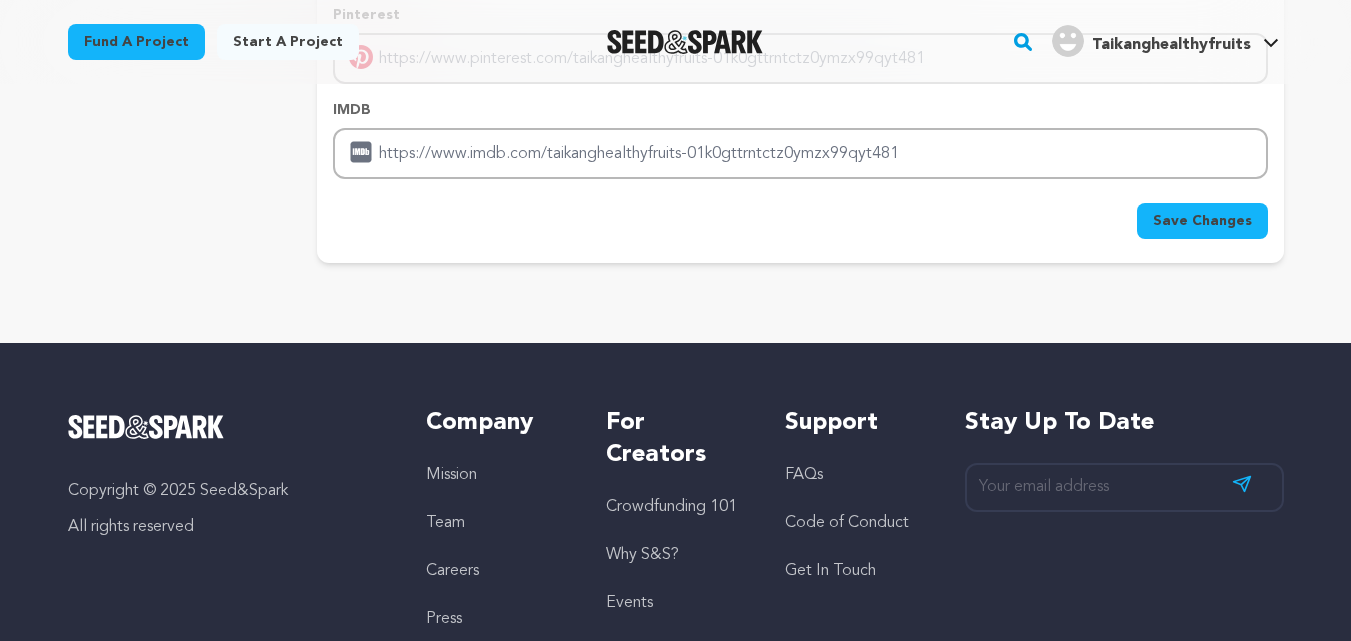 scroll, scrollTop: 600, scrollLeft: 0, axis: vertical 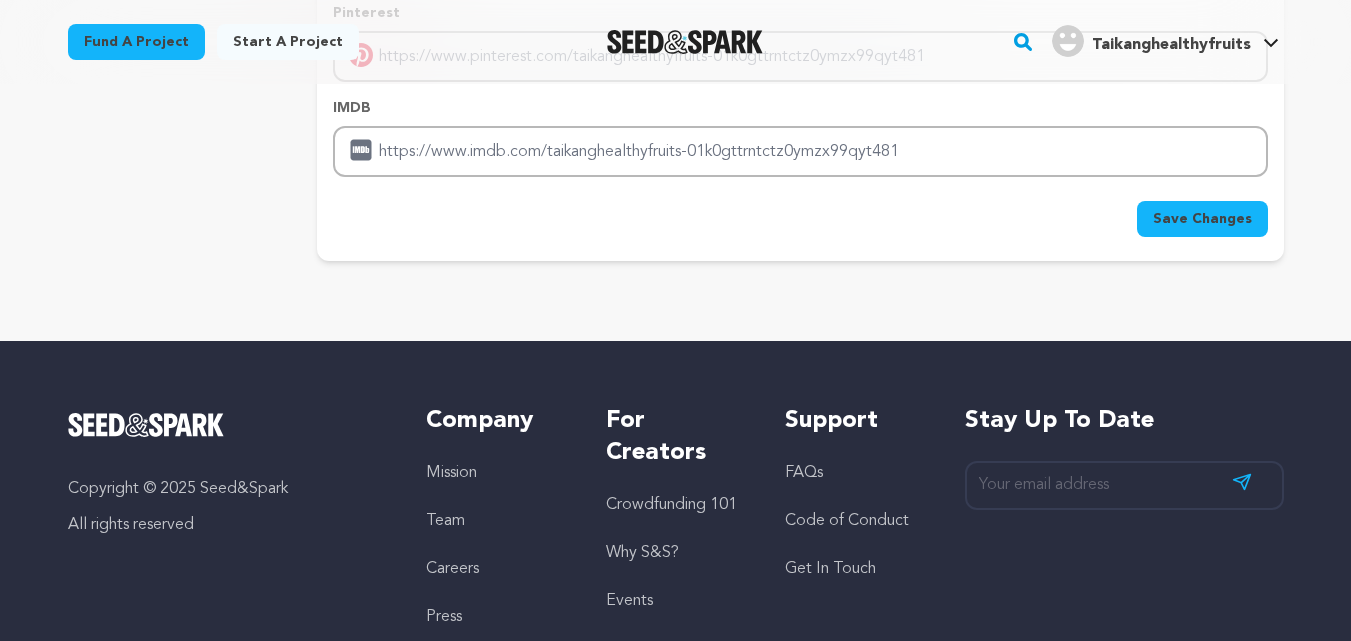type on "https://www.instagram.com/taikanghealthyfruits" 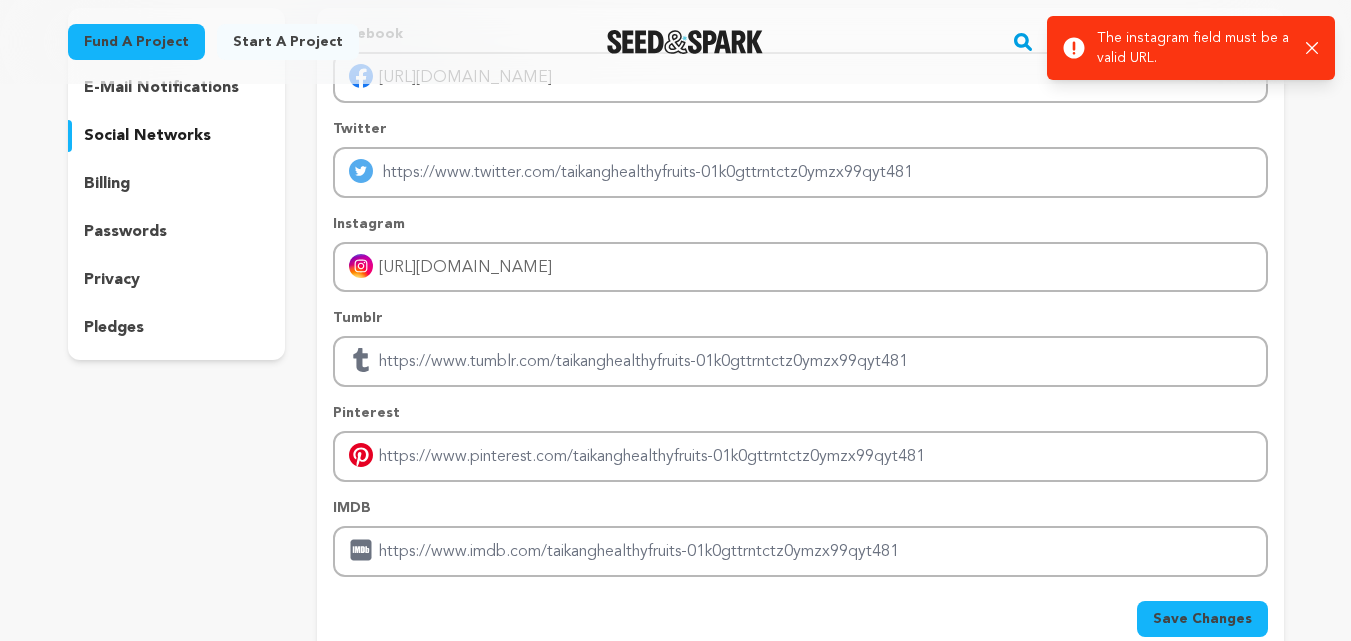 scroll, scrollTop: 0, scrollLeft: 0, axis: both 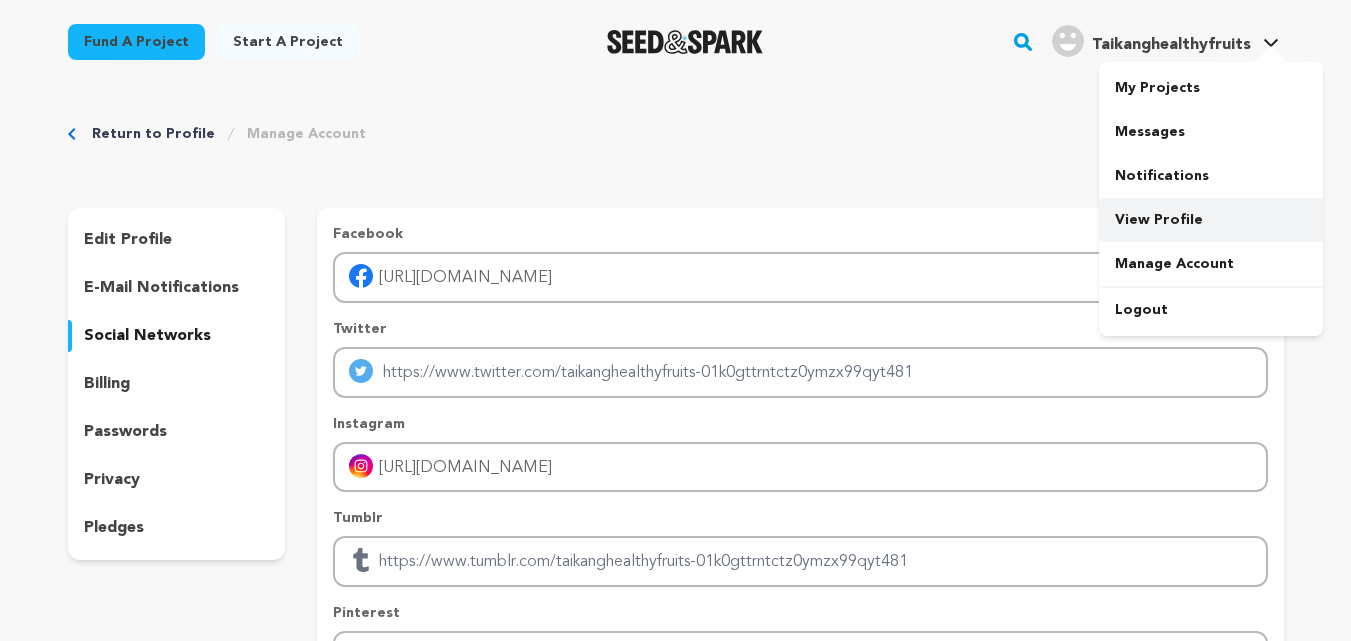 click on "View Profile" at bounding box center [1211, 220] 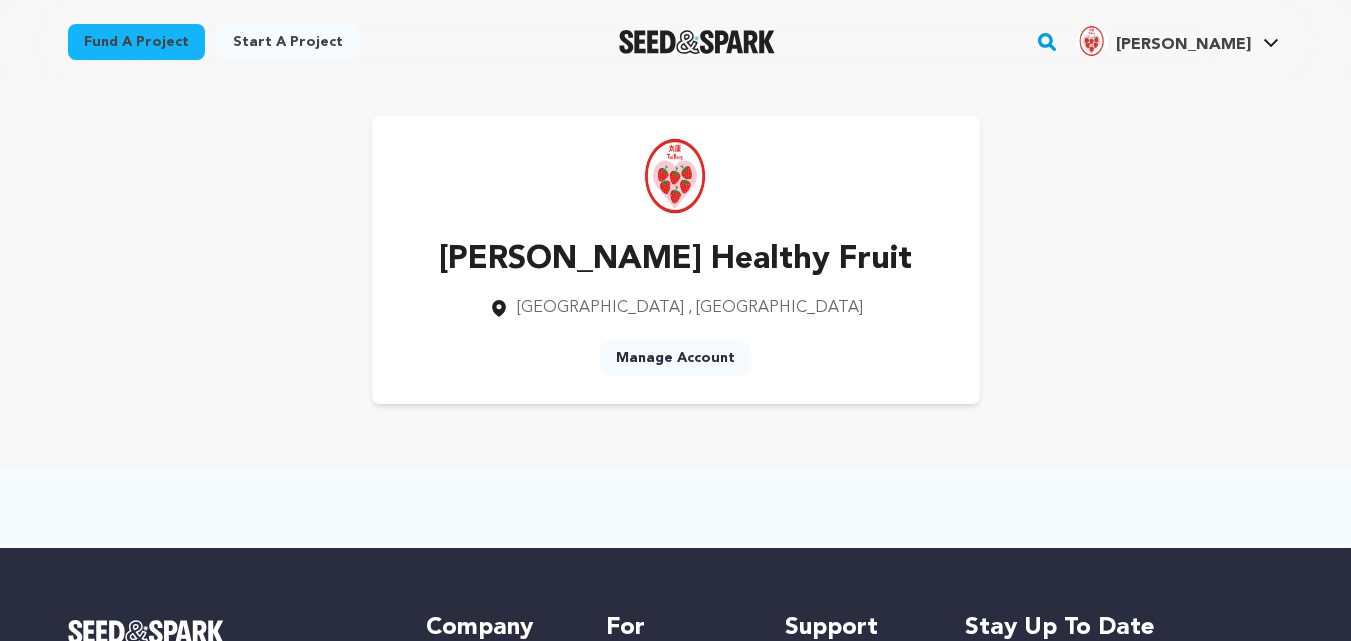 scroll, scrollTop: 0, scrollLeft: 0, axis: both 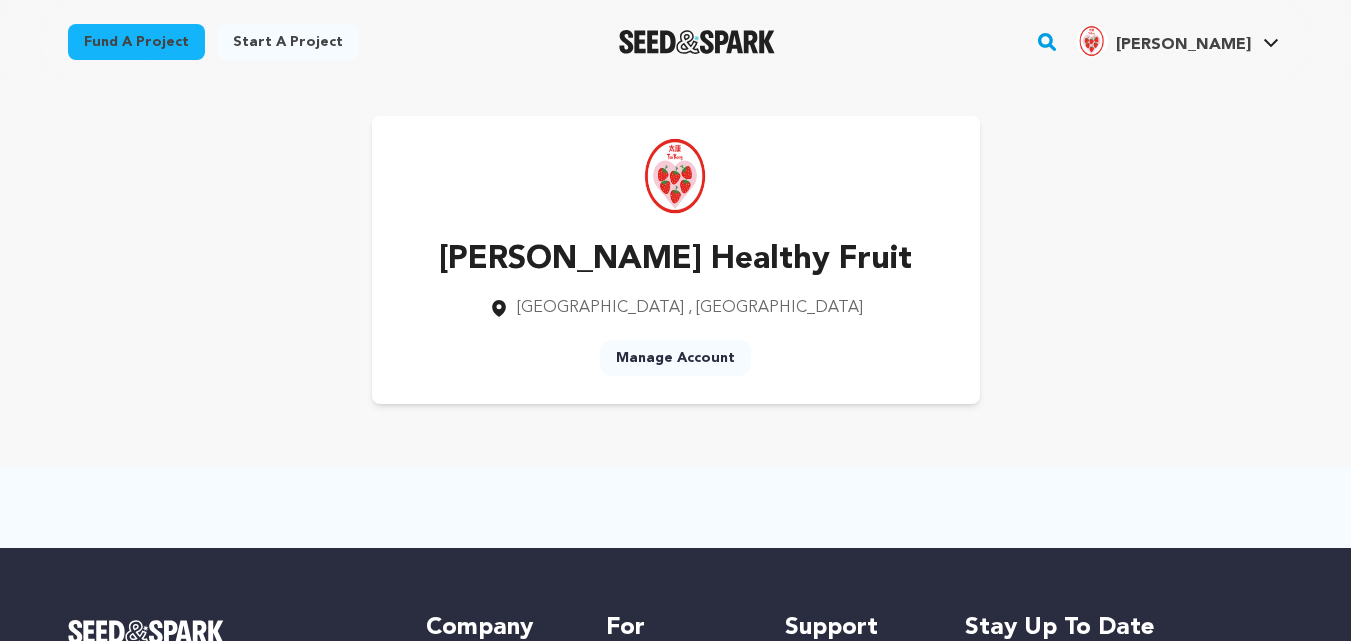click on "Manage Account" at bounding box center (675, 358) 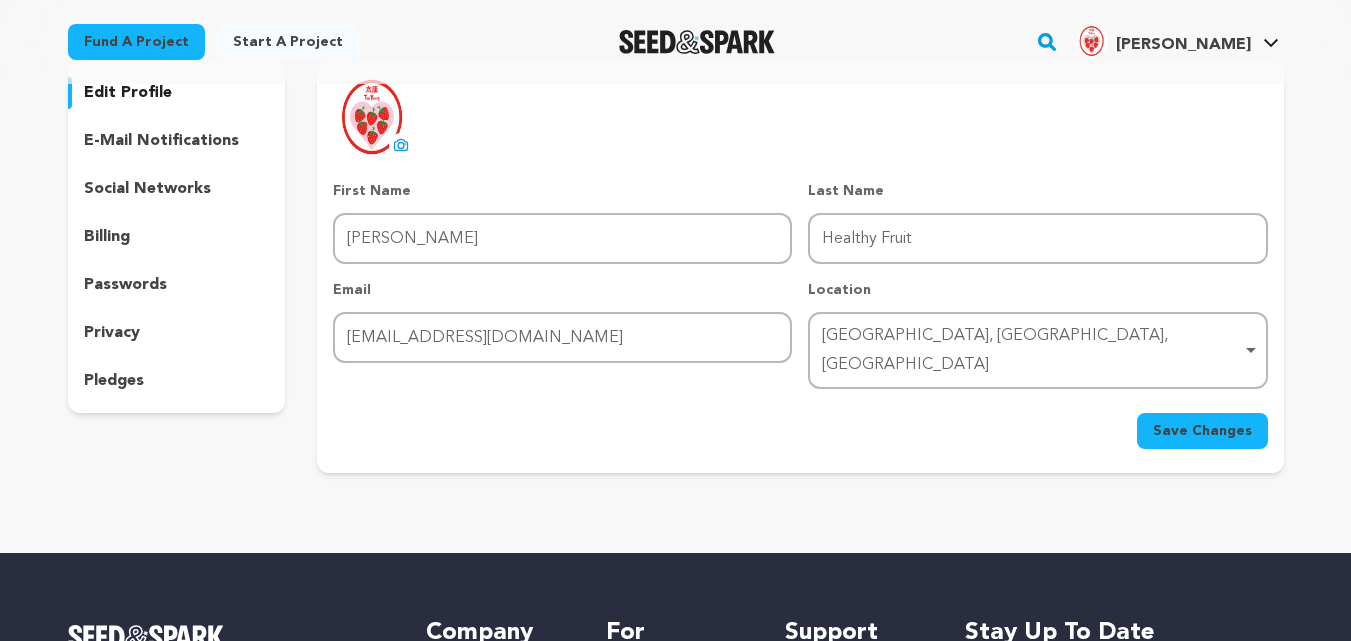 scroll, scrollTop: 100, scrollLeft: 0, axis: vertical 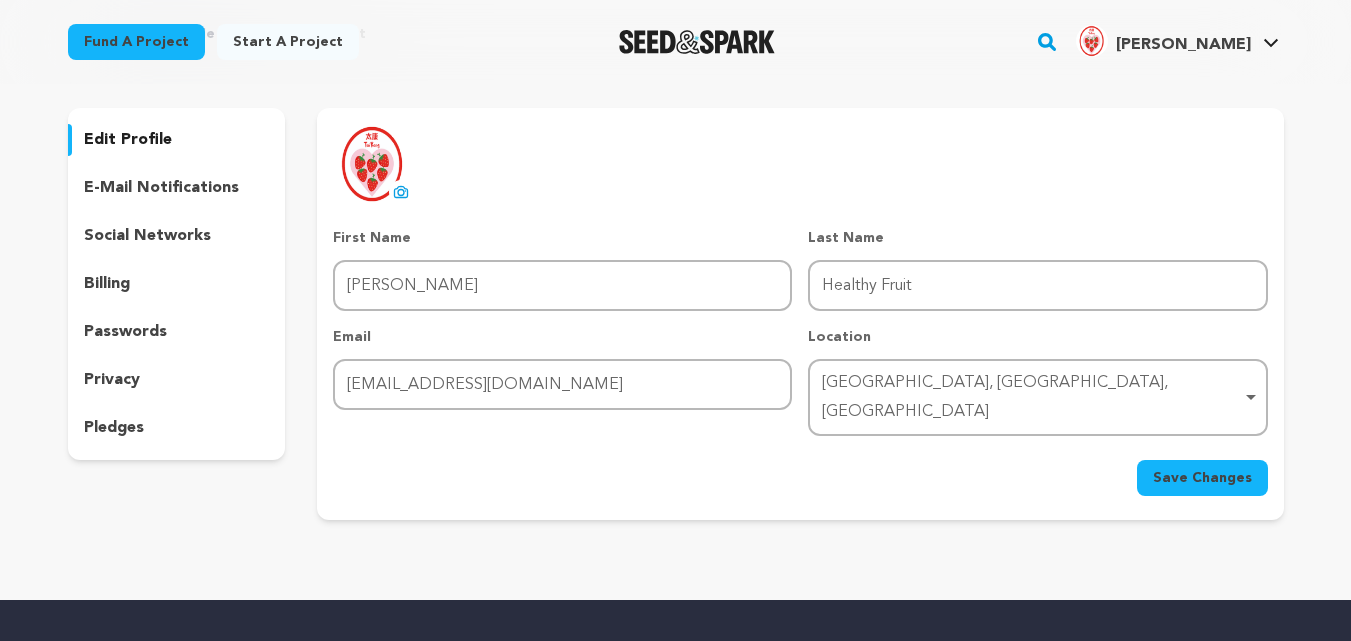 click on "privacy" at bounding box center (112, 380) 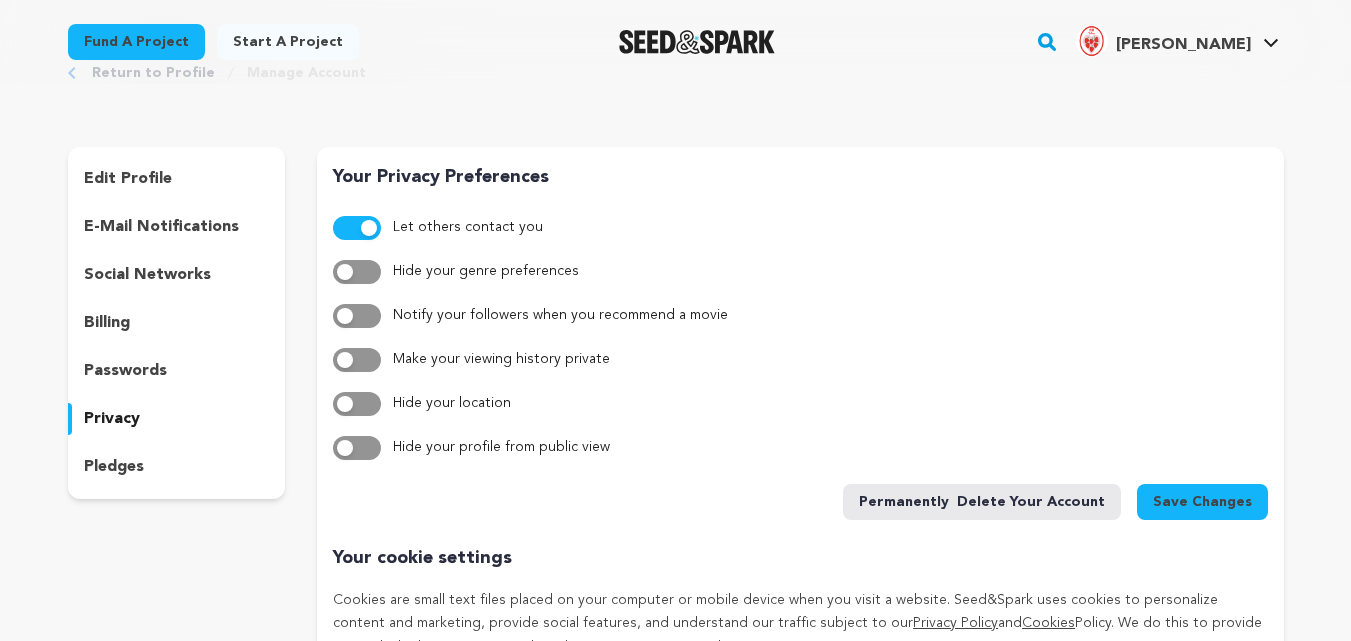 scroll, scrollTop: 0, scrollLeft: 0, axis: both 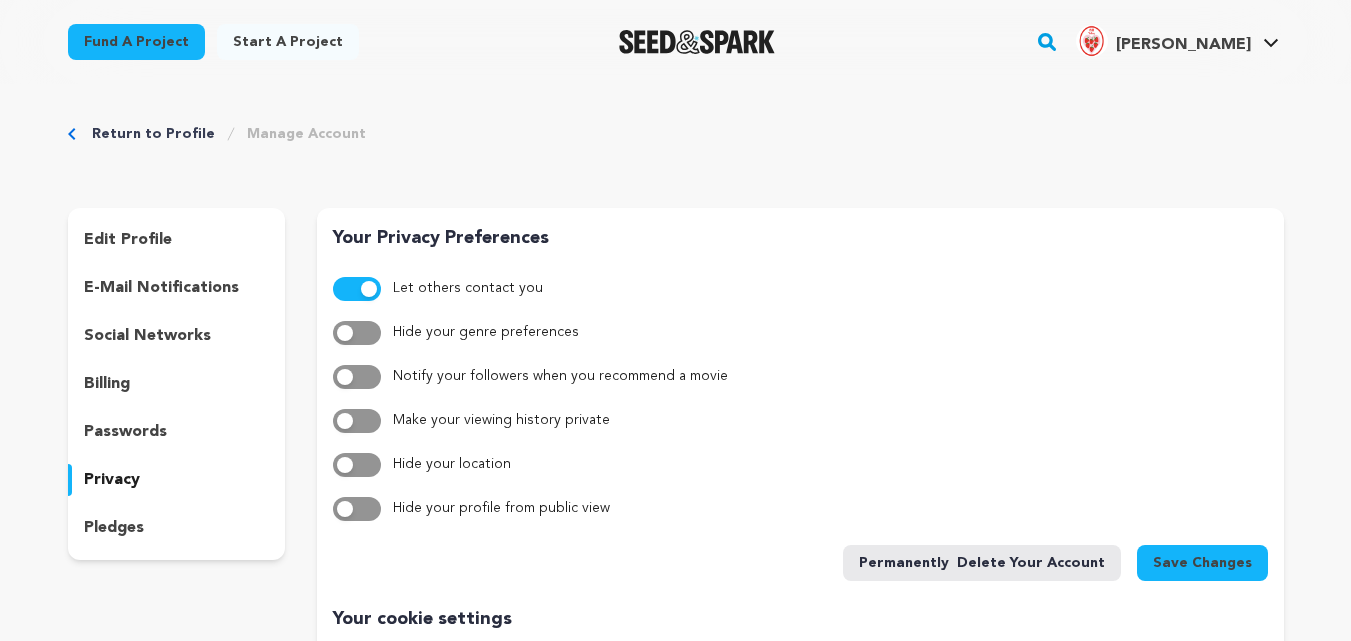 click on "Tai kang H.
Tai kang H." at bounding box center (1177, 42) 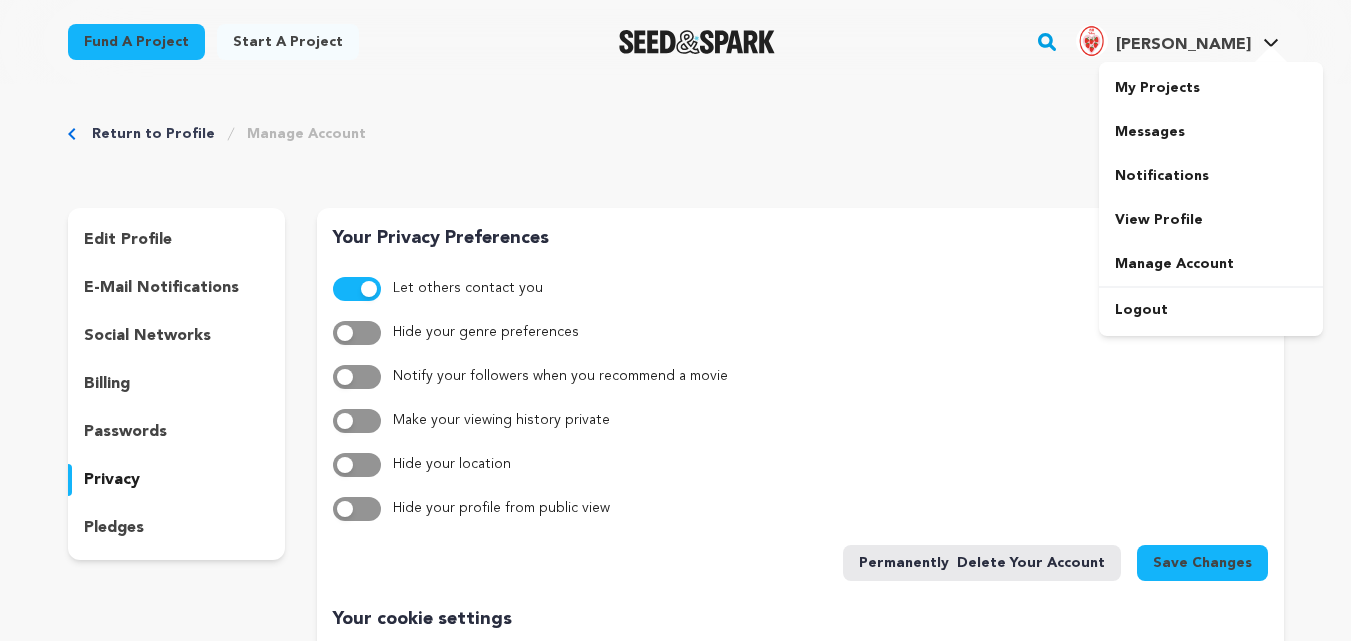 click on "[PERSON_NAME]" at bounding box center (1183, 45) 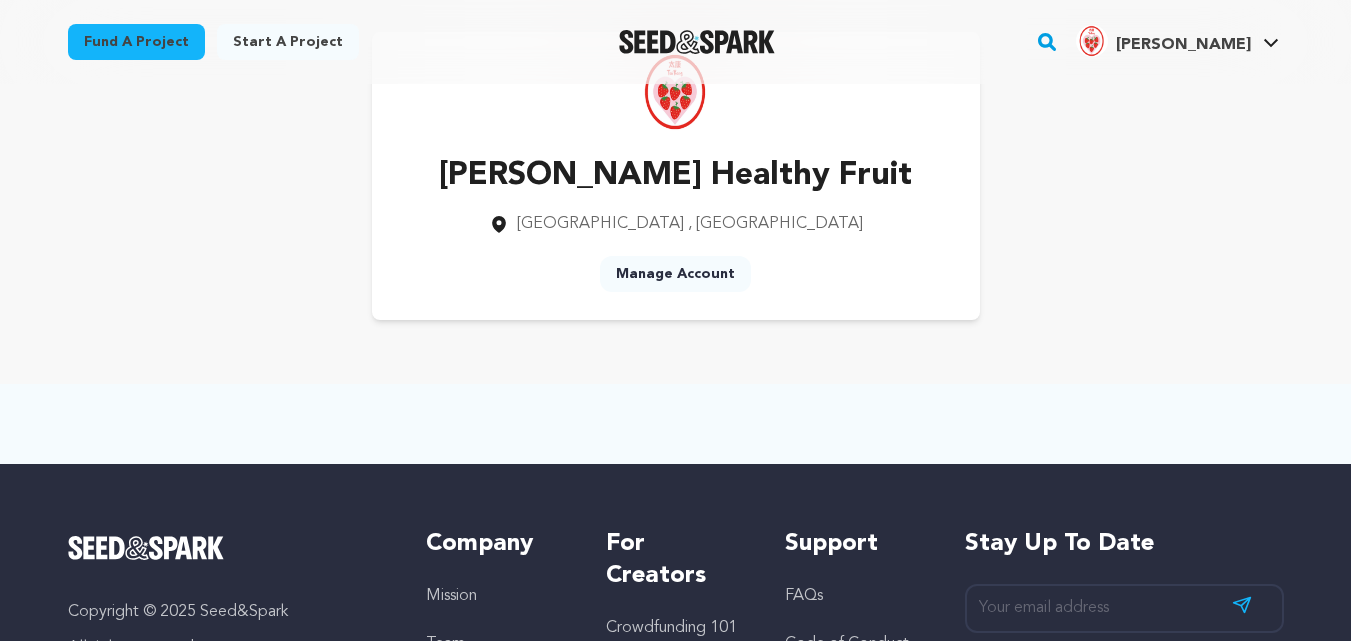 scroll, scrollTop: 0, scrollLeft: 0, axis: both 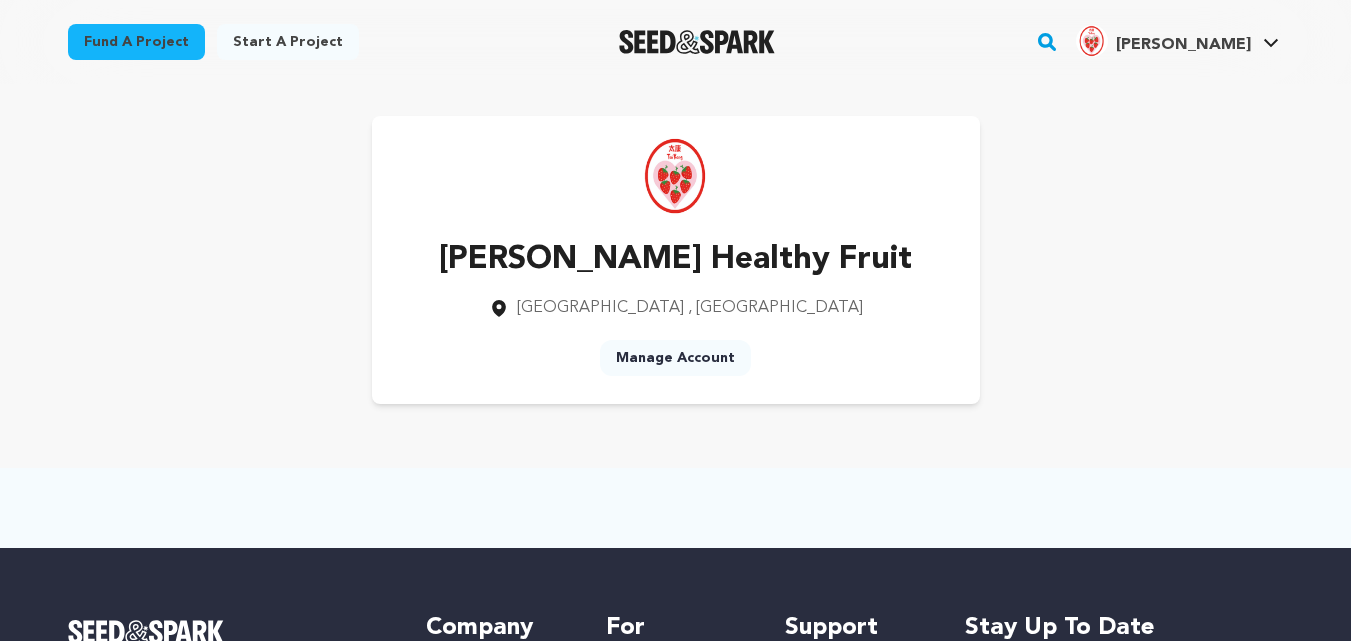 click on "Manage Account" at bounding box center (675, 358) 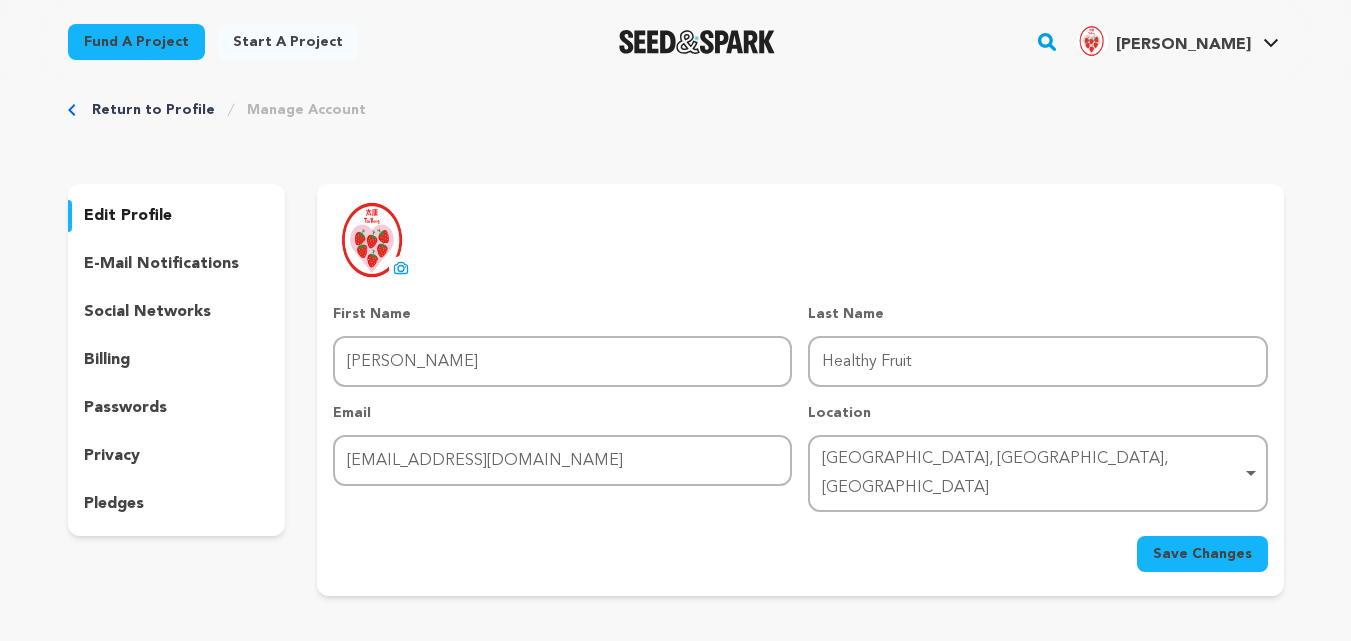 scroll, scrollTop: 100, scrollLeft: 0, axis: vertical 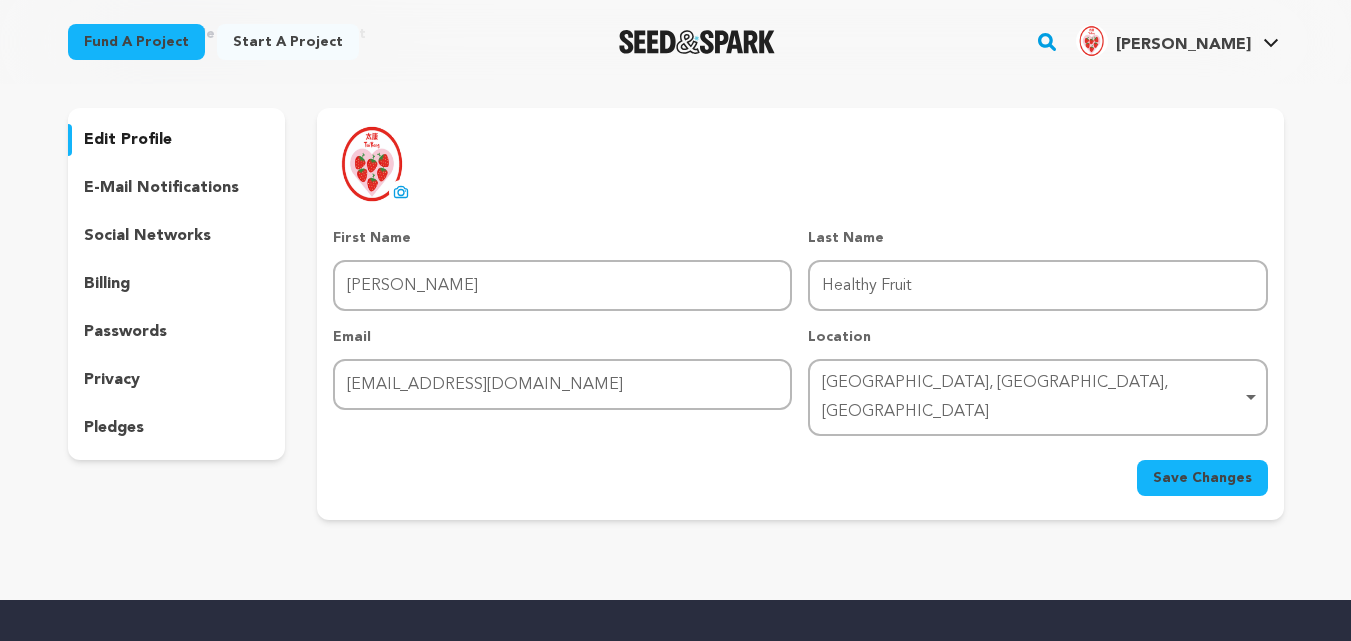 click on "e-mail notifications" at bounding box center (161, 188) 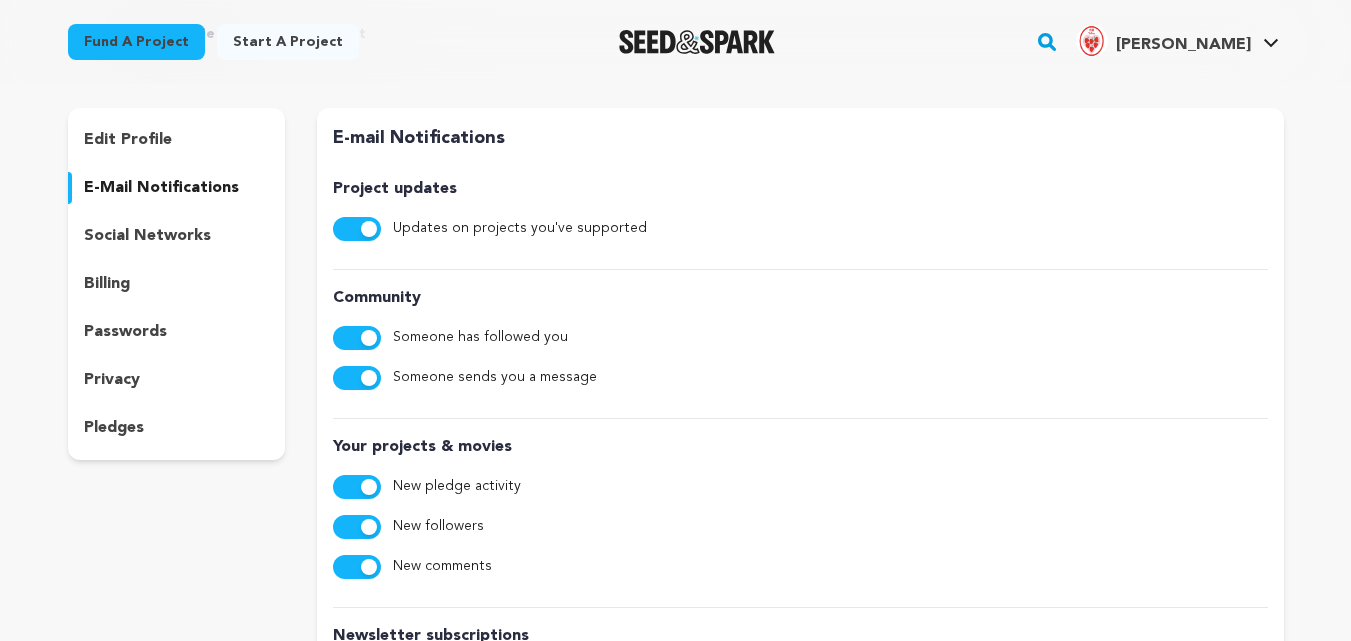 click on "social networks" at bounding box center (147, 236) 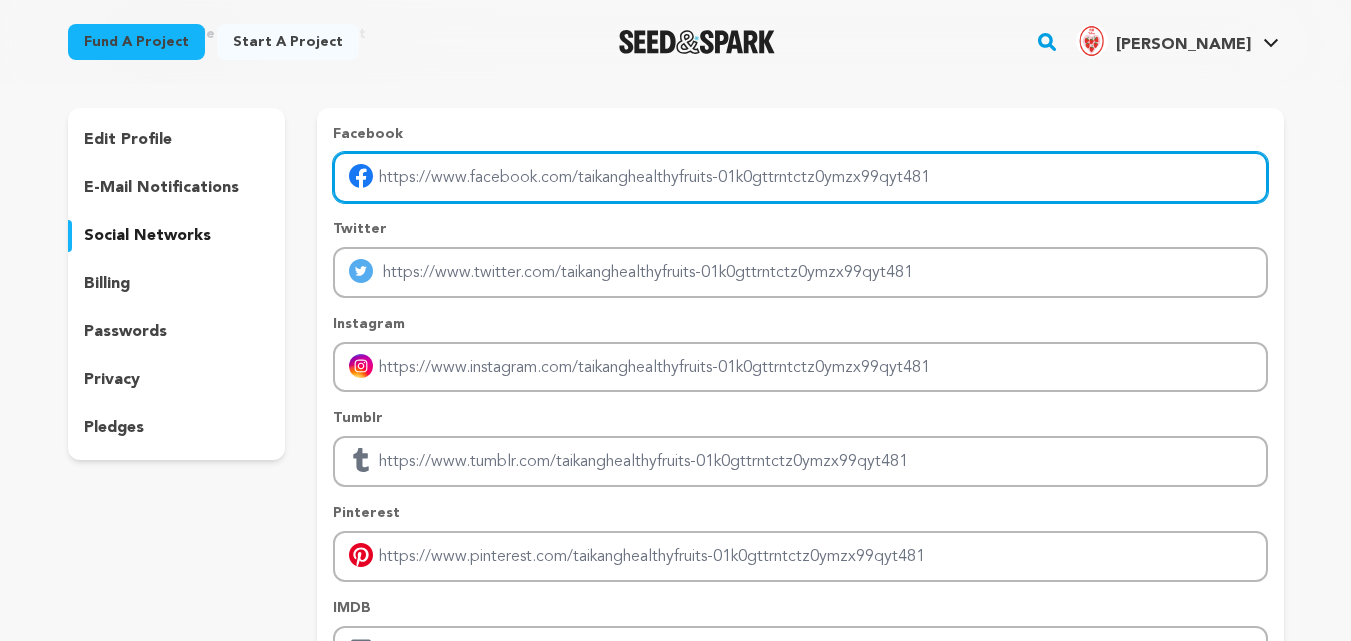 click at bounding box center (800, 177) 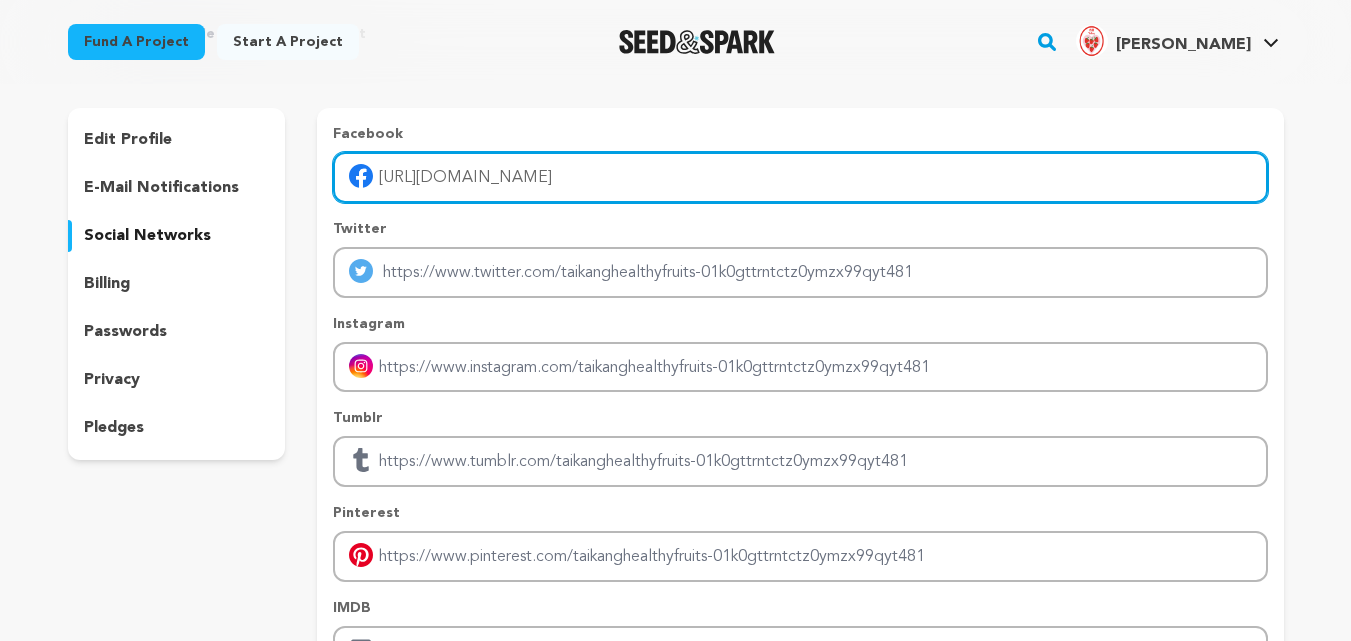type on "https://www.facebook.com/taikanghealthyfruits" 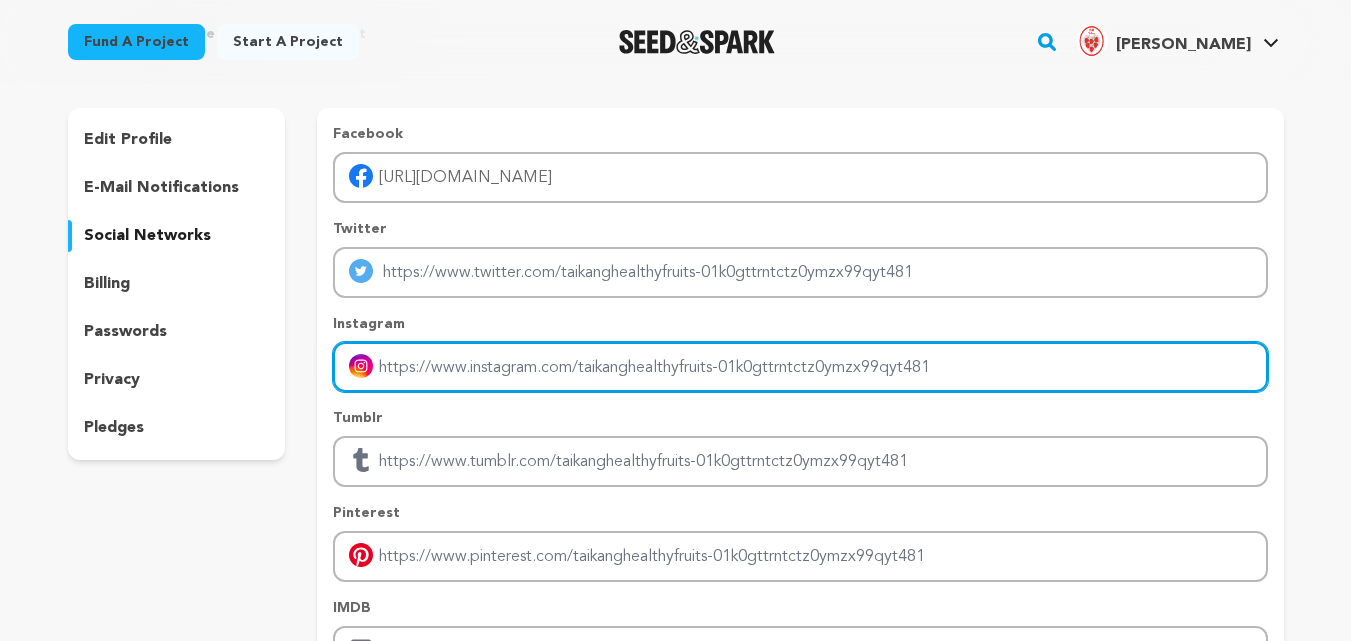 click at bounding box center (800, 367) 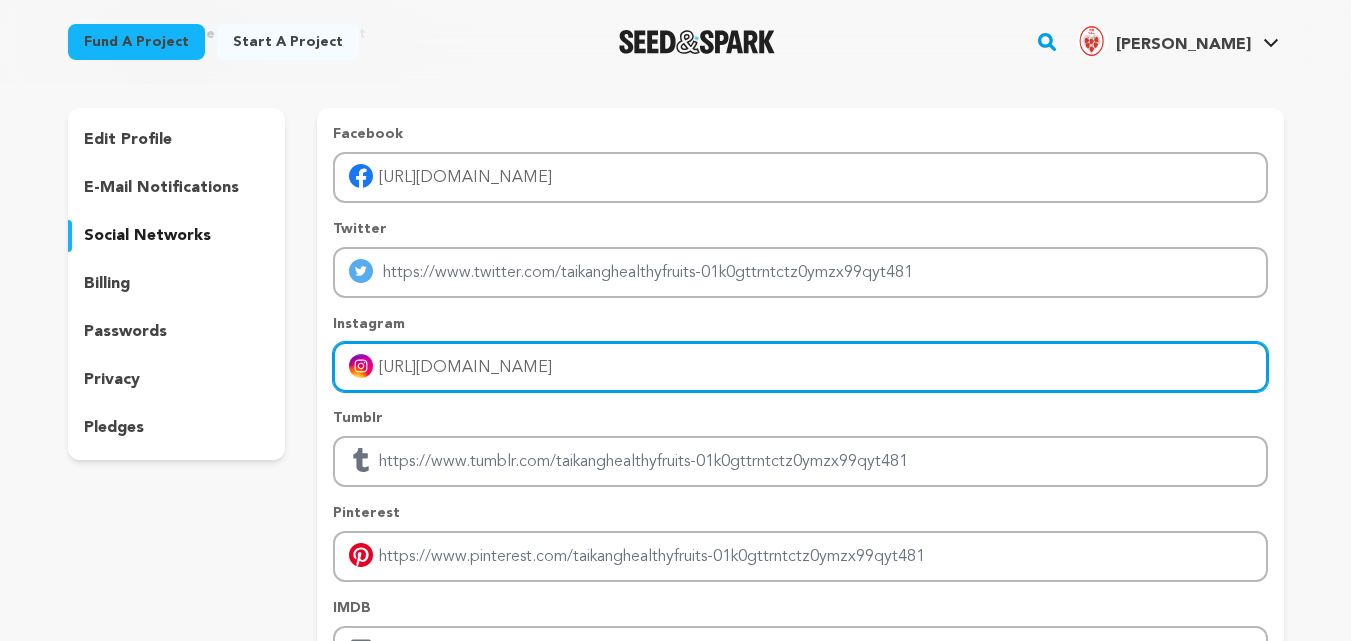 type on "[URL][DOMAIN_NAME]" 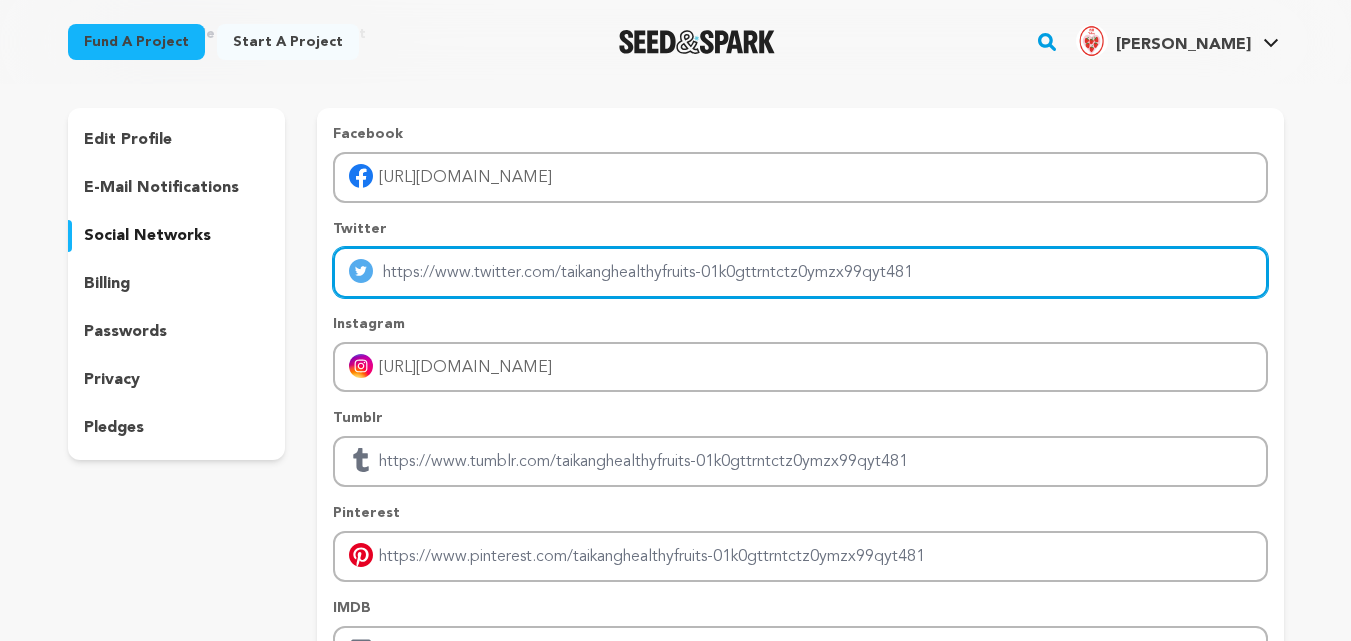 click at bounding box center (800, 272) 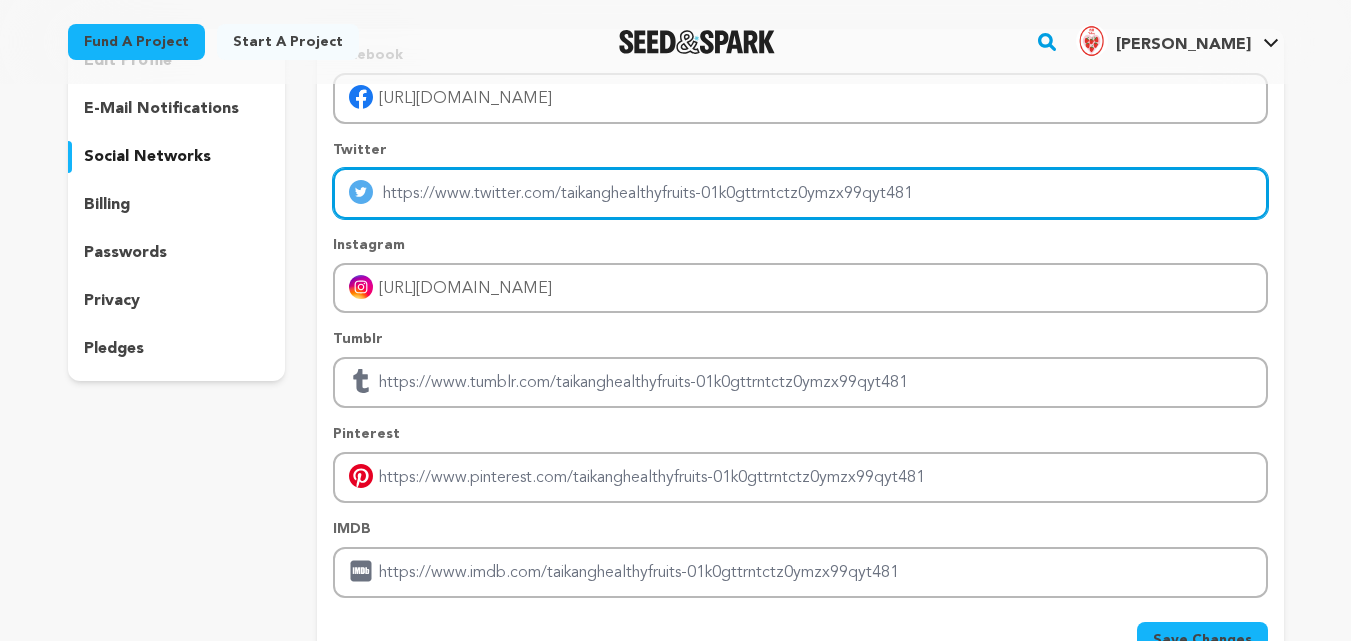 scroll, scrollTop: 300, scrollLeft: 0, axis: vertical 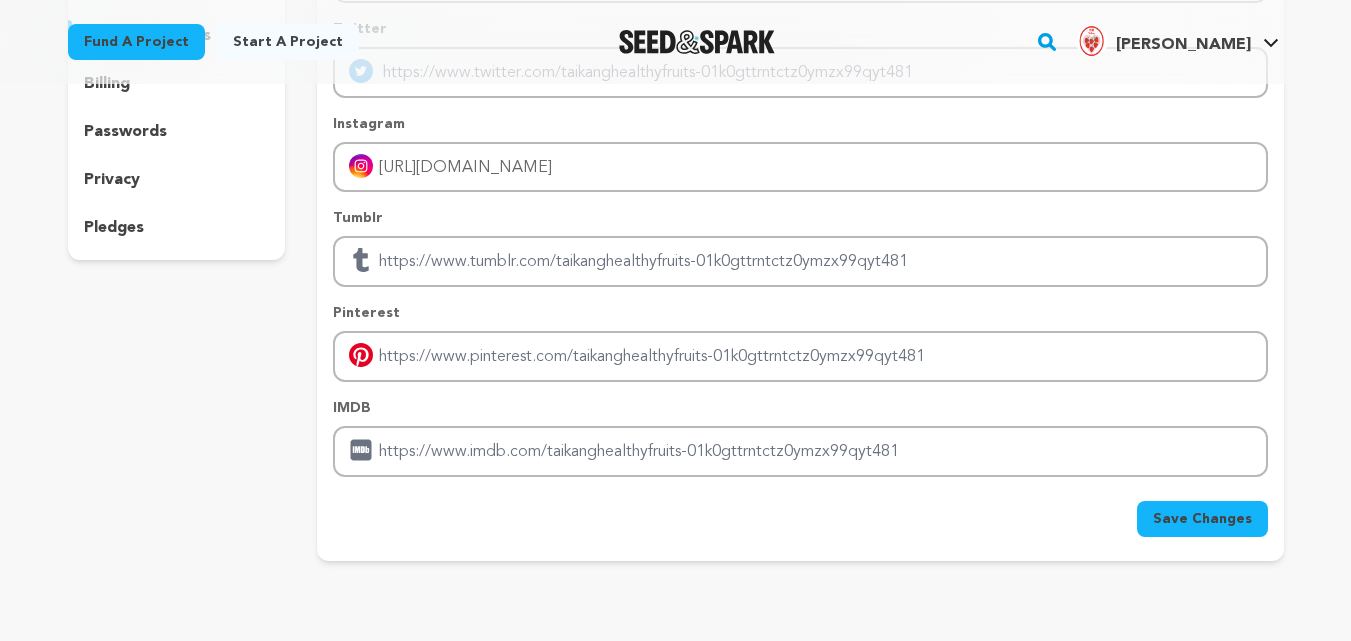 click on "Save Changes" at bounding box center (1202, 519) 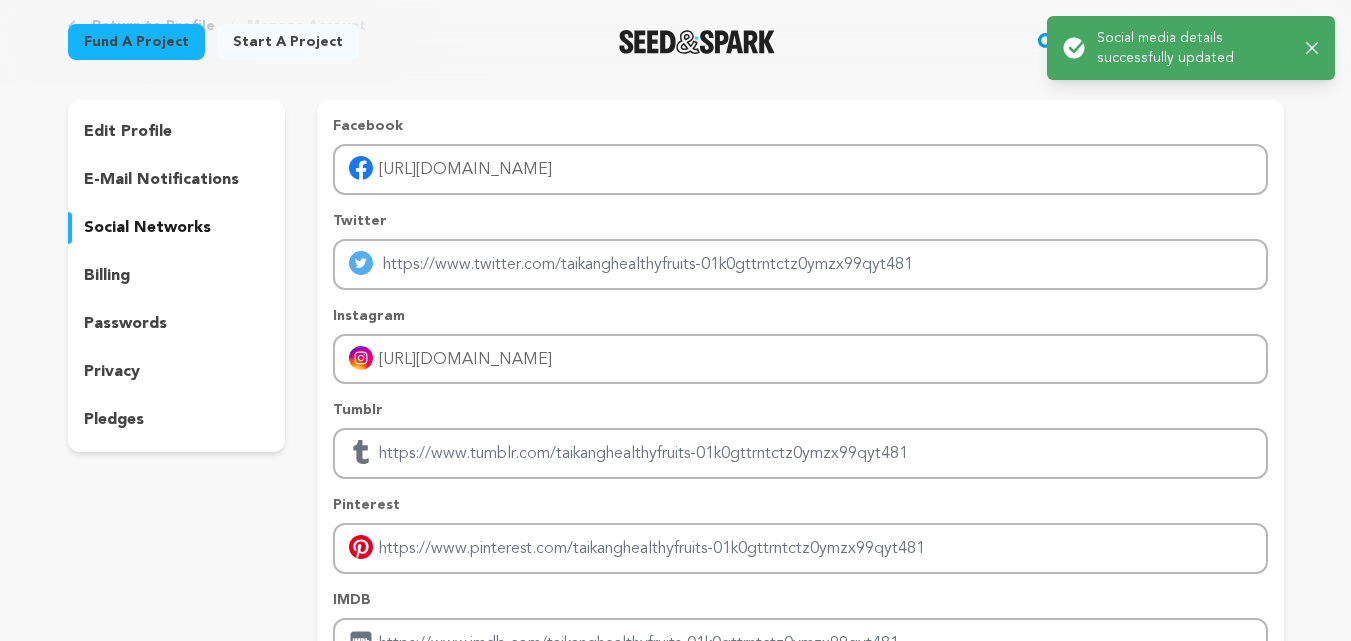 scroll, scrollTop: 100, scrollLeft: 0, axis: vertical 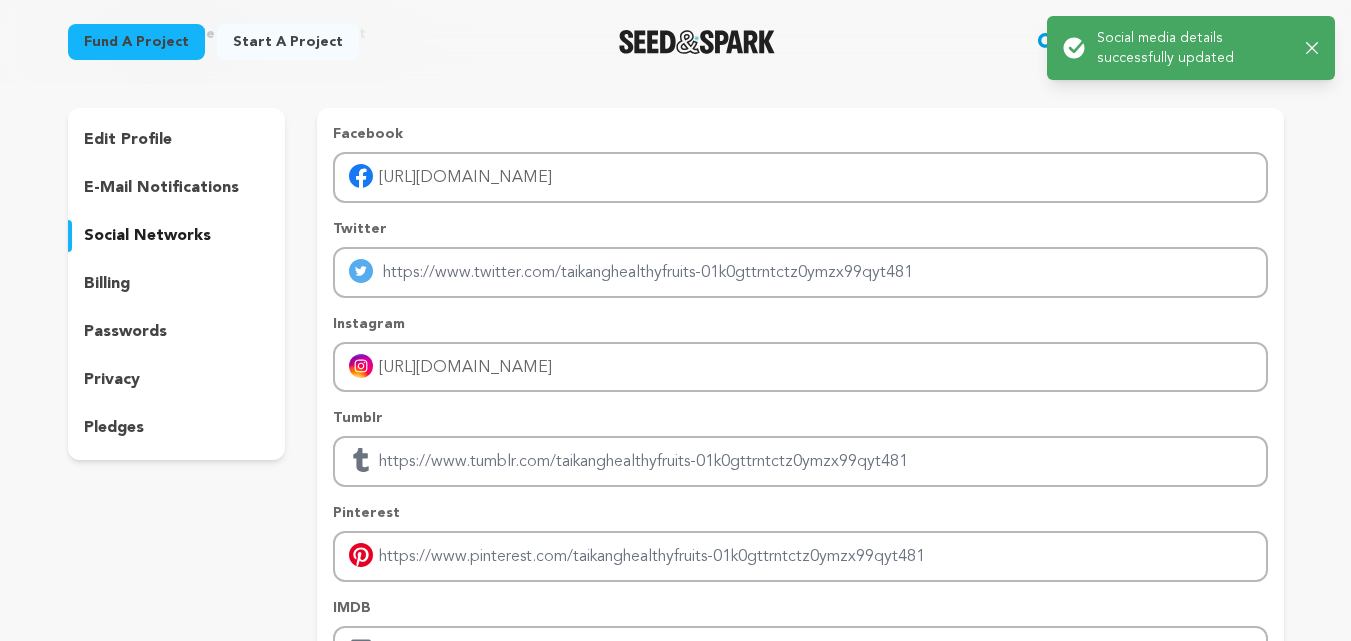 click on "Success:
Info:
Warning:
Error:
Social media details successfully updated
Close notification" at bounding box center [1191, 48] 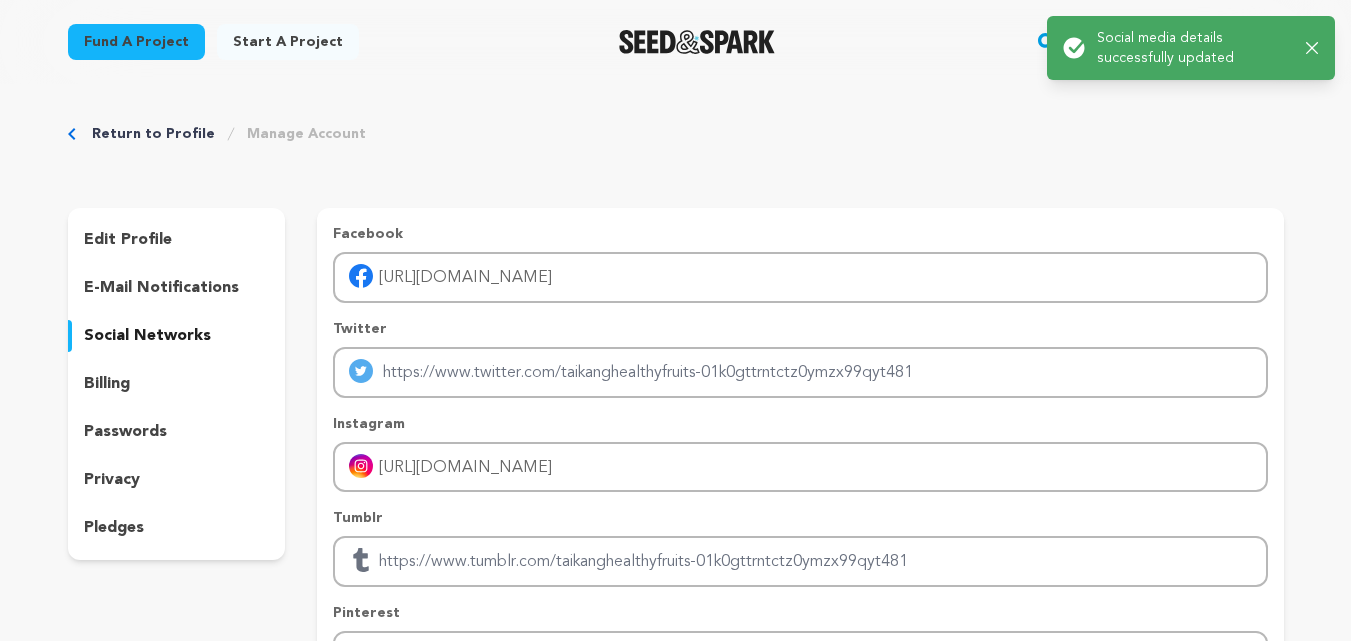click on "Success:
Info:
Warning:
Error:
Social media details successfully updated
Close notification" at bounding box center (1191, 48) 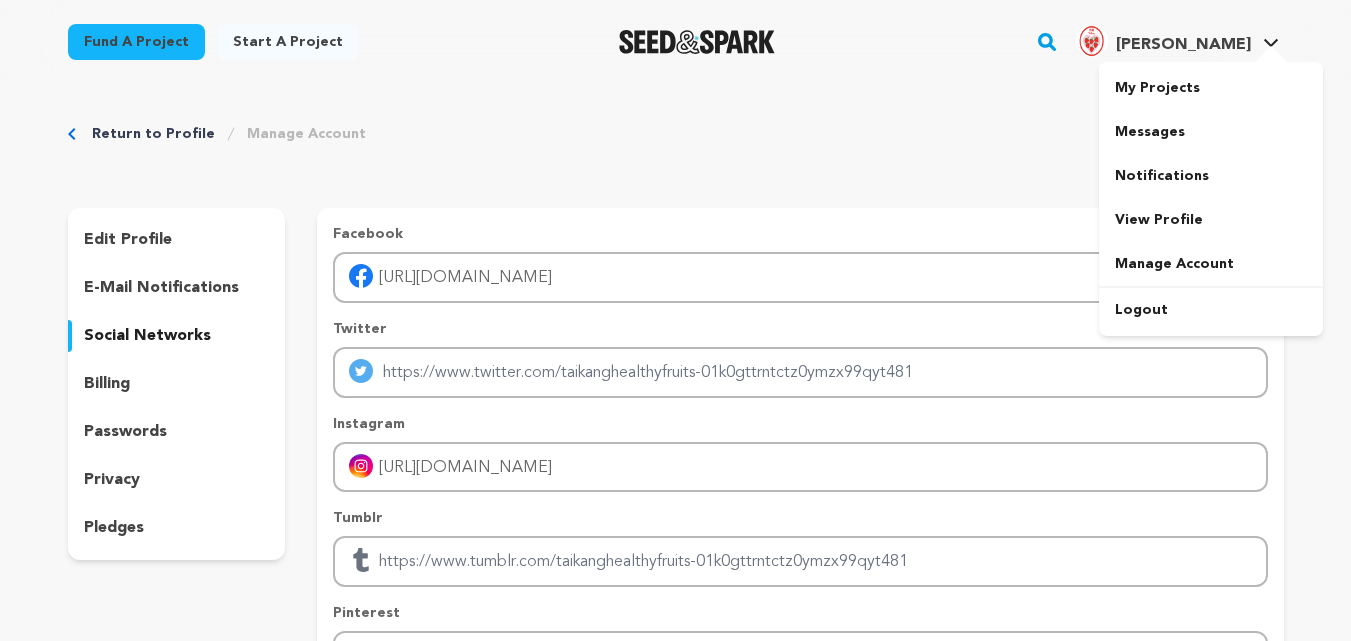 click on "Tai kang H.
Tai kang H." at bounding box center (1177, 39) 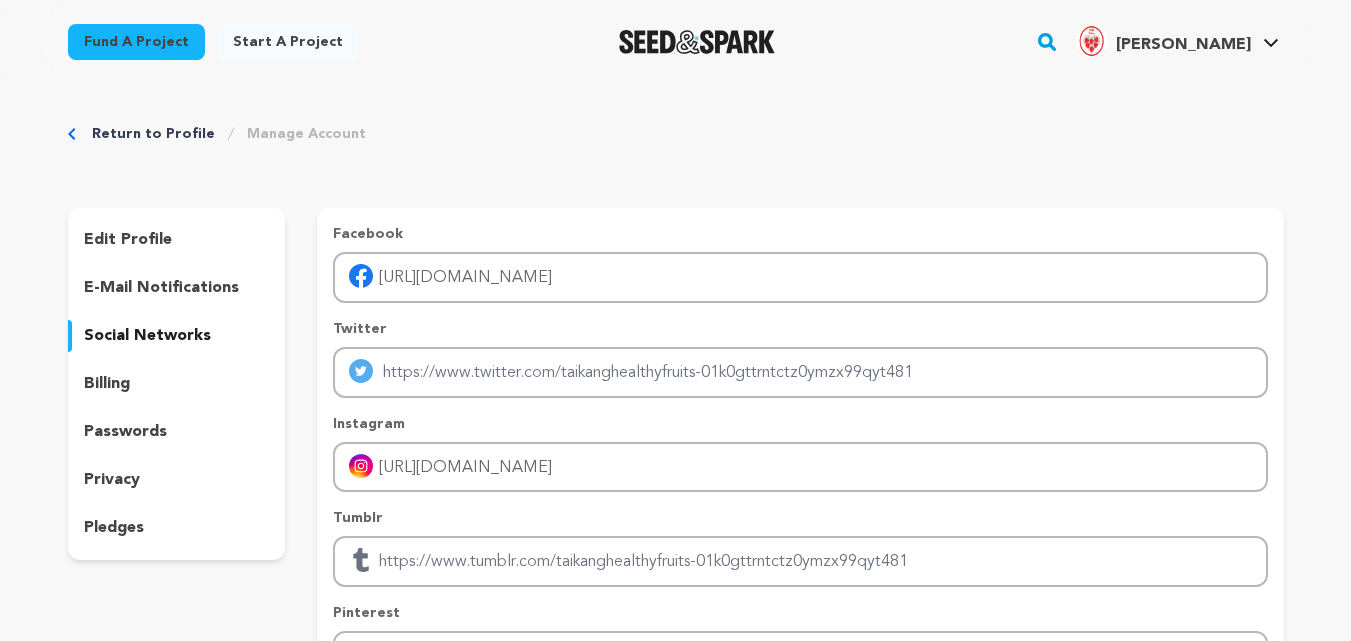 click on "Tai kang H.
Tai kang H." at bounding box center (1177, 39) 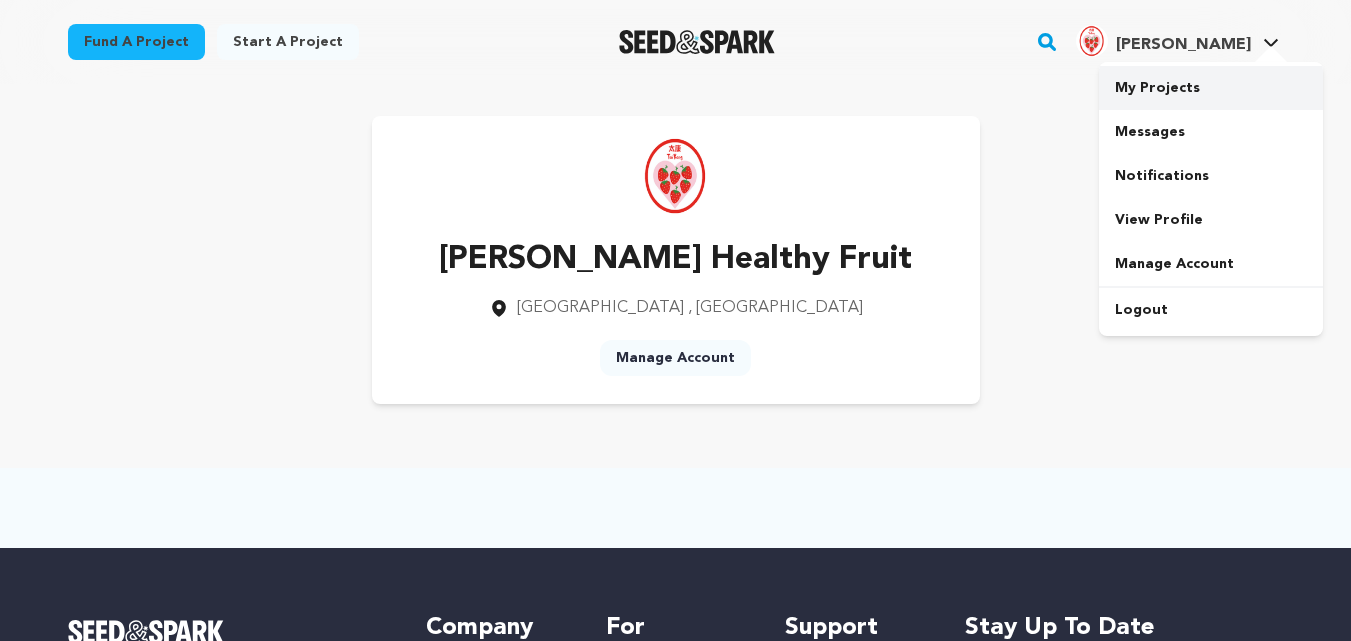 scroll, scrollTop: 0, scrollLeft: 0, axis: both 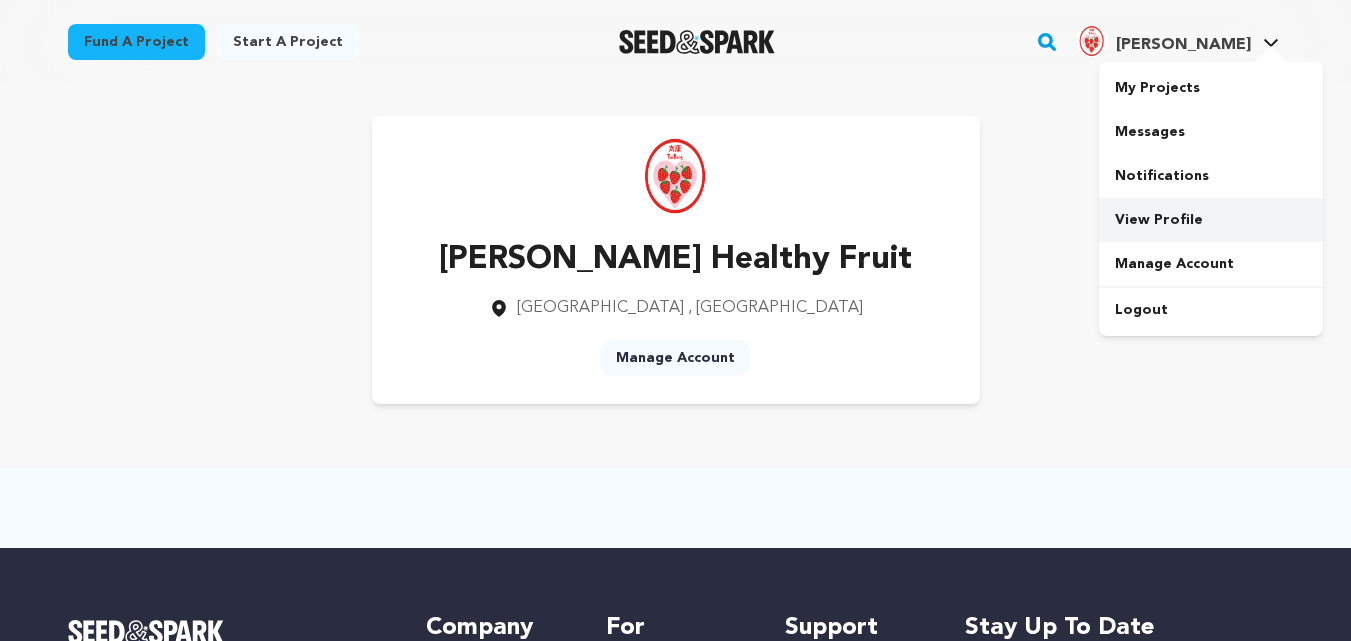 click on "View Profile" at bounding box center [1211, 220] 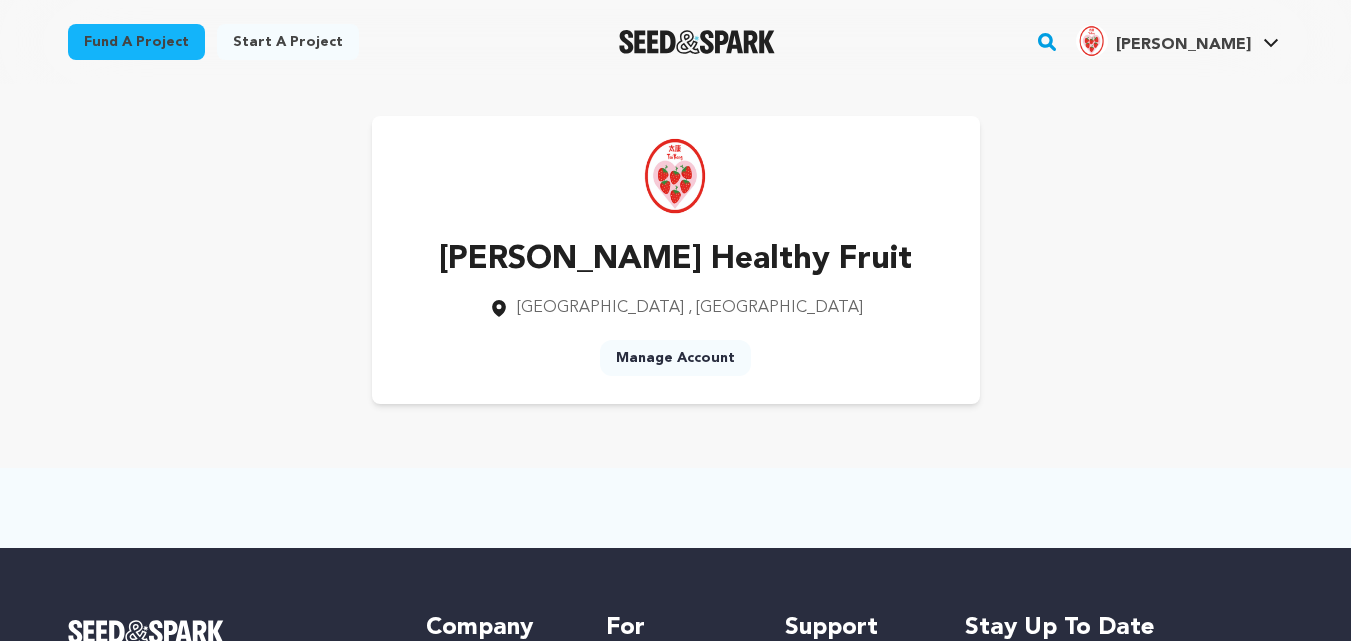 scroll, scrollTop: 0, scrollLeft: 0, axis: both 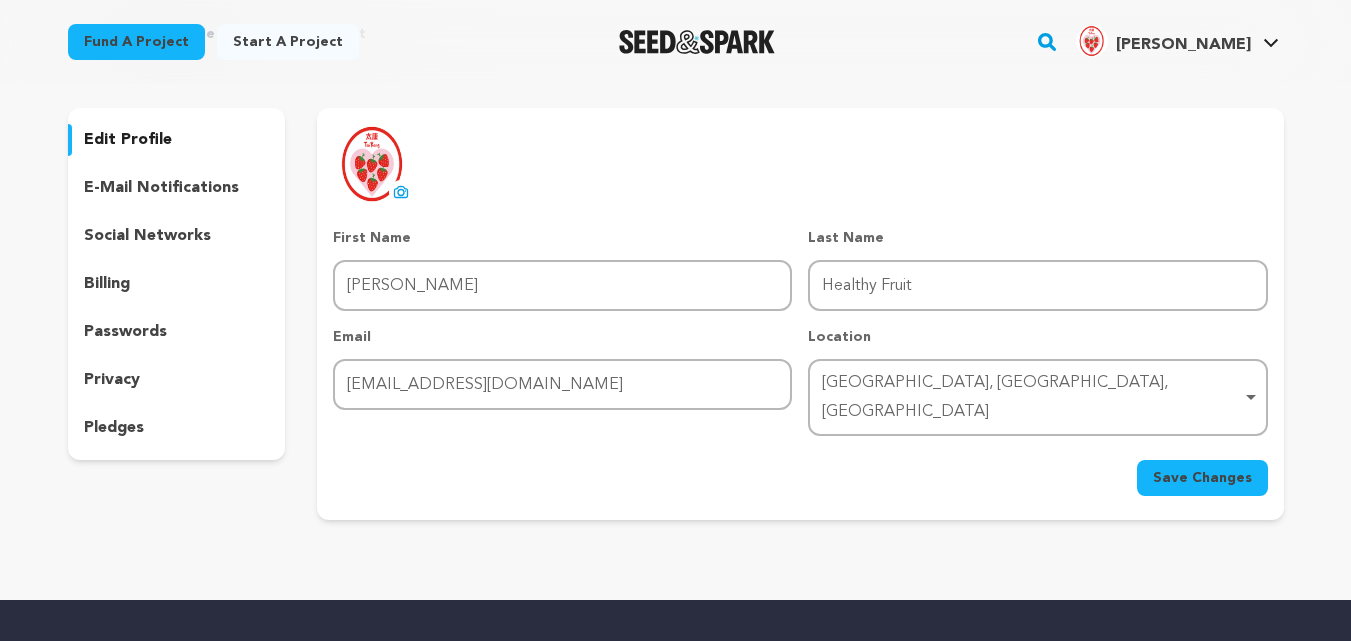 click on "privacy" at bounding box center [112, 380] 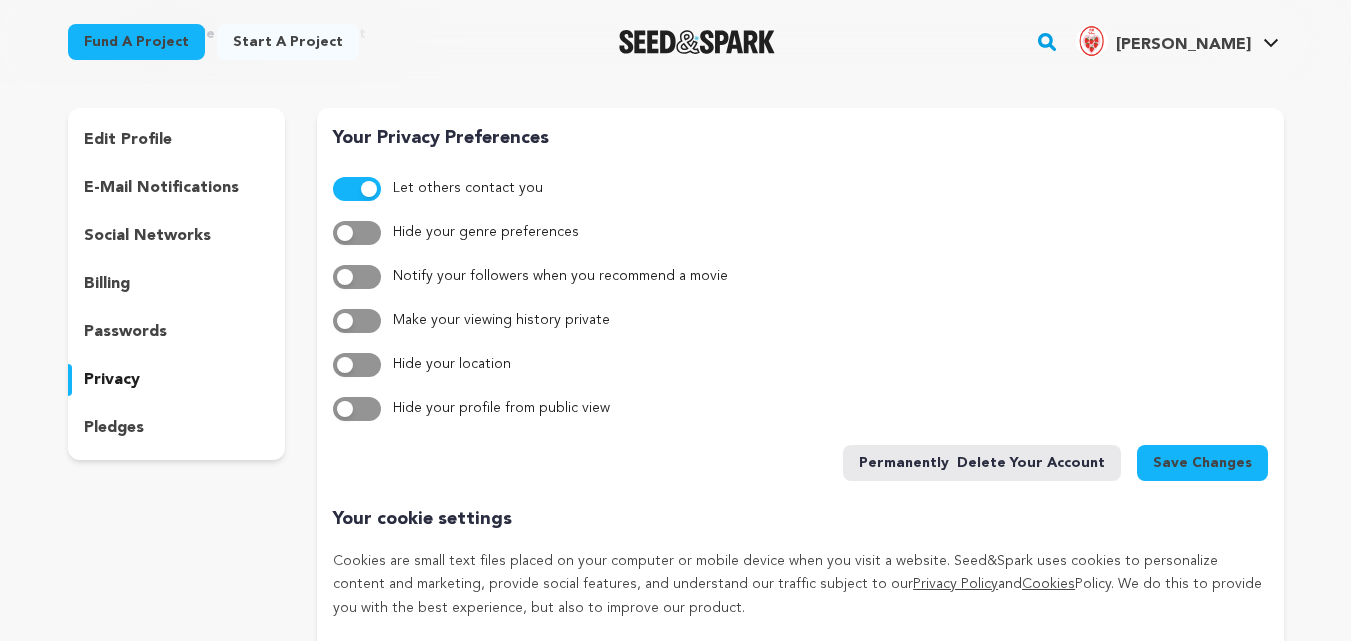 click on "pledges" at bounding box center [114, 428] 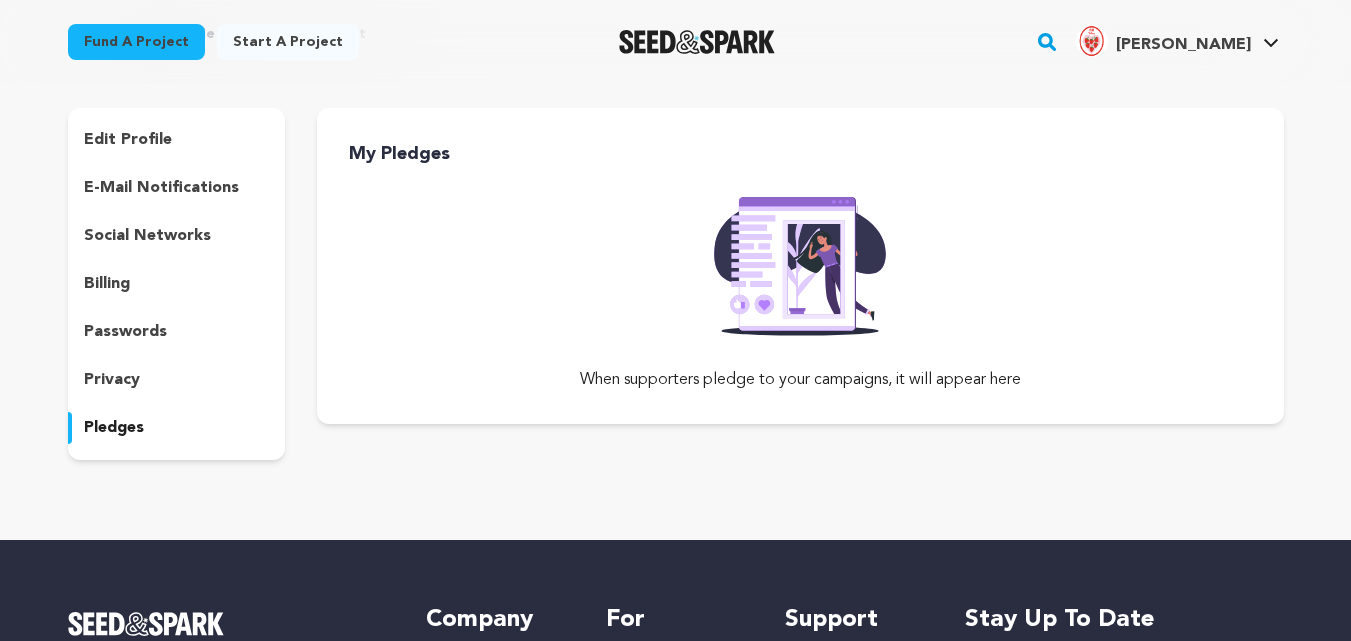 click on "passwords" at bounding box center [125, 332] 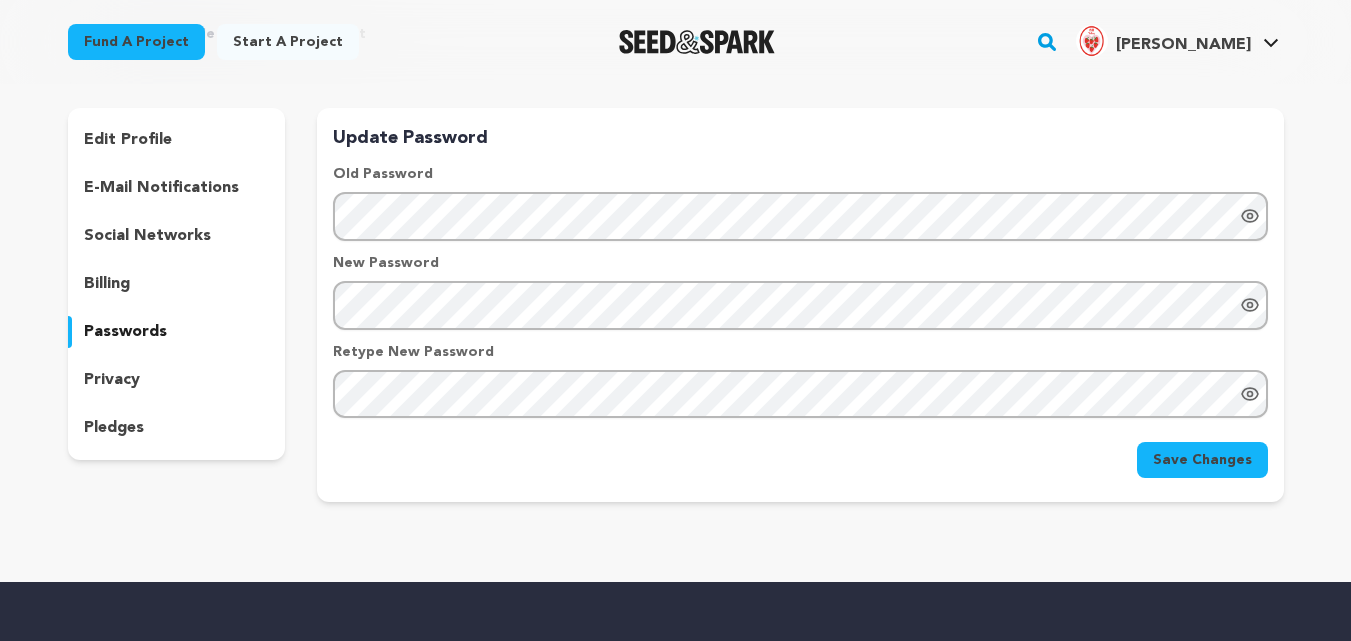 click on "billing" at bounding box center (107, 284) 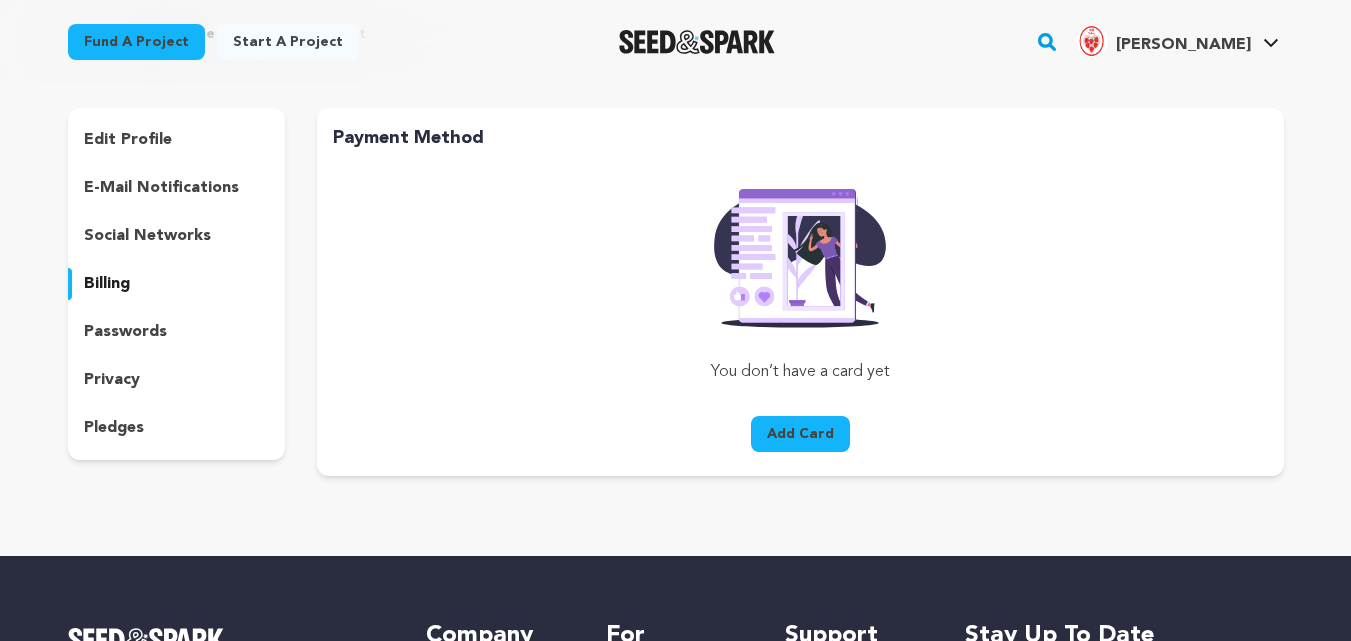 click on "social networks" at bounding box center [147, 236] 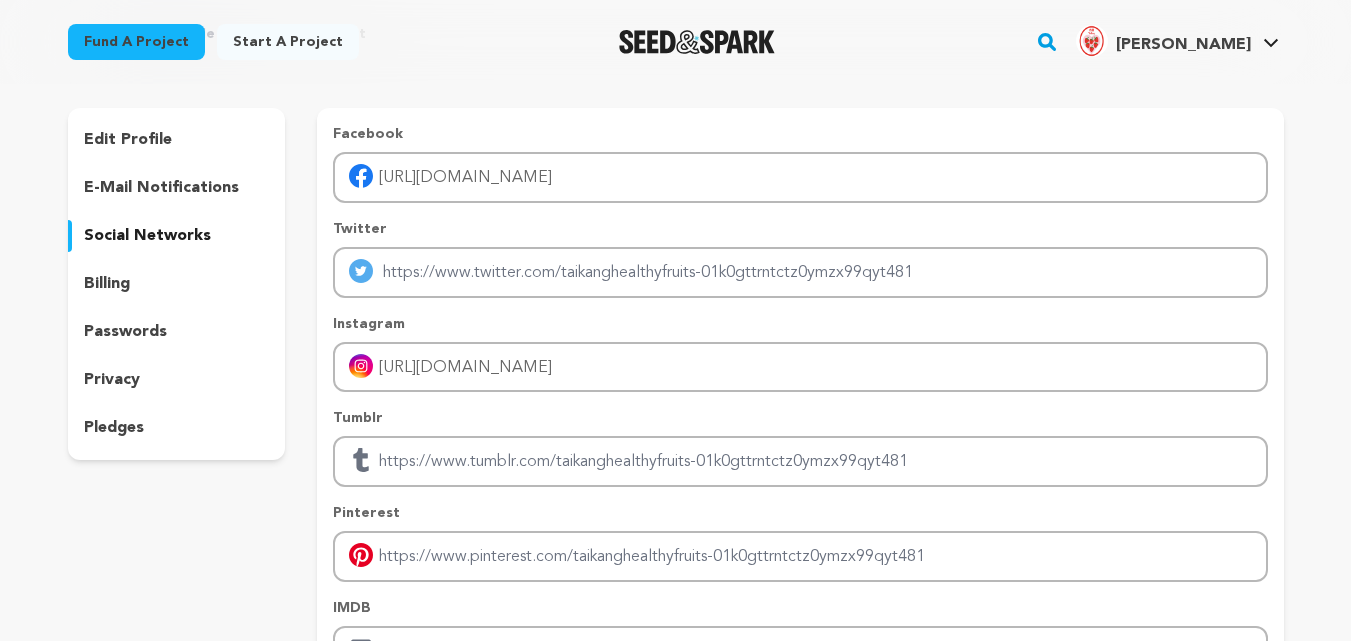 click on "e-mail notifications" at bounding box center (161, 188) 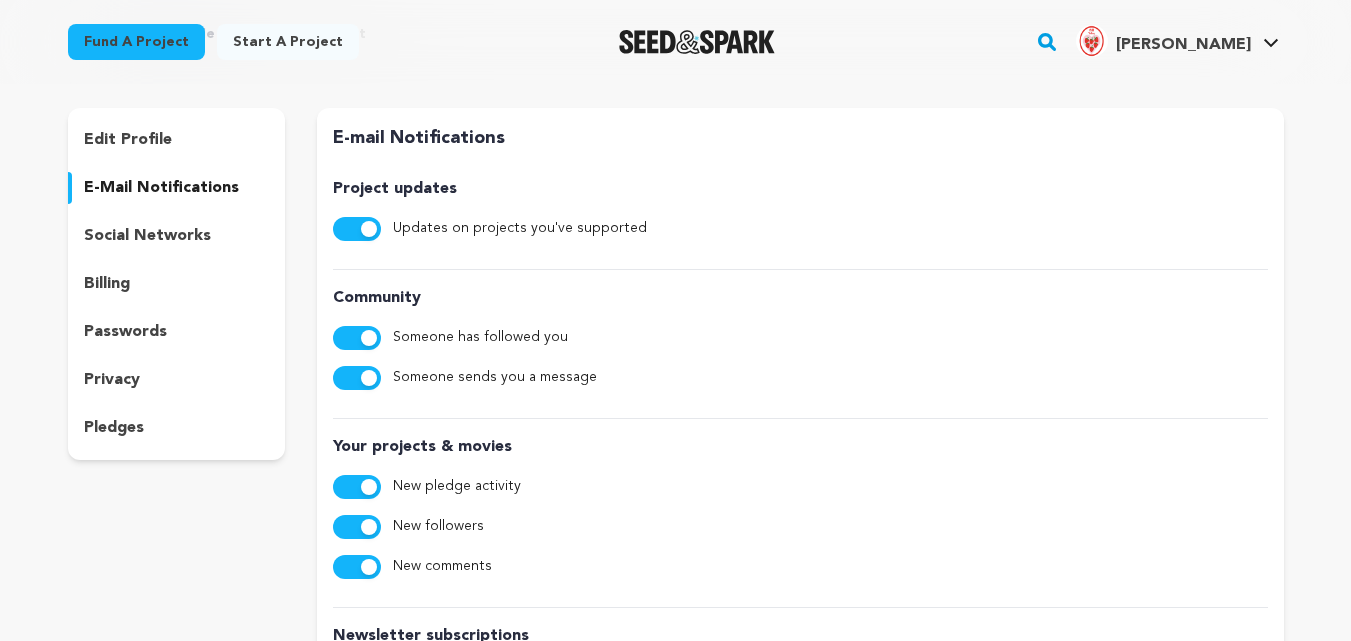 click on "edit profile" at bounding box center (128, 140) 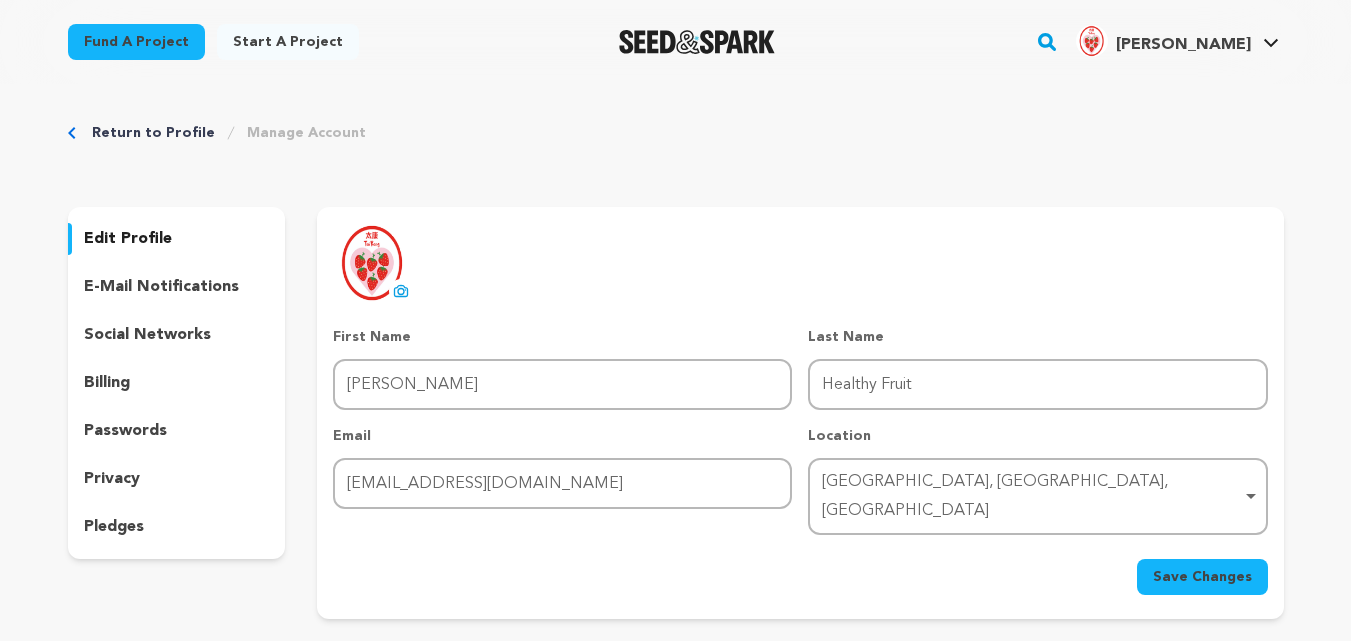 scroll, scrollTop: 0, scrollLeft: 0, axis: both 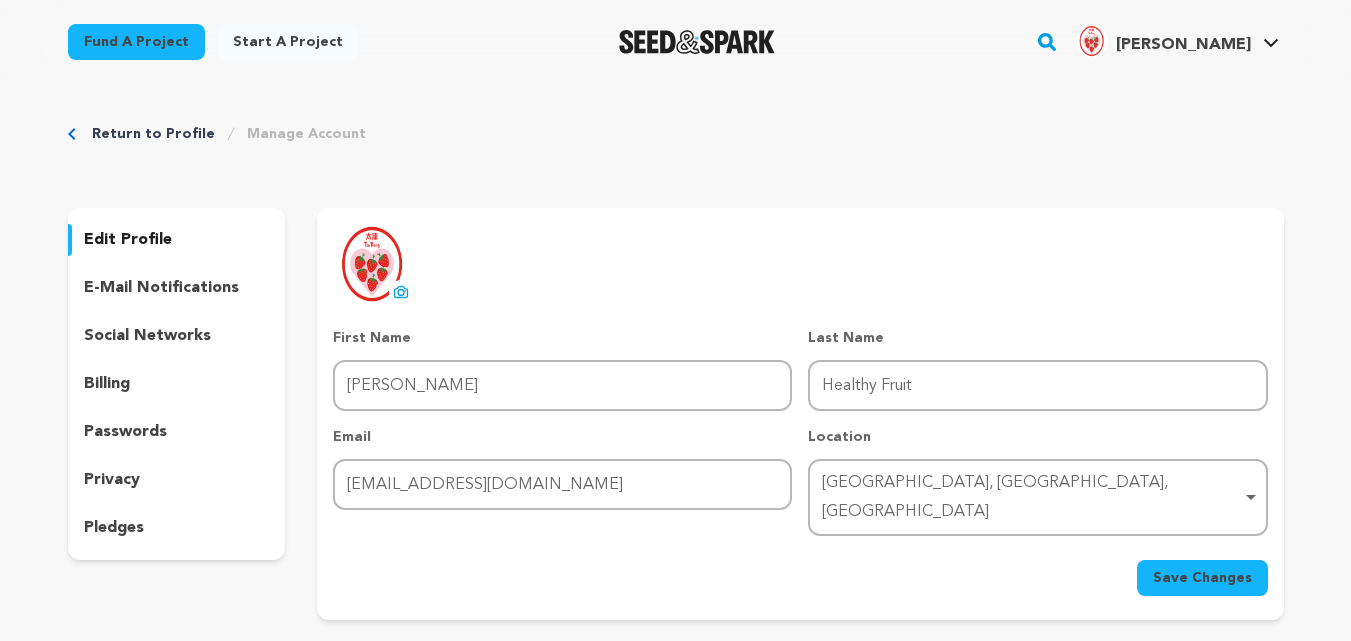click on "Manage Account" at bounding box center (306, 134) 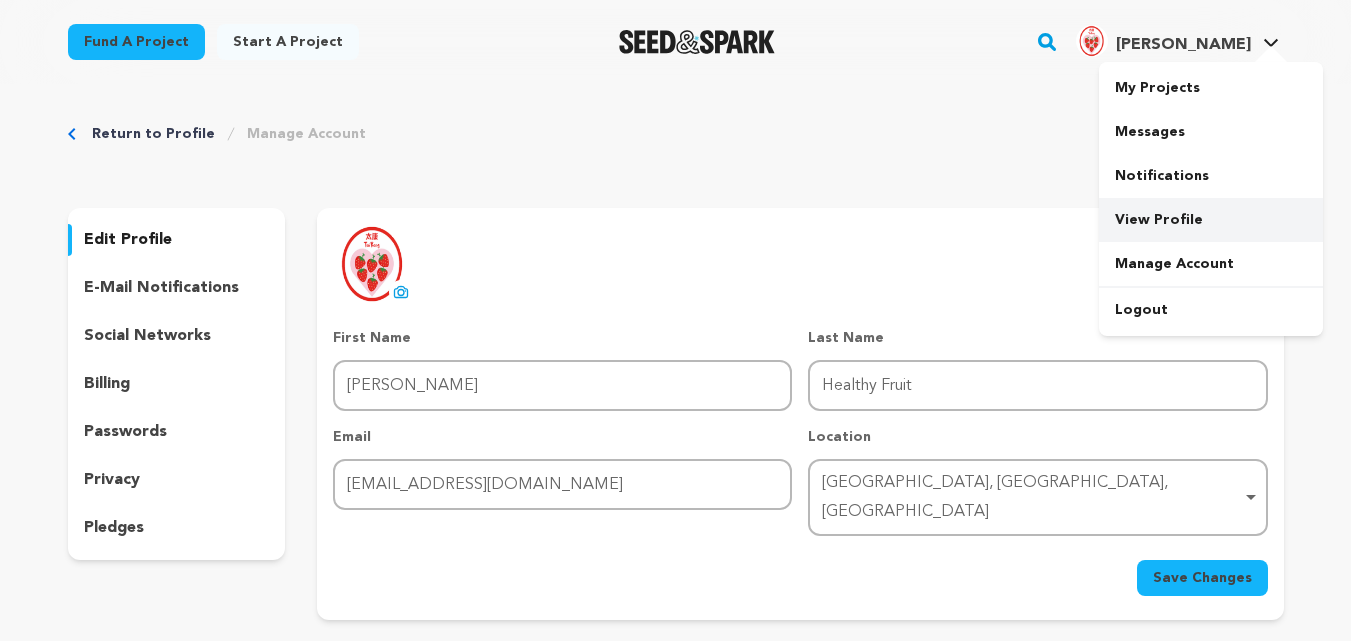 click on "View Profile" at bounding box center [1211, 220] 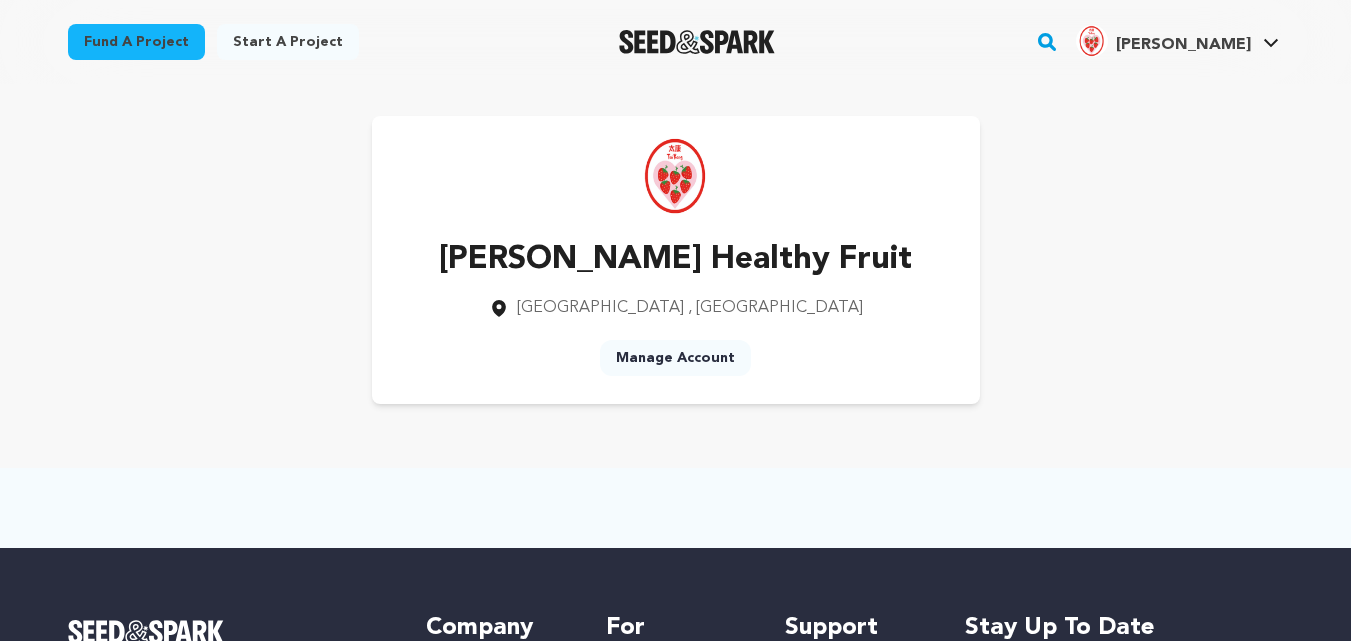 scroll, scrollTop: 0, scrollLeft: 0, axis: both 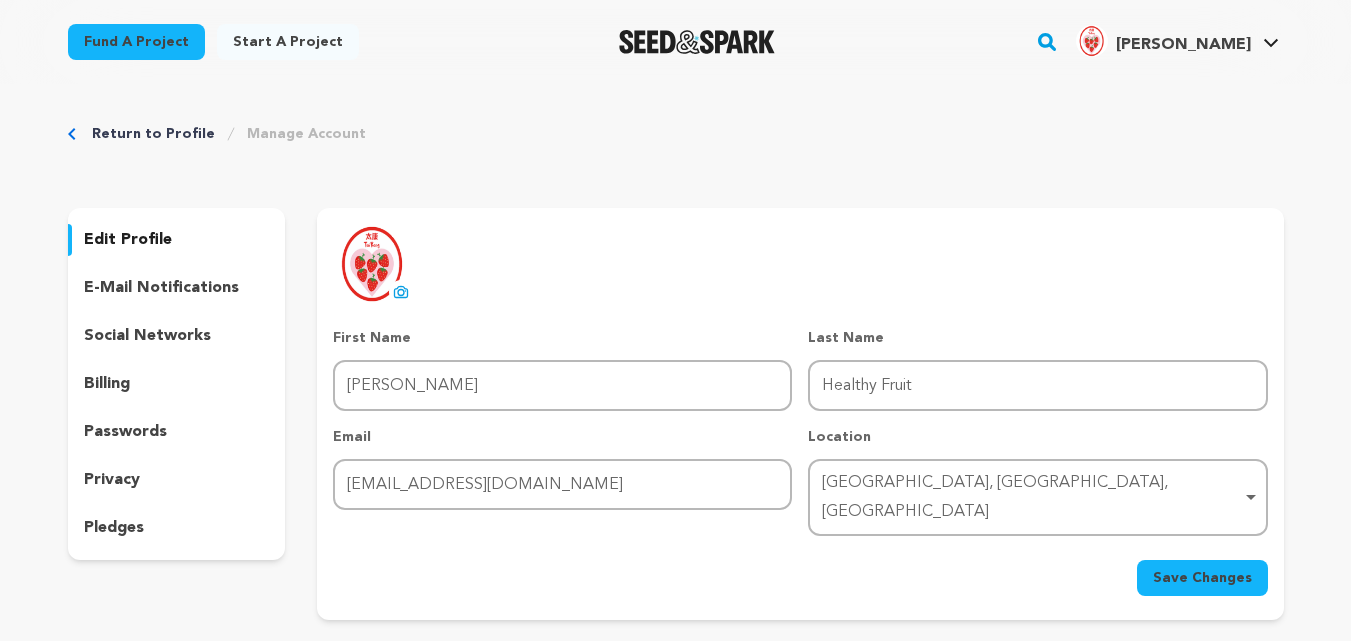 click on "Return to Profile
Manage Account
edit profile
e-mail notifications
social networks
billing
passwords
privacy" at bounding box center [676, 376] 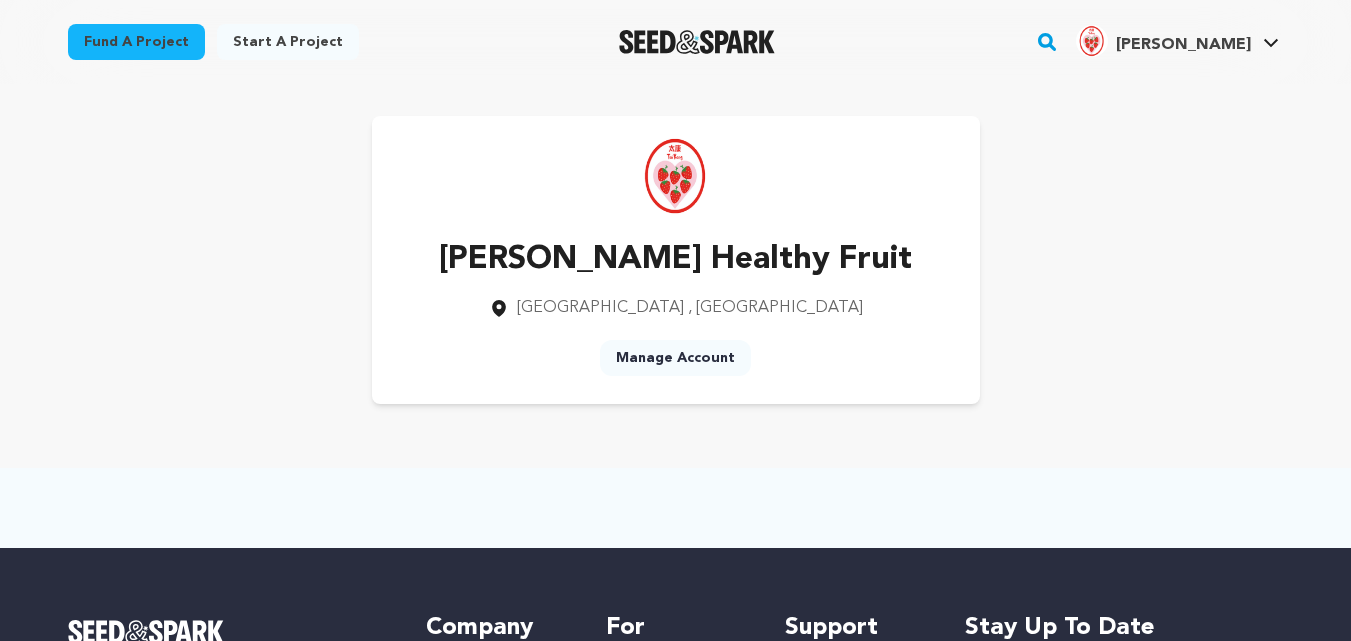 scroll, scrollTop: 0, scrollLeft: 0, axis: both 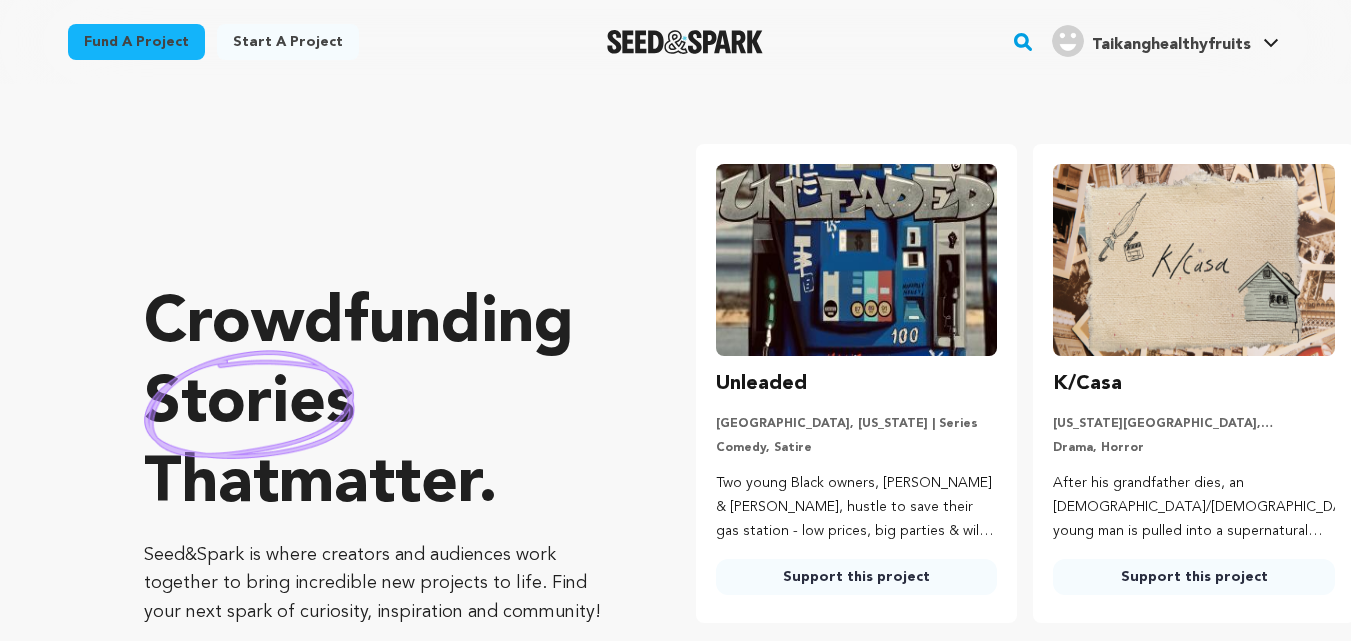 click on "Taikanghealthyfruits" at bounding box center (1171, 45) 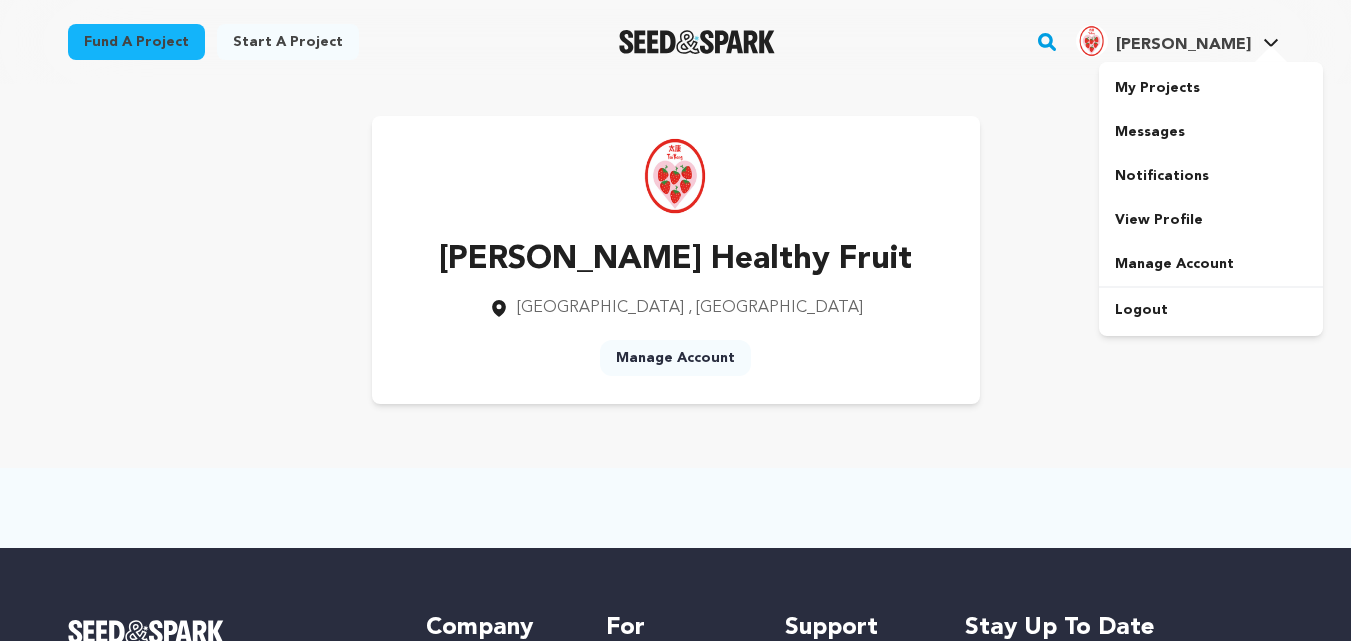 scroll, scrollTop: 0, scrollLeft: 0, axis: both 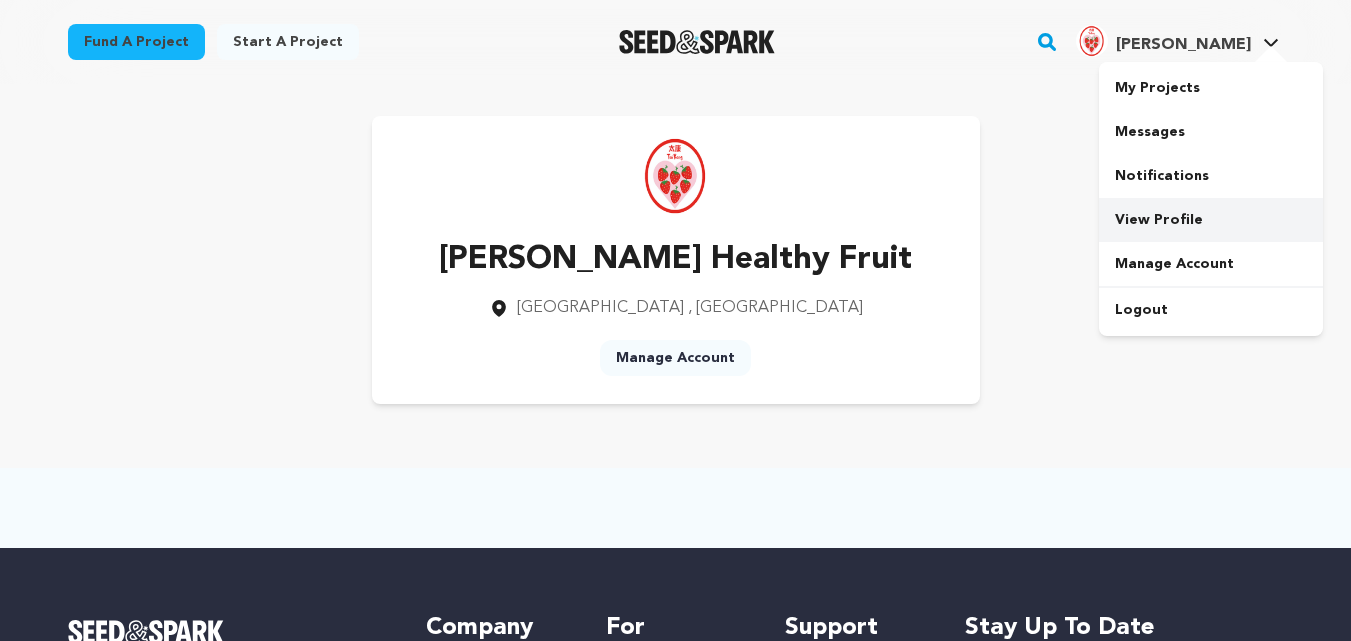 click on "View Profile" at bounding box center [1211, 220] 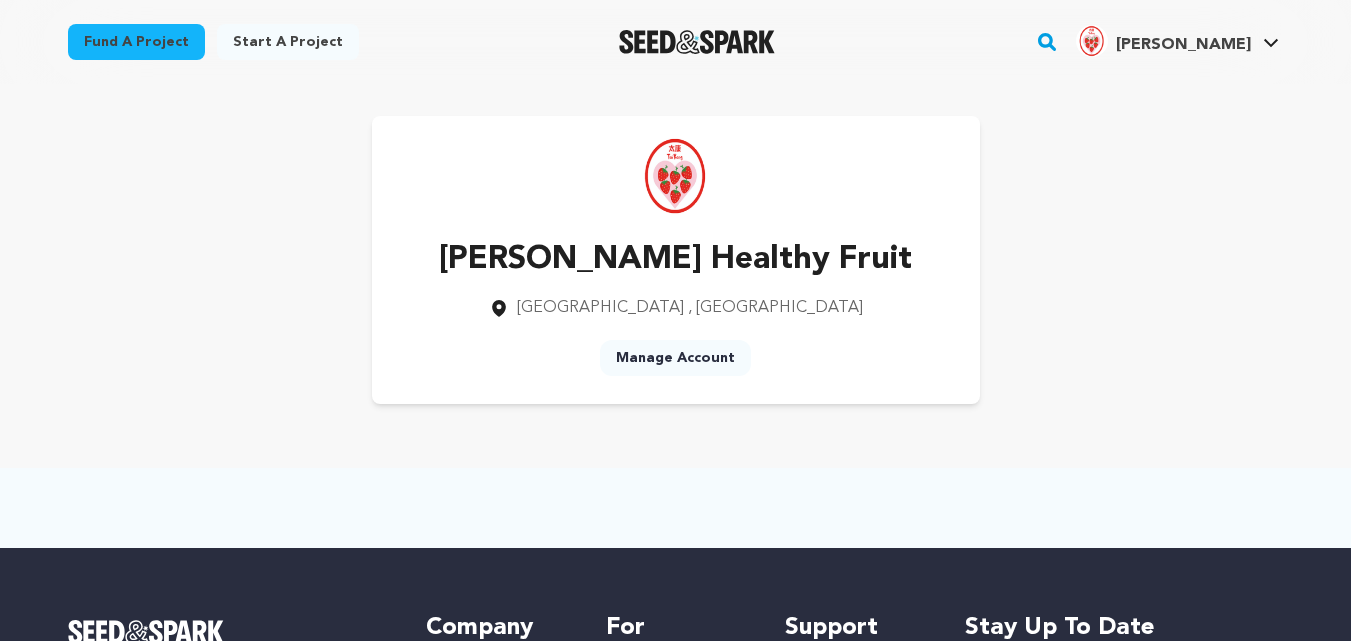 scroll, scrollTop: 0, scrollLeft: 0, axis: both 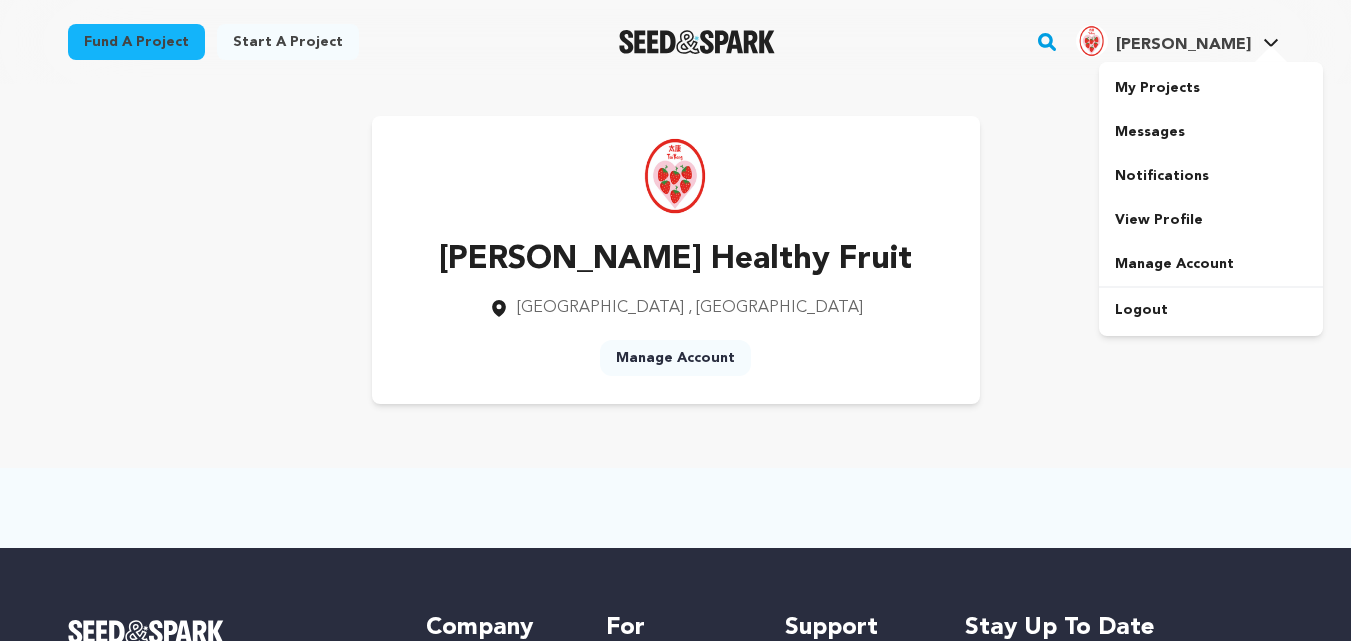 click on "[PERSON_NAME]" at bounding box center (1183, 45) 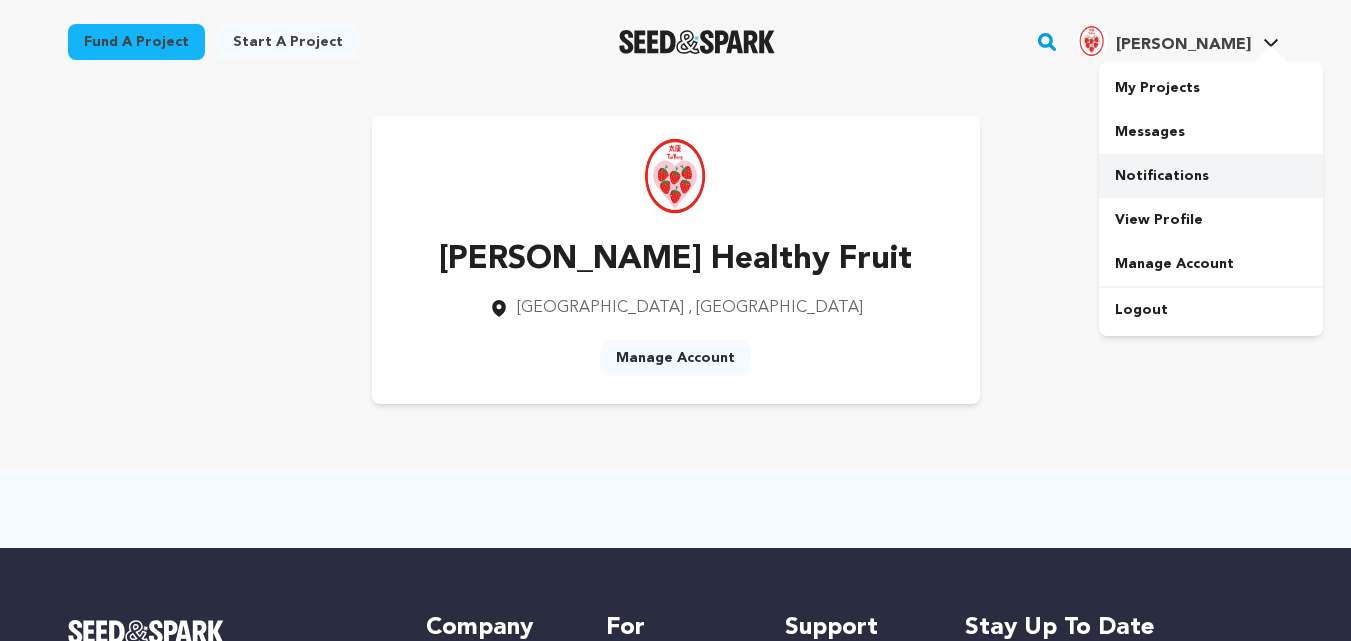 scroll, scrollTop: 0, scrollLeft: 0, axis: both 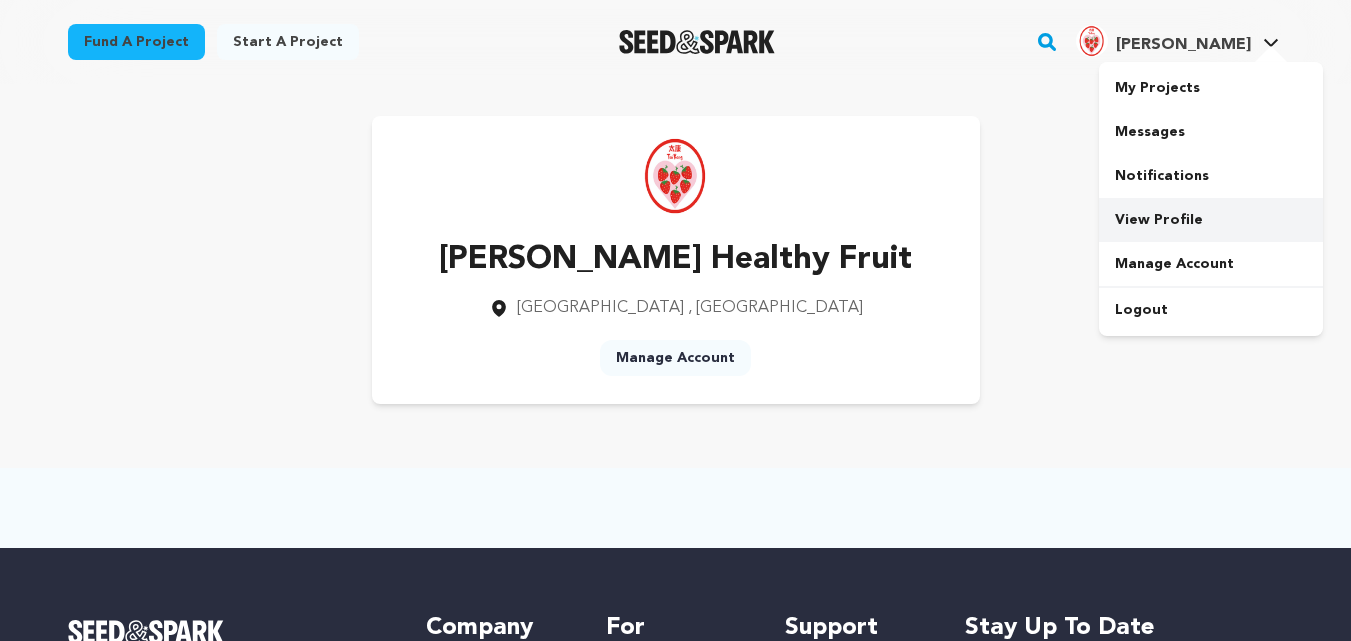 click on "View Profile" at bounding box center (1211, 220) 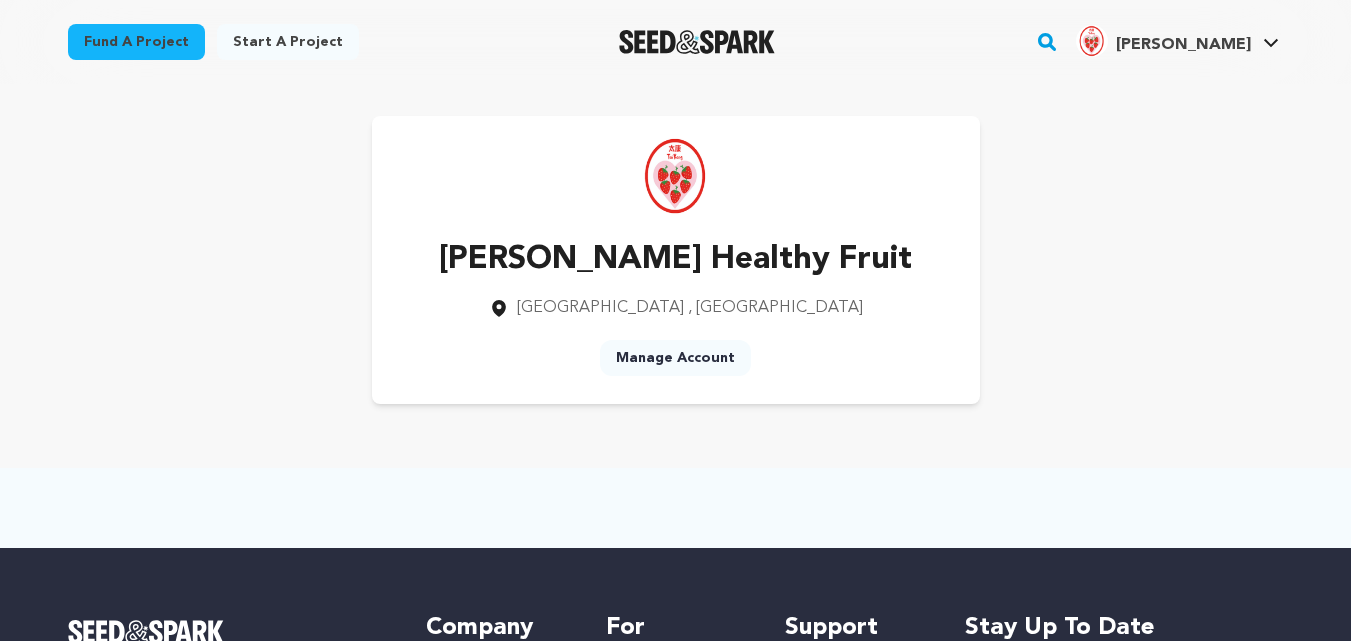 scroll, scrollTop: 0, scrollLeft: 0, axis: both 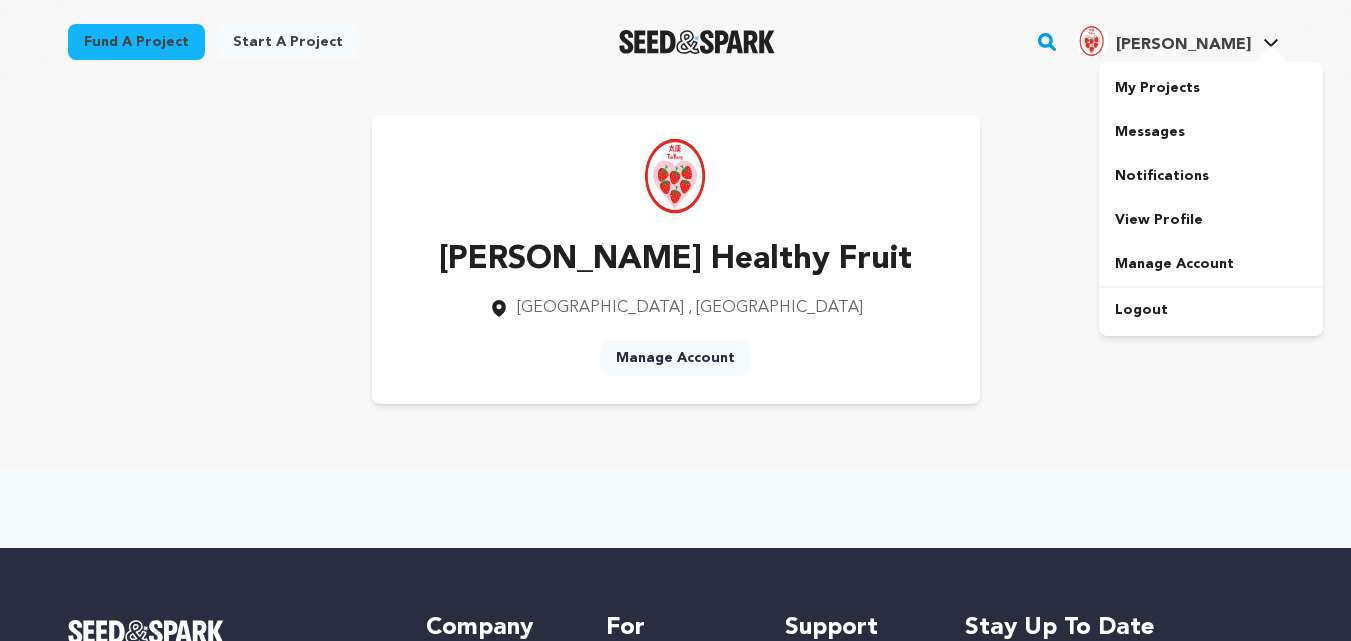 click on "Tai kang H.
Tai kang H." at bounding box center [1177, 42] 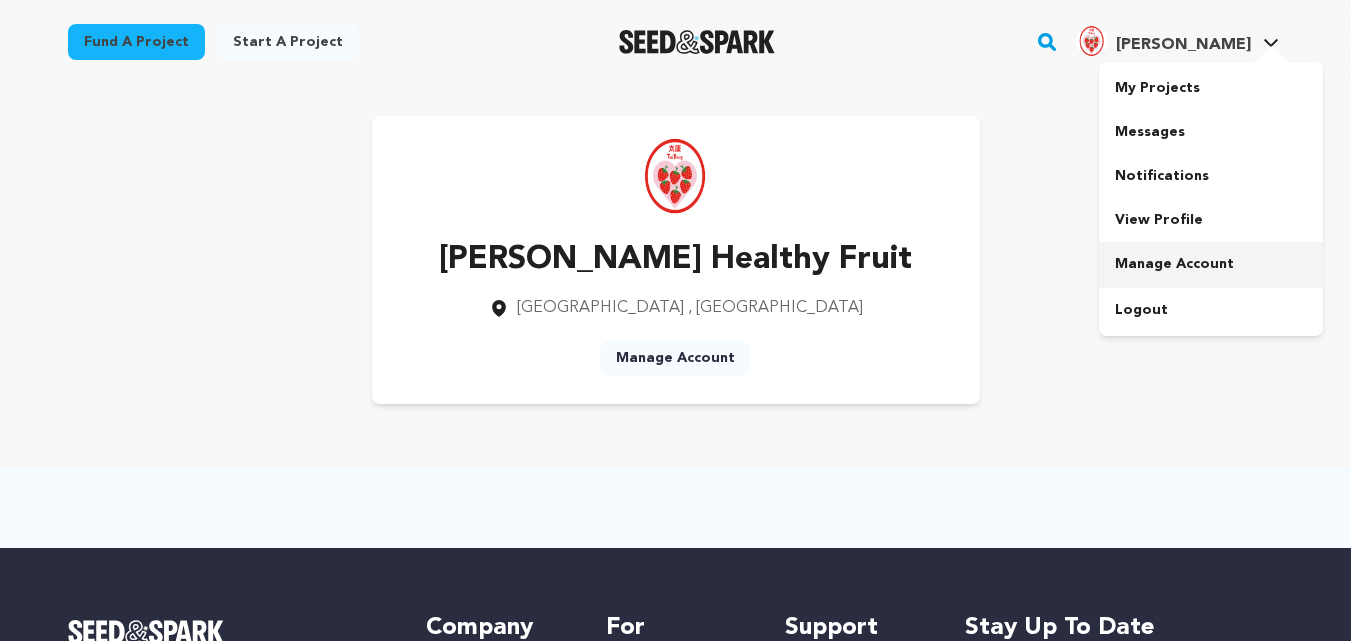 click on "Manage Account" at bounding box center (1211, 264) 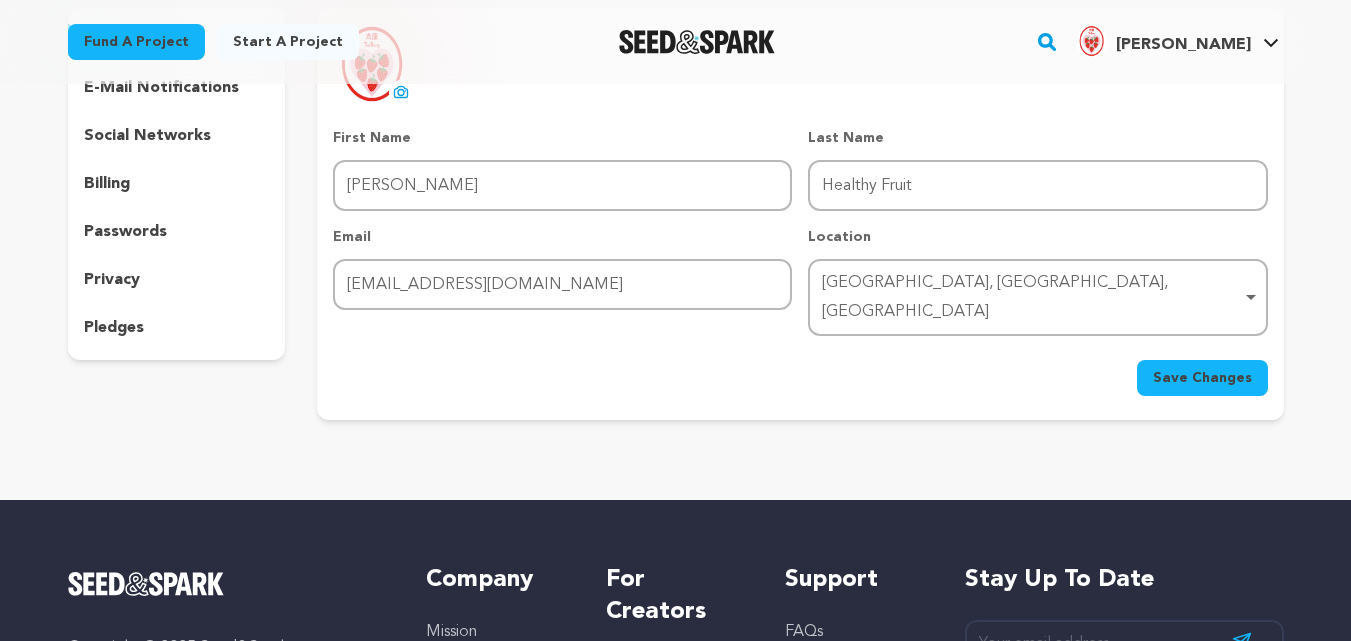 scroll, scrollTop: 0, scrollLeft: 0, axis: both 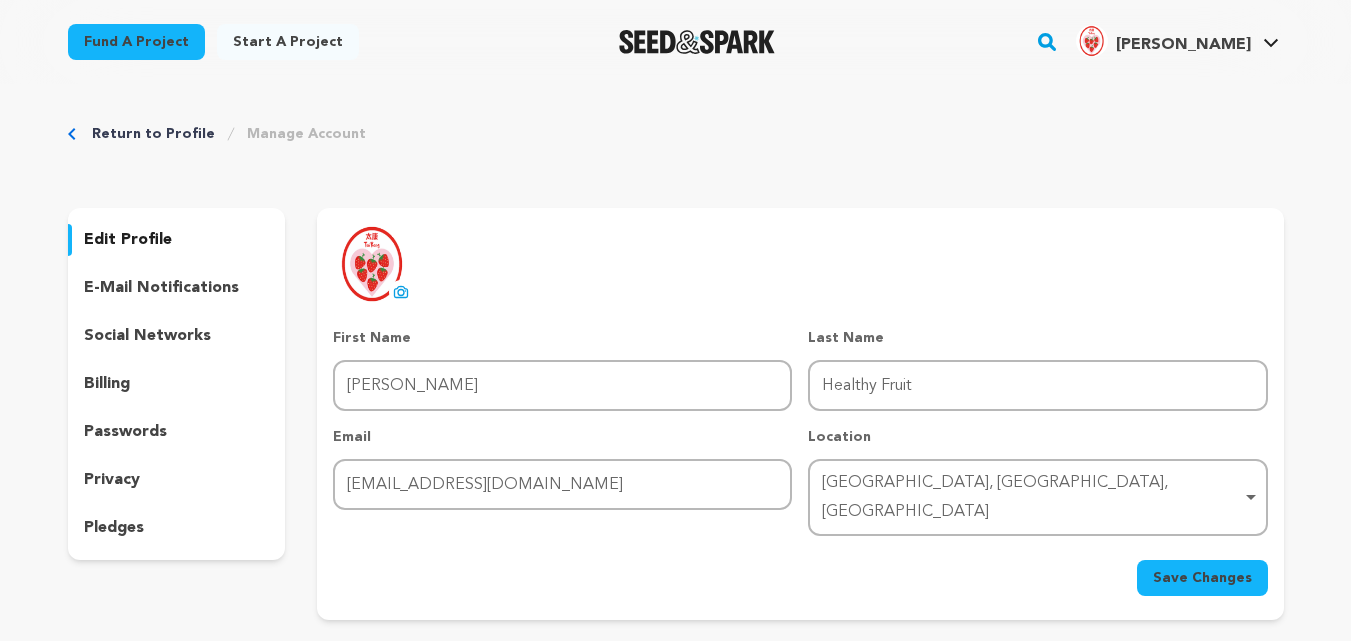 click on "social networks" at bounding box center [147, 336] 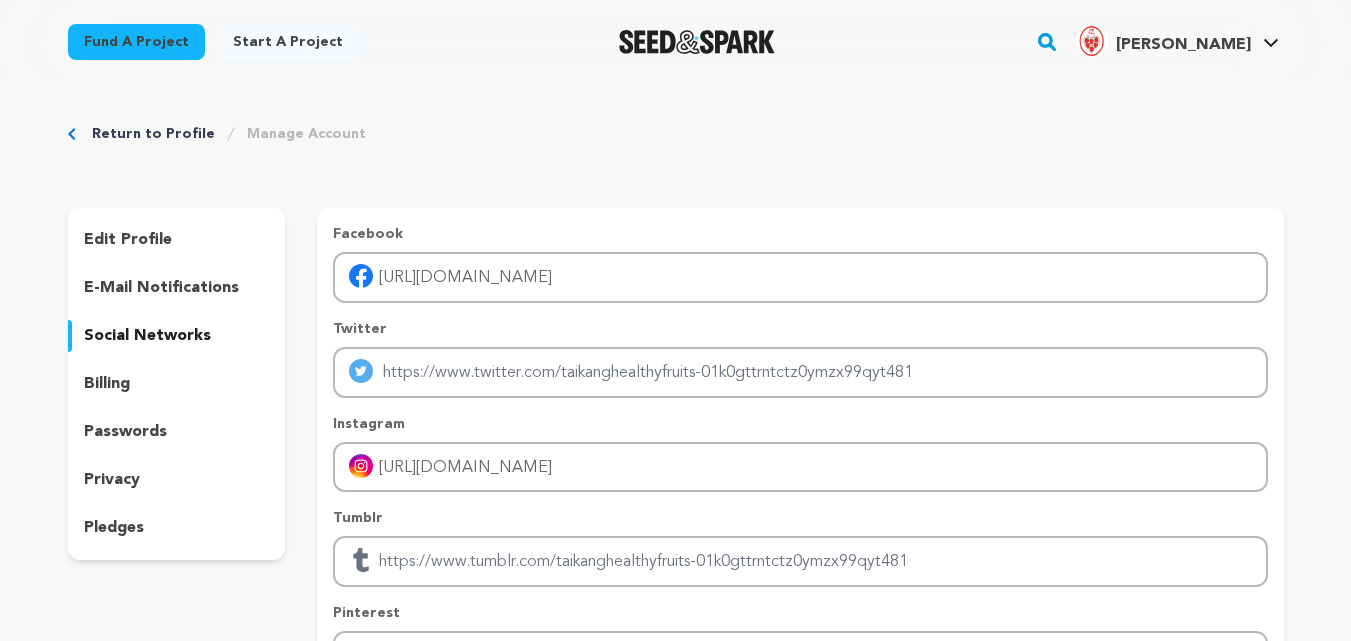 click on "edit profile" at bounding box center (128, 240) 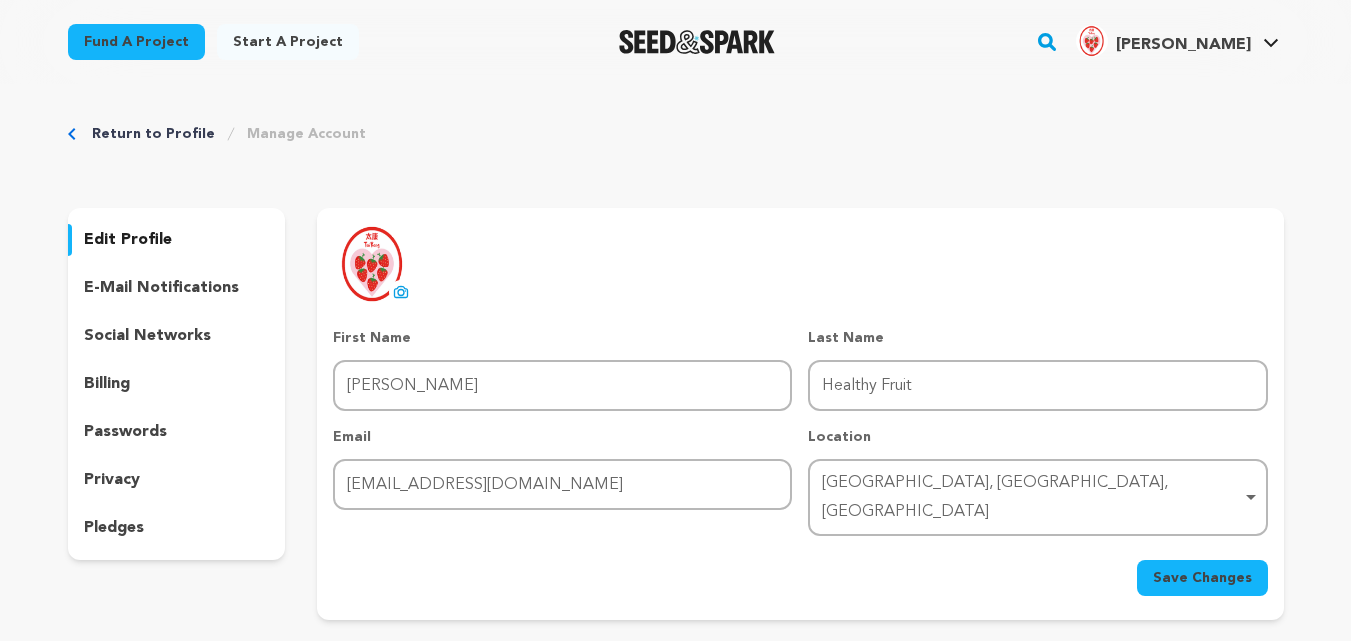 click on "social networks" at bounding box center [147, 336] 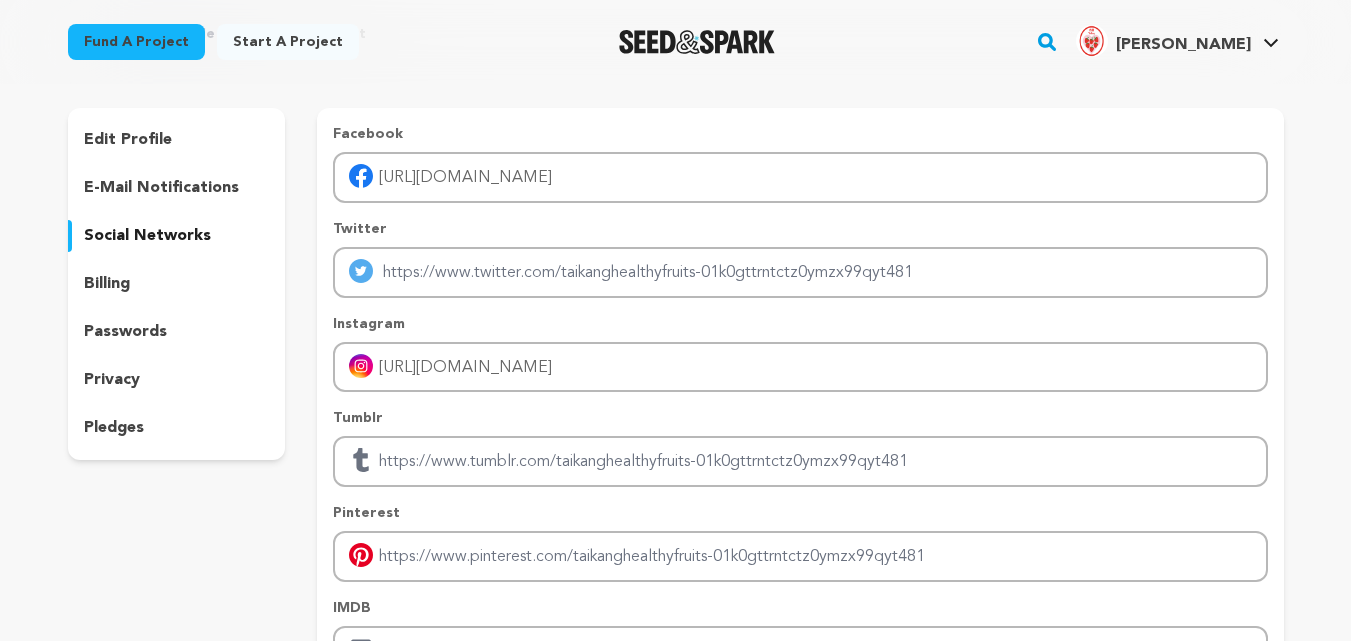 scroll, scrollTop: 200, scrollLeft: 0, axis: vertical 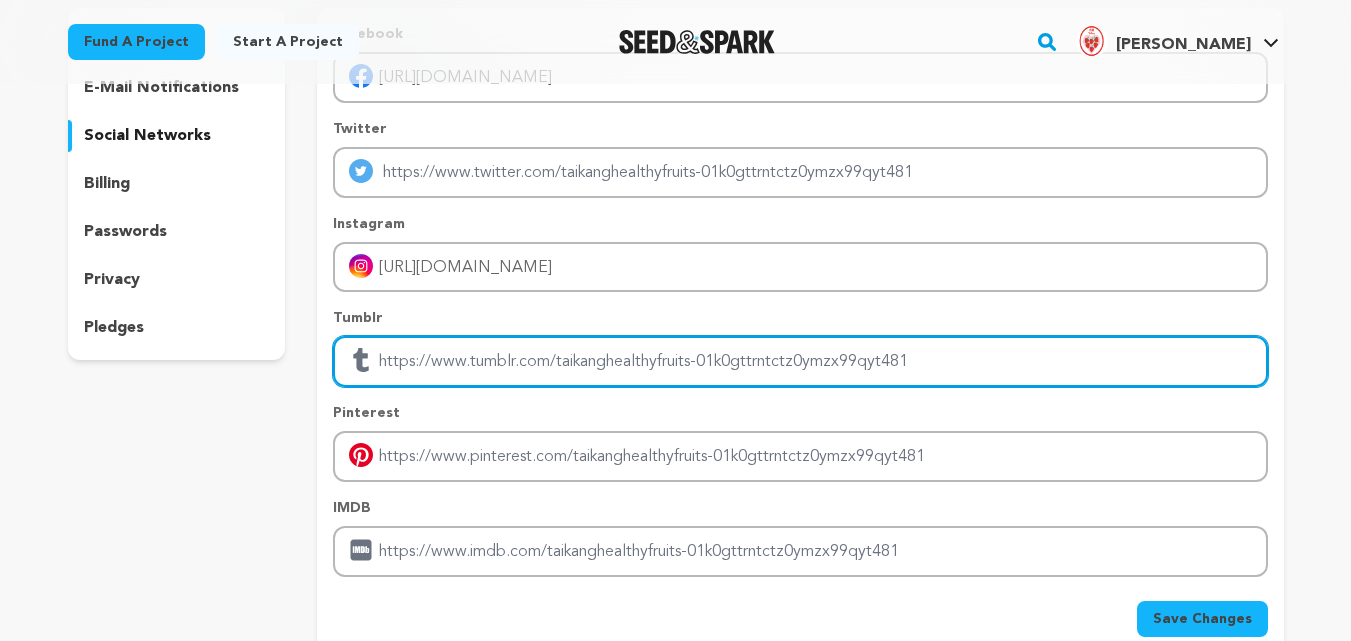click at bounding box center (800, 361) 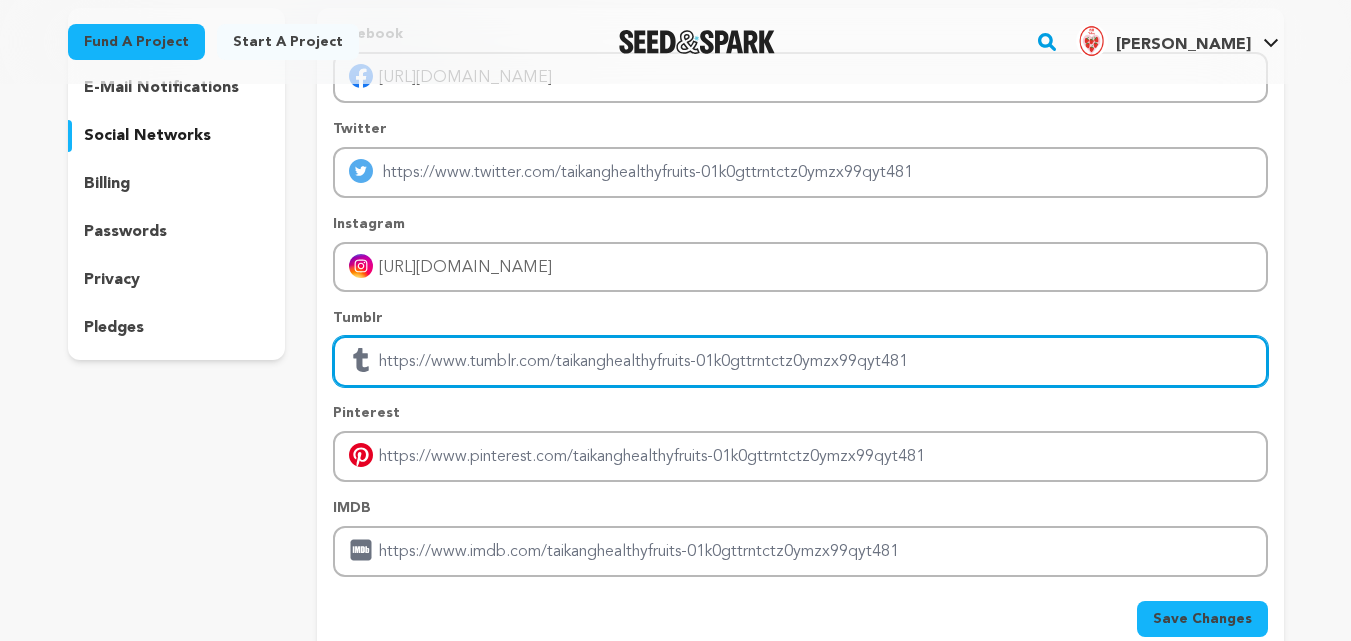 click at bounding box center [800, 361] 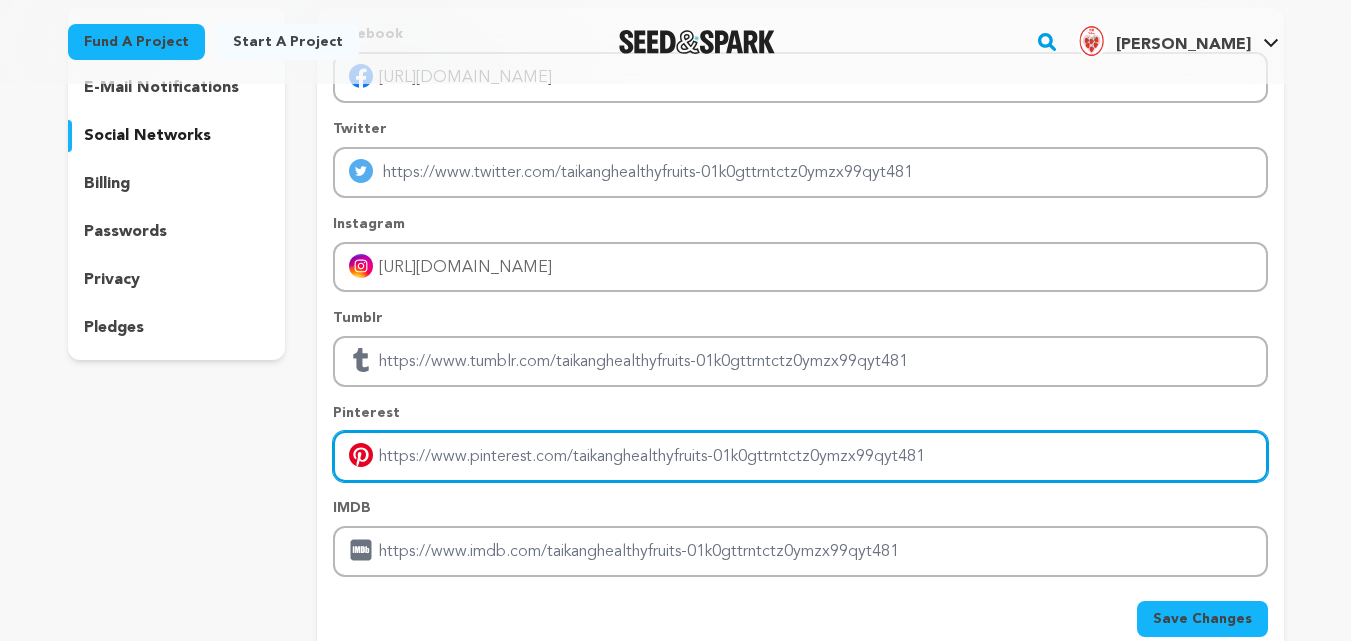 click at bounding box center (800, 456) 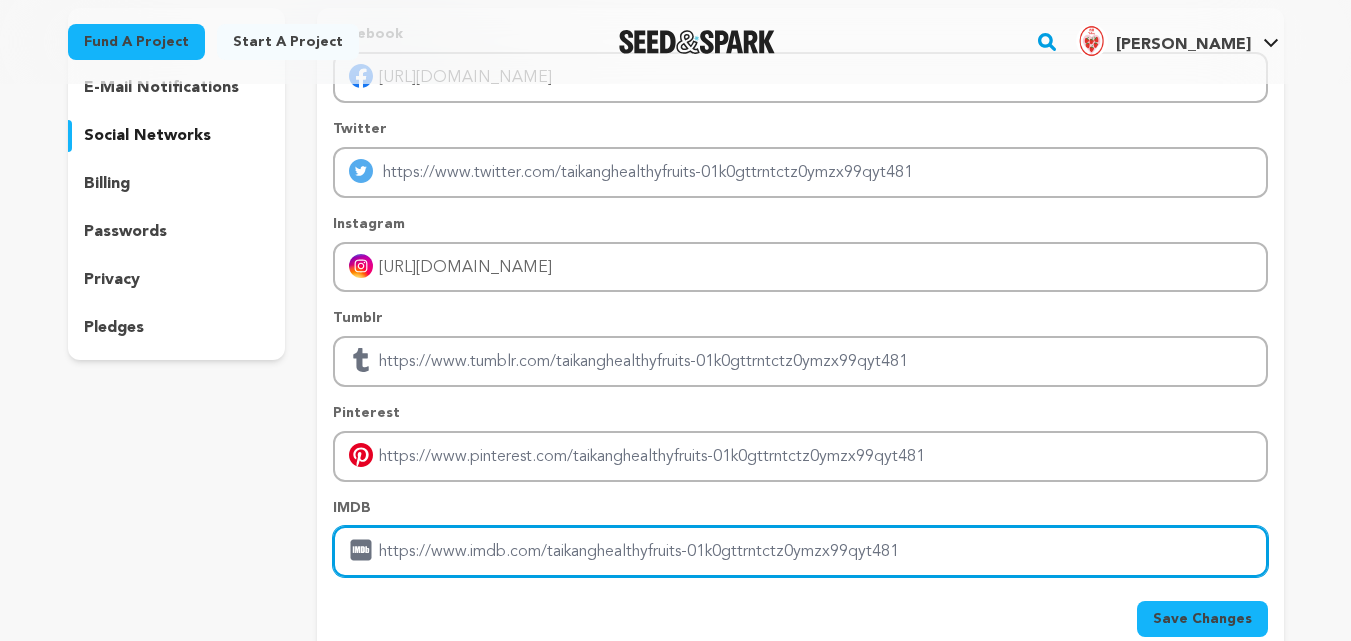 click at bounding box center (800, 551) 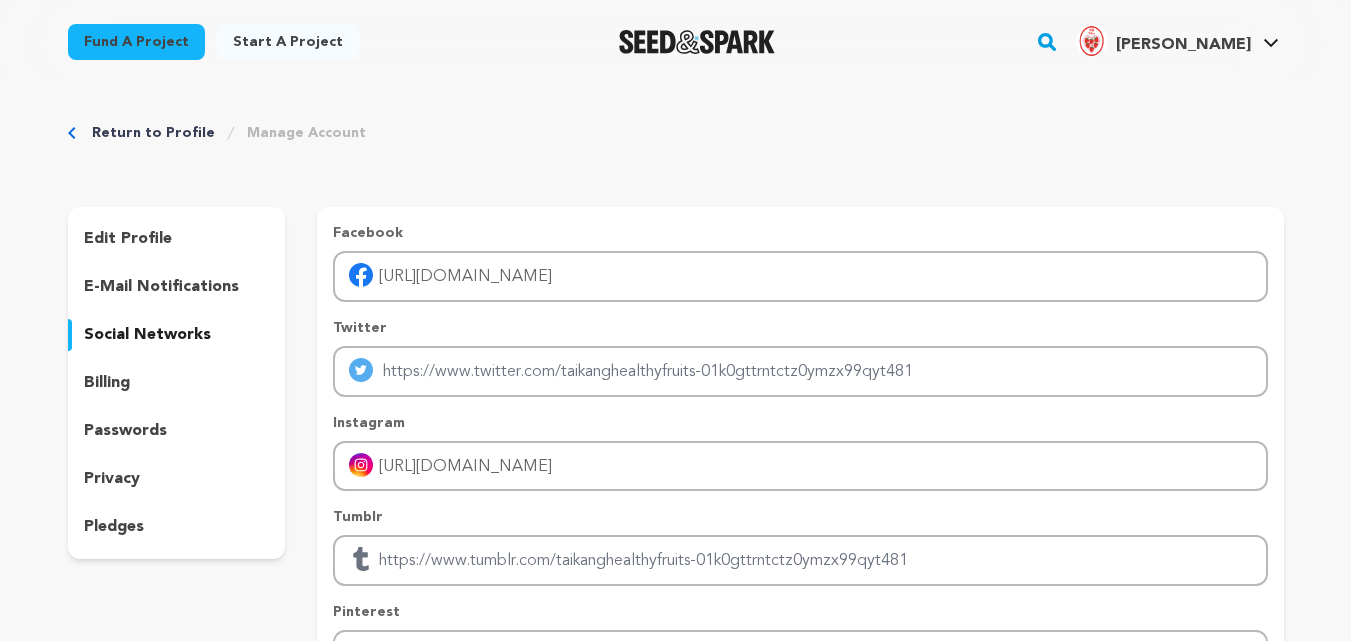 scroll, scrollTop: 0, scrollLeft: 0, axis: both 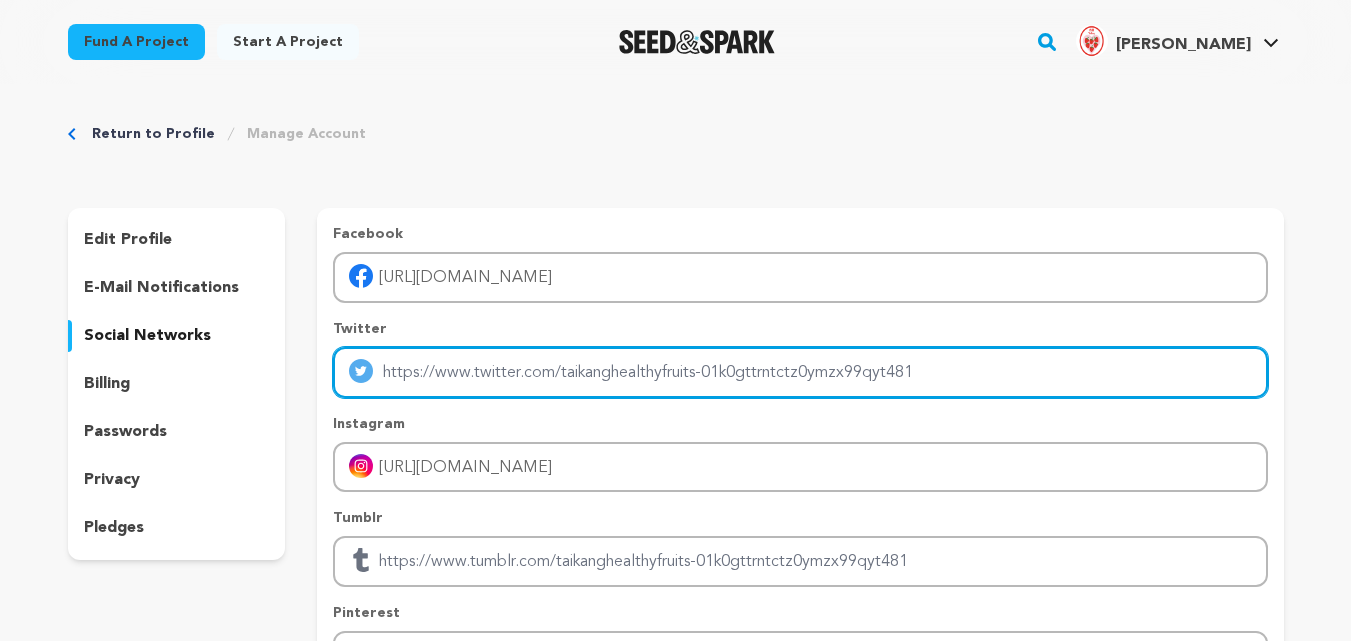 click at bounding box center [800, 372] 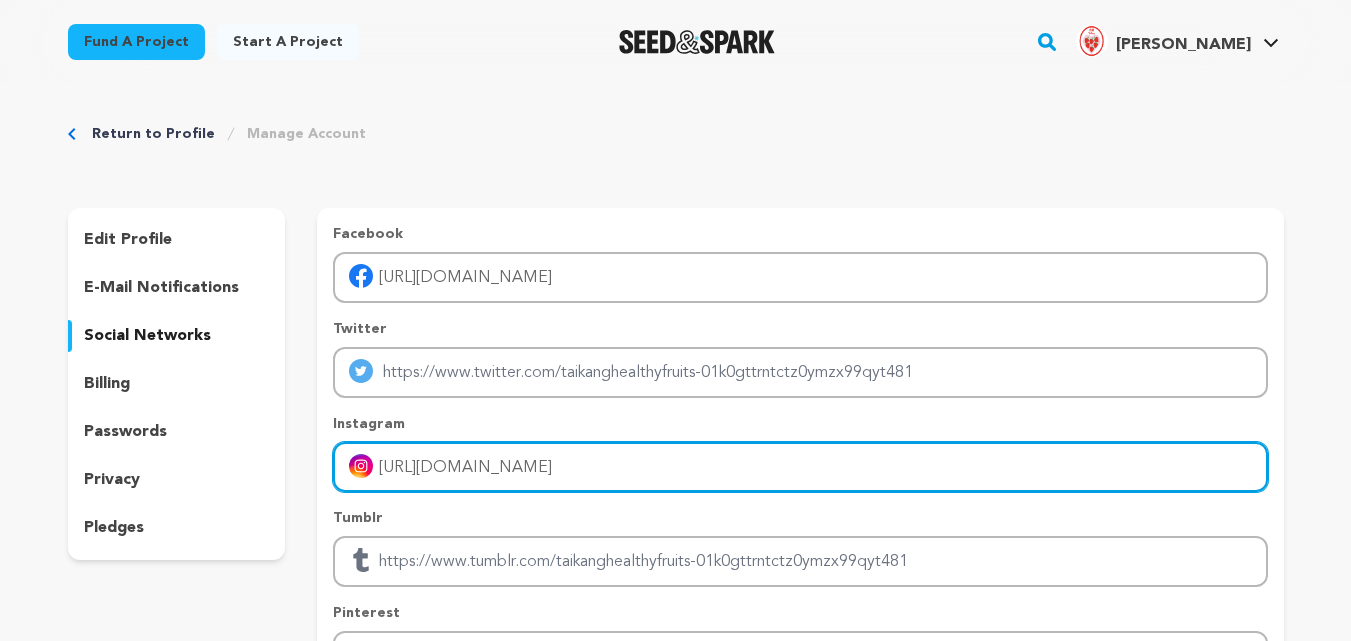 click on "[URL][DOMAIN_NAME]" at bounding box center [800, 467] 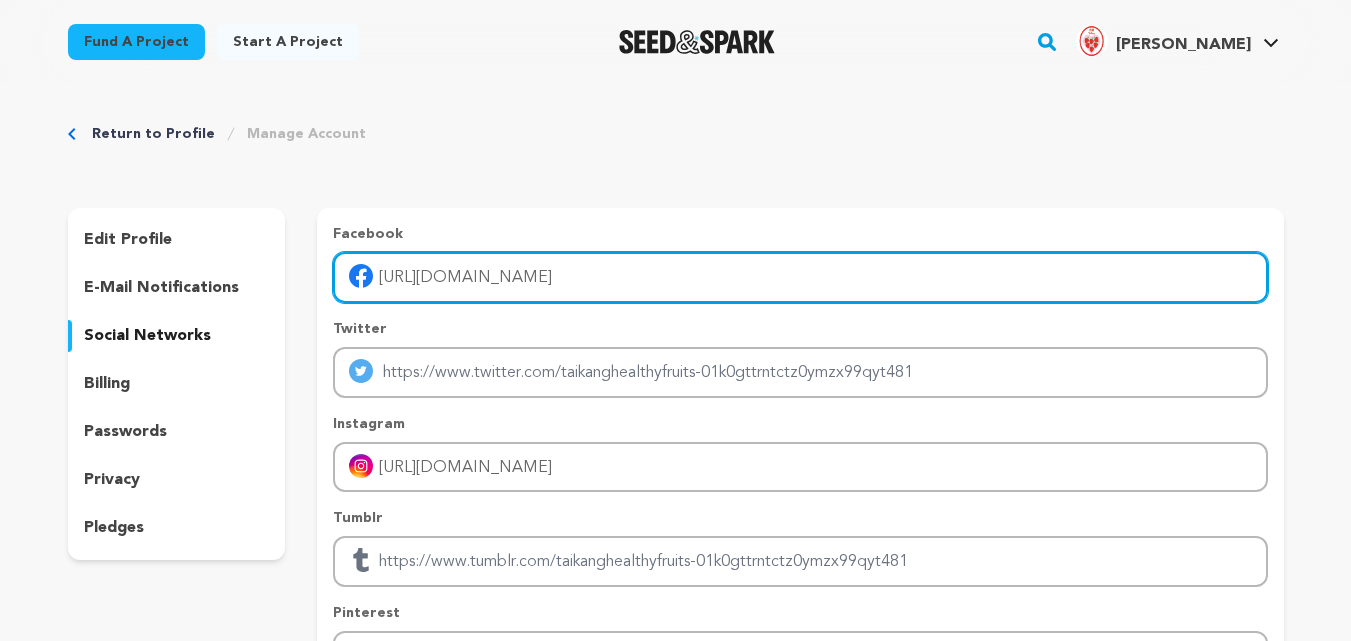 click on "https://www.facebook.com/taikanghealthyfruits" at bounding box center [800, 277] 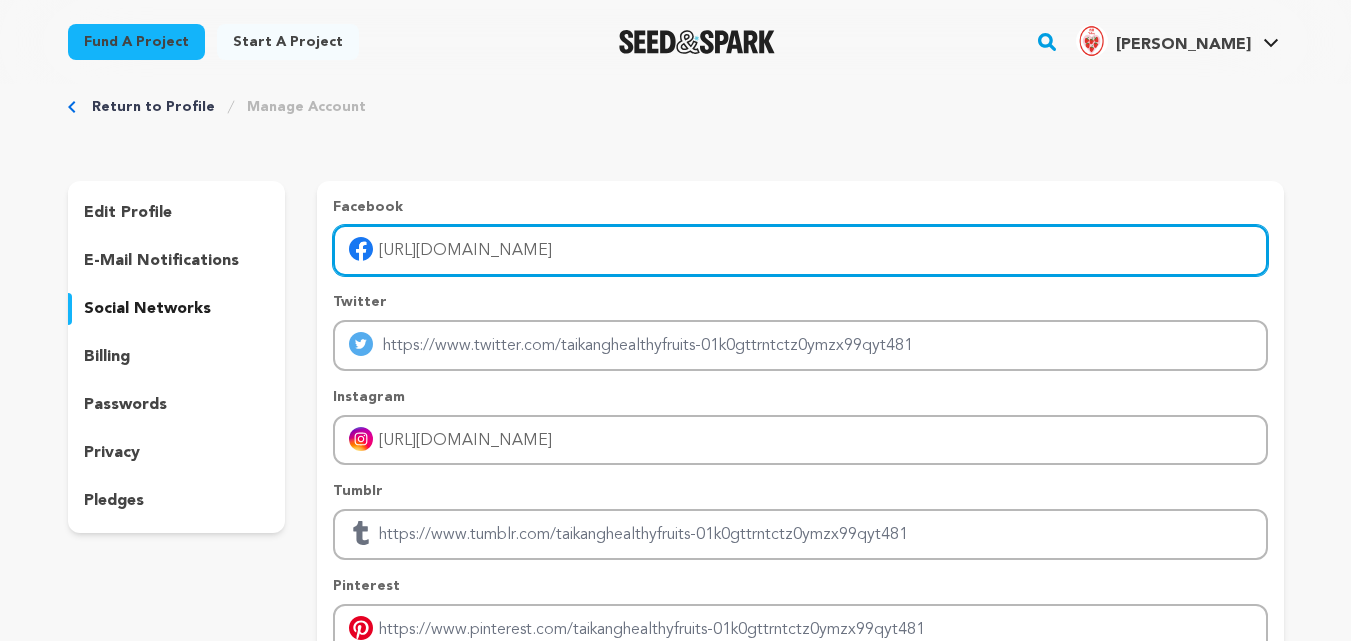 scroll, scrollTop: 0, scrollLeft: 0, axis: both 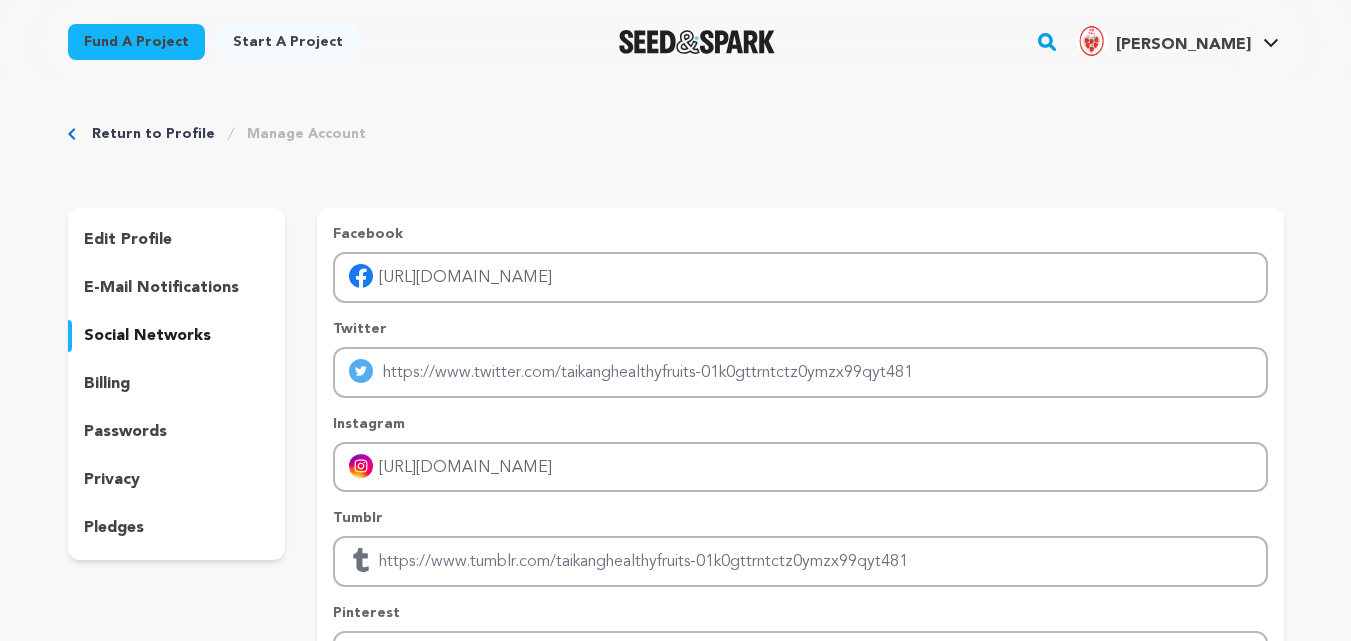 click on "e-mail notifications" at bounding box center [161, 288] 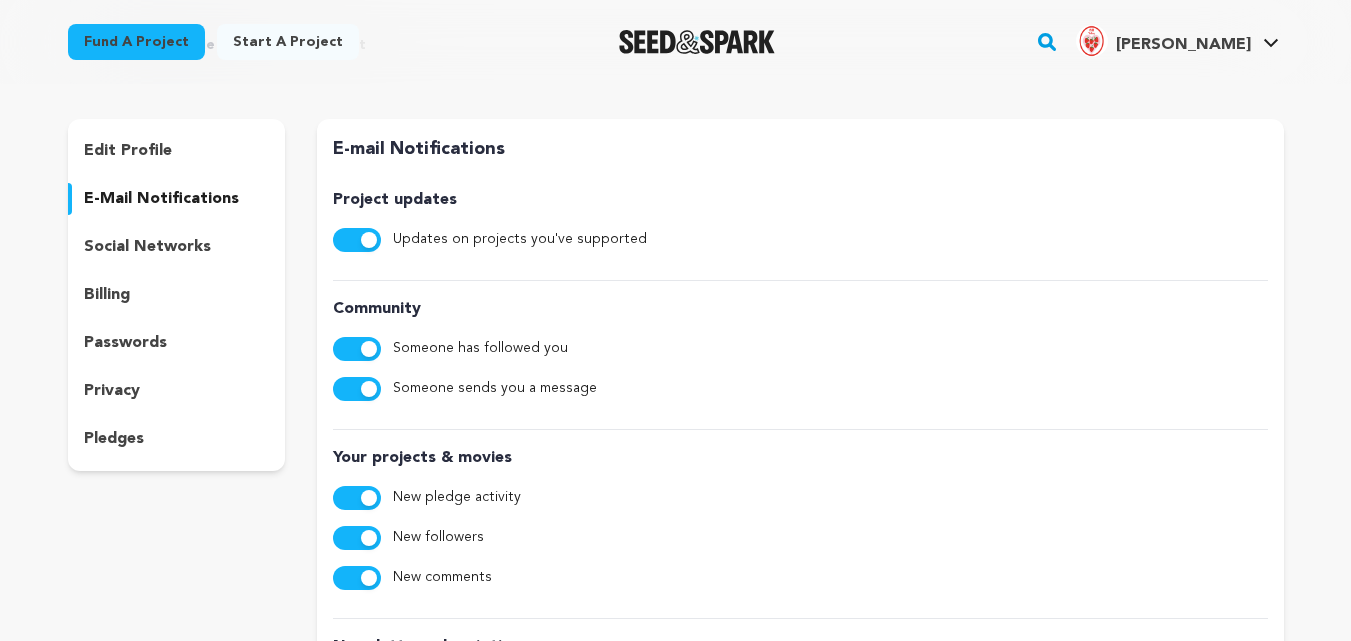 scroll, scrollTop: 0, scrollLeft: 0, axis: both 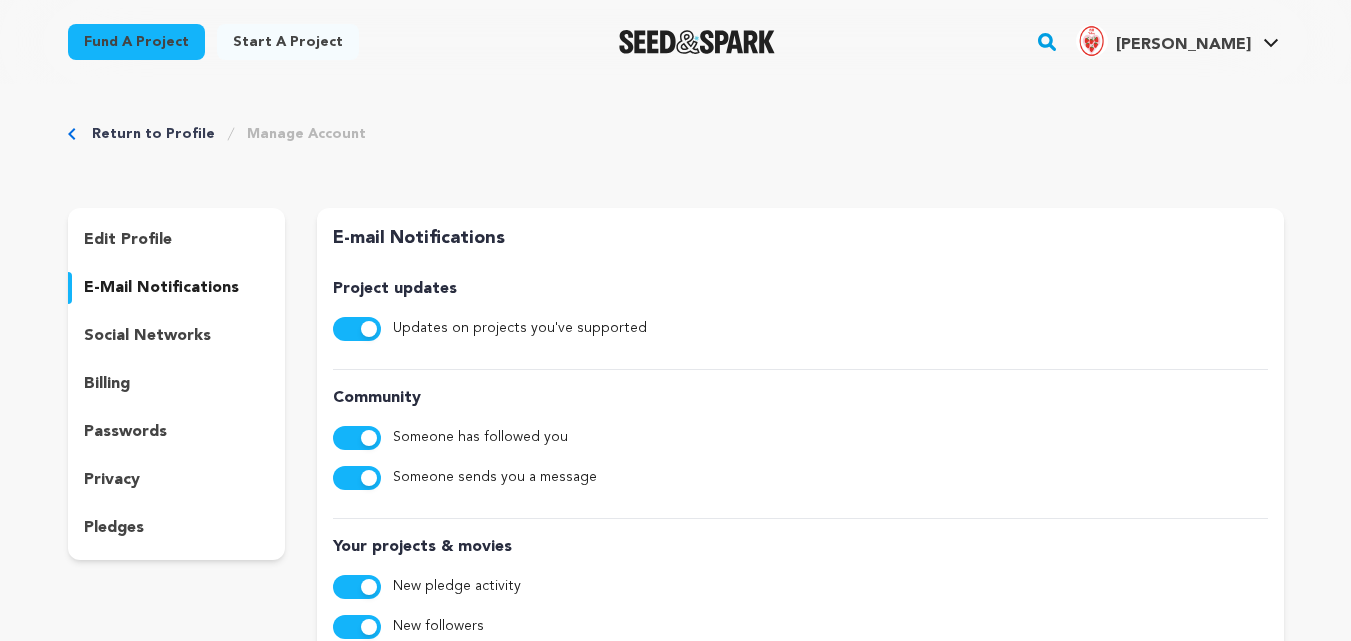 click on "edit profile" at bounding box center (177, 240) 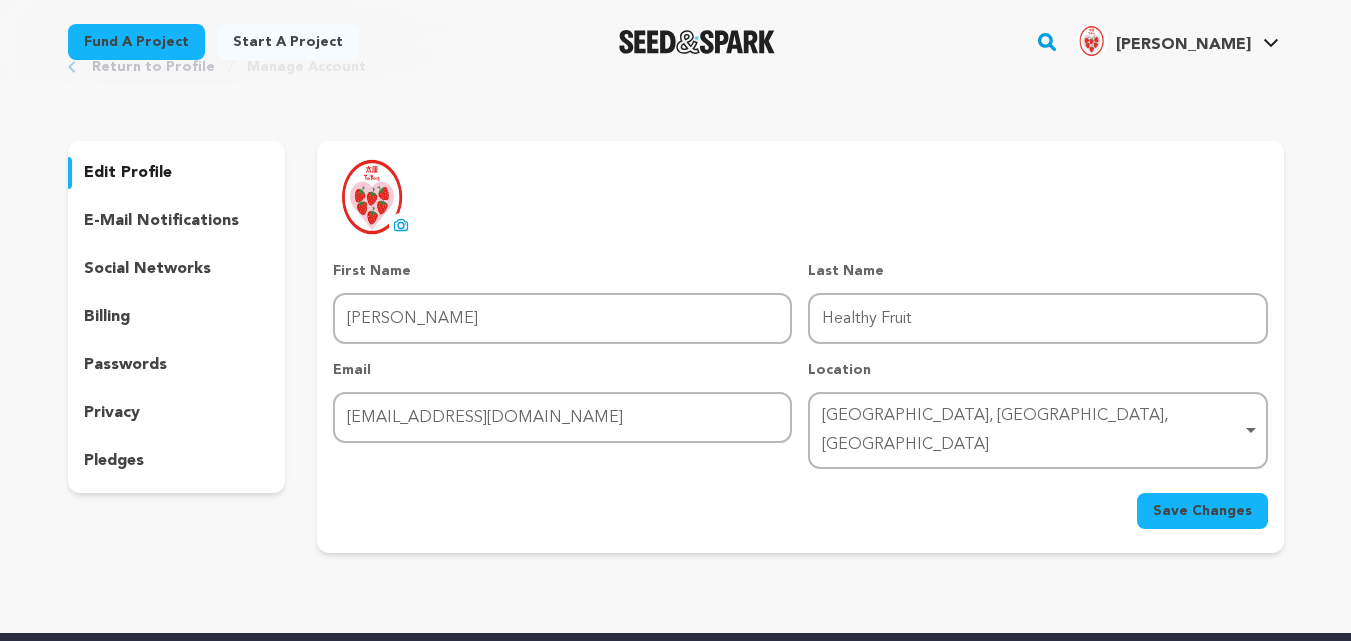 scroll, scrollTop: 100, scrollLeft: 0, axis: vertical 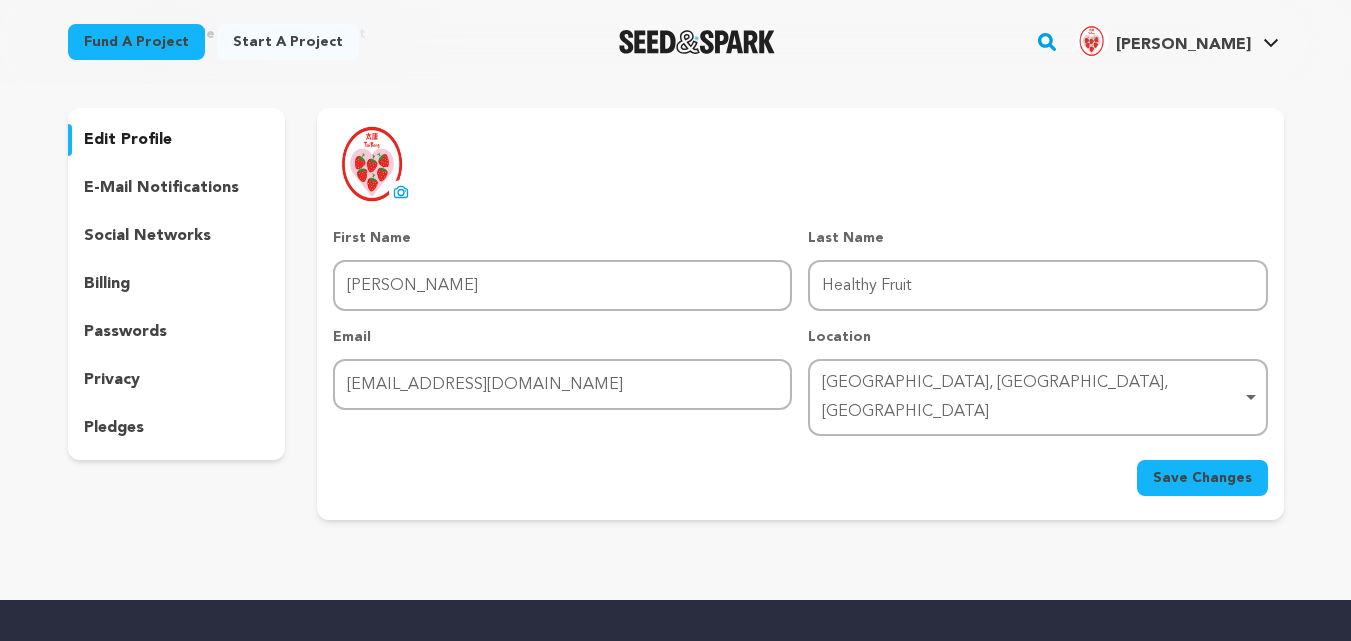 click on "Singapore, Negeri Sembilan, Singapore  Singapore, Negeri Sembilan, Singapore Remove item" at bounding box center [1037, 398] 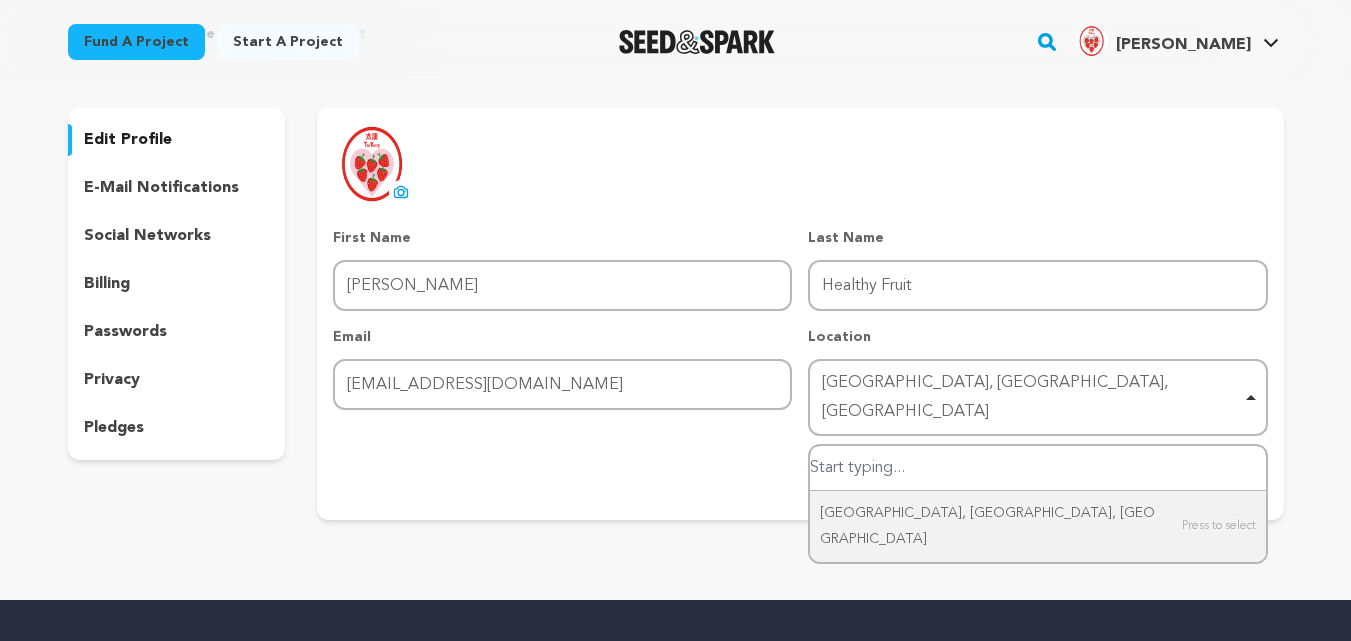 click on "Singapore, Negeri Sembilan, Singapore Remove item" at bounding box center (1031, 398) 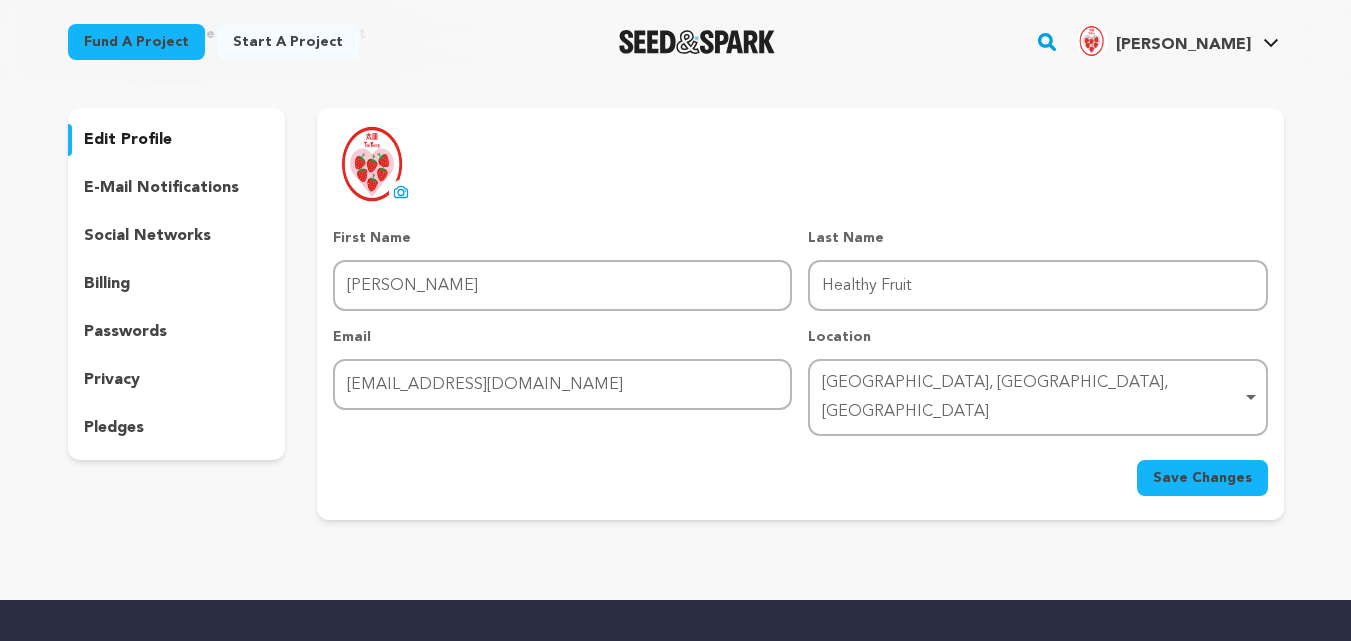 scroll, scrollTop: 0, scrollLeft: 0, axis: both 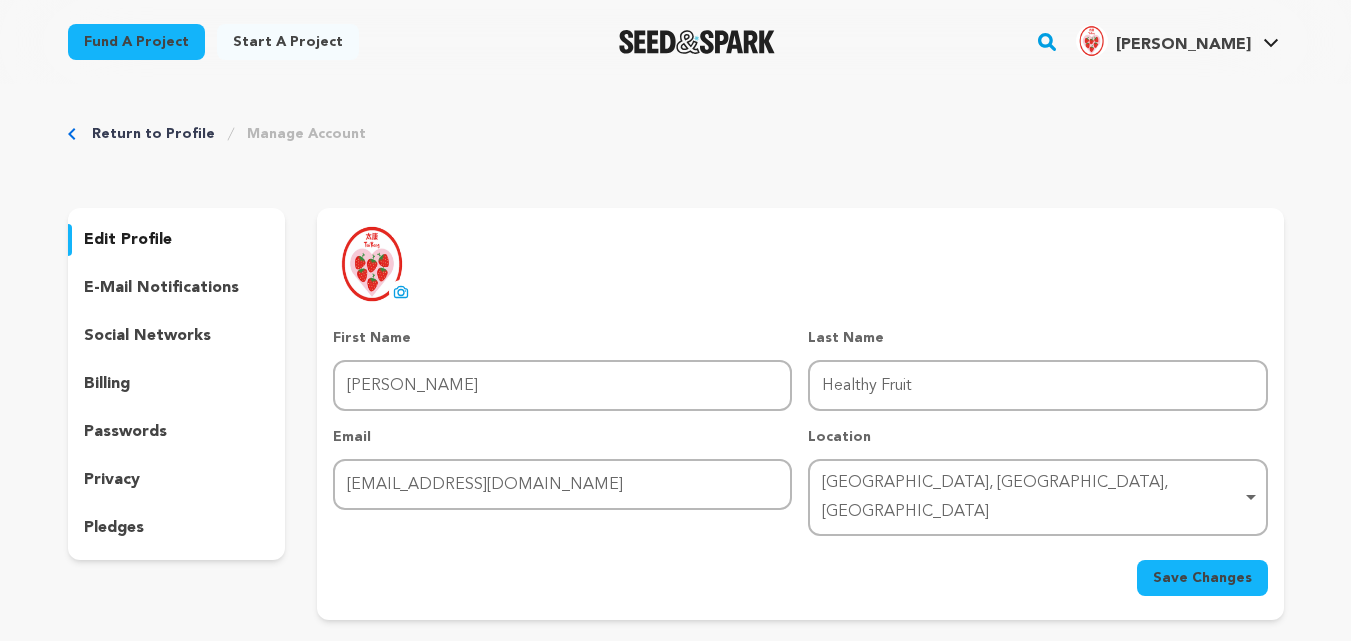 click on "e-mail notifications" at bounding box center [161, 288] 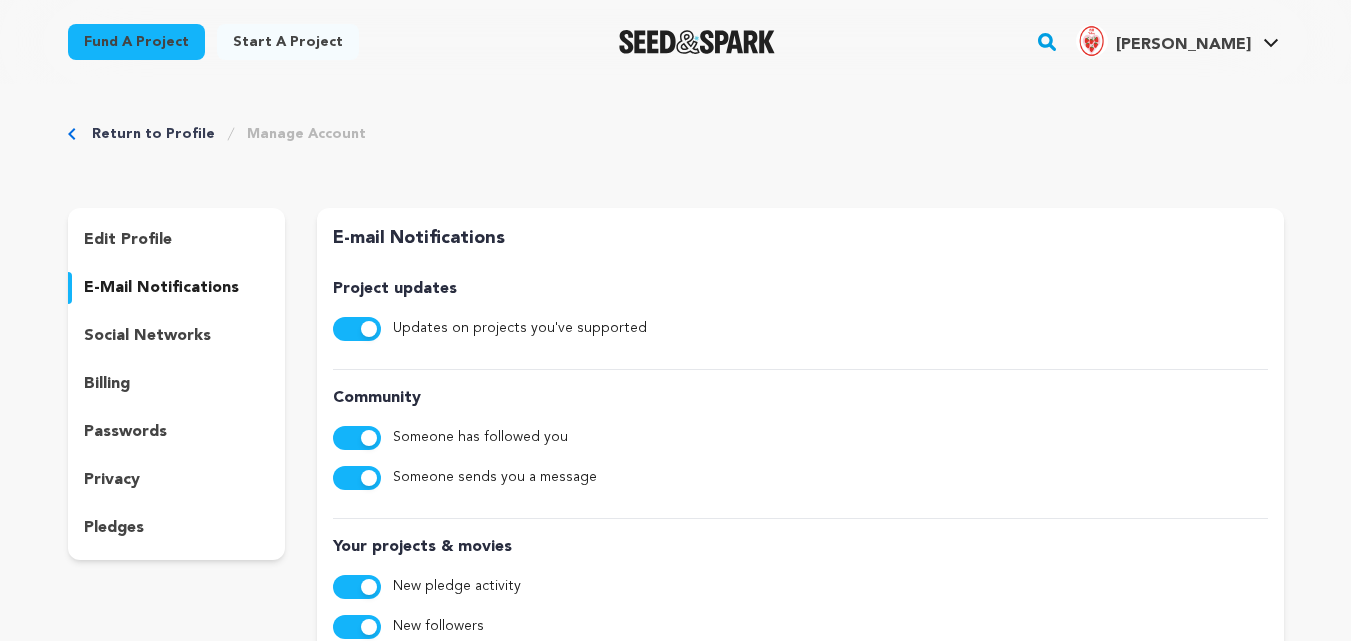 click on "social networks" at bounding box center (147, 336) 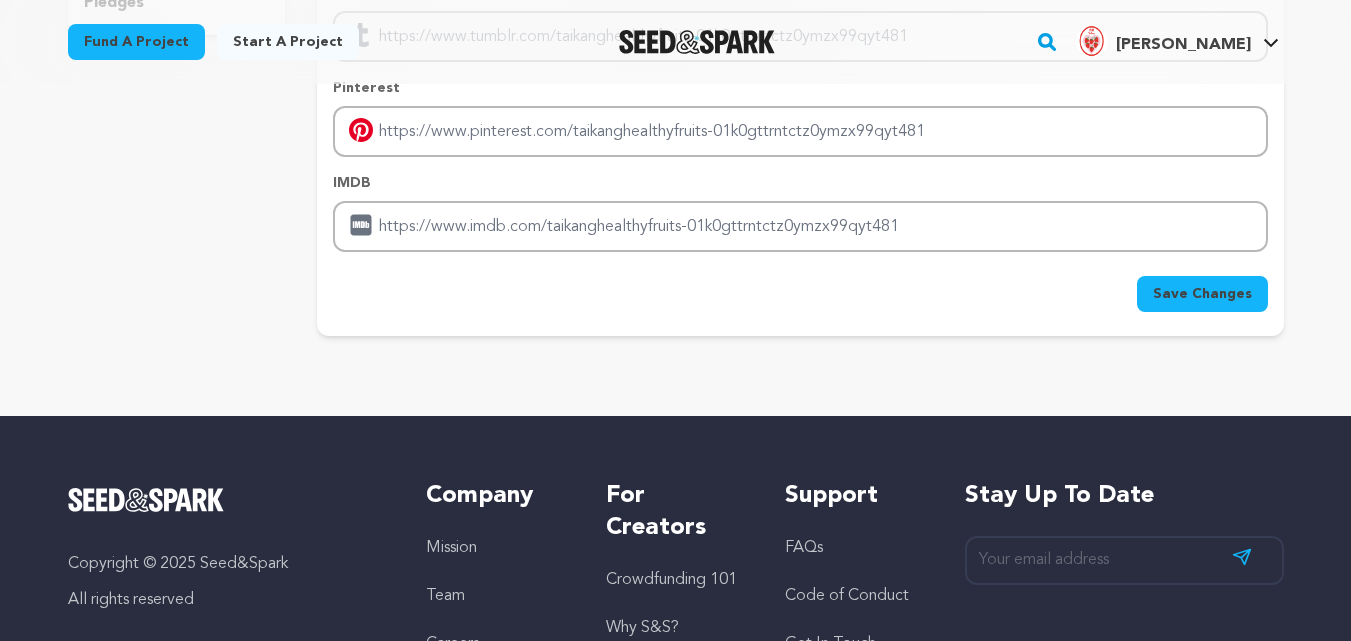 scroll, scrollTop: 200, scrollLeft: 0, axis: vertical 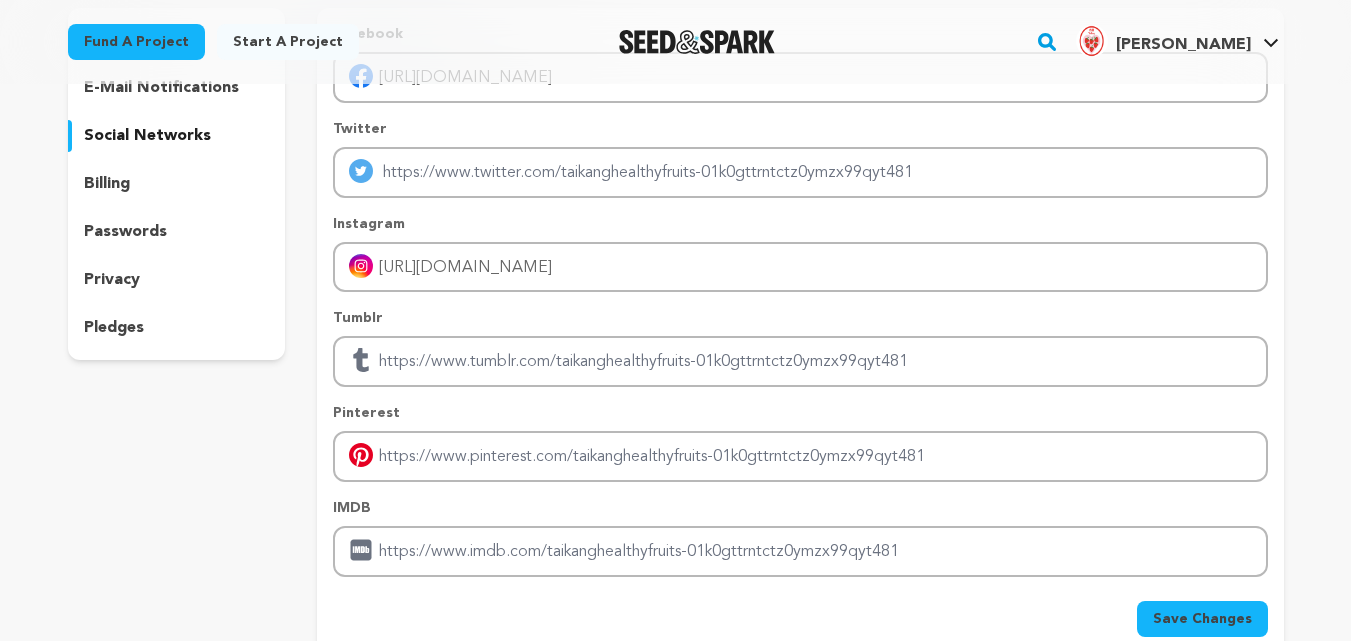 click on "billing" at bounding box center (177, 184) 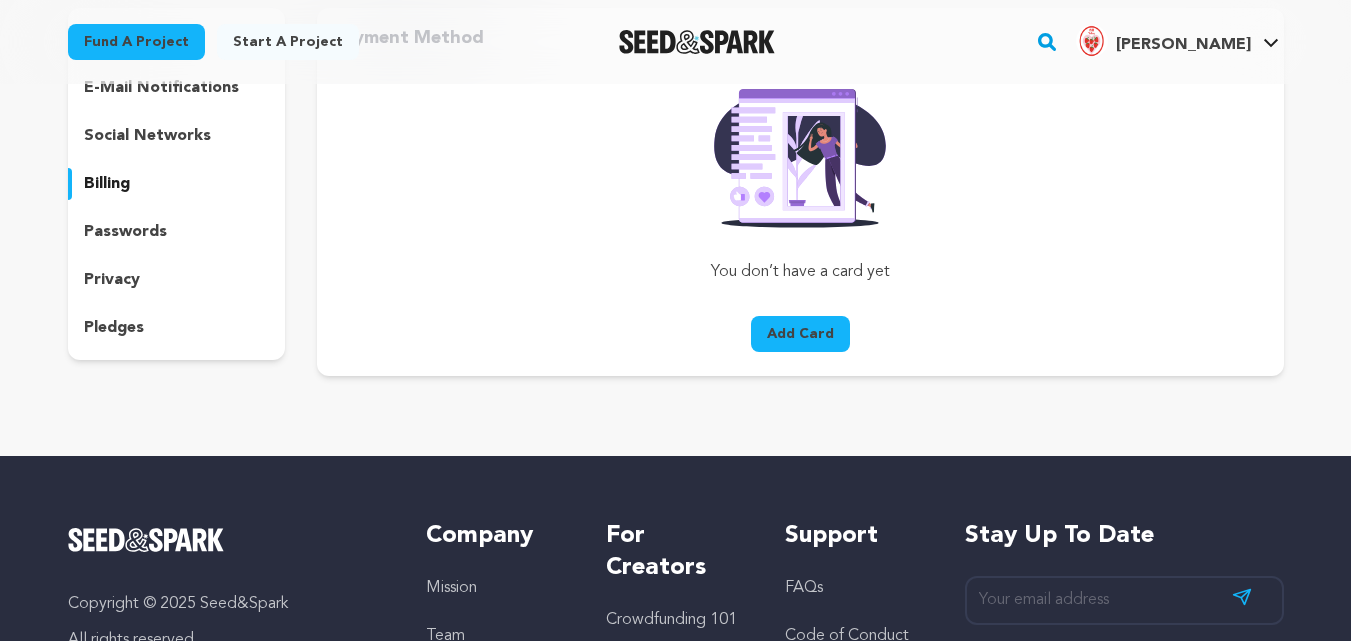 click on "passwords" at bounding box center (125, 232) 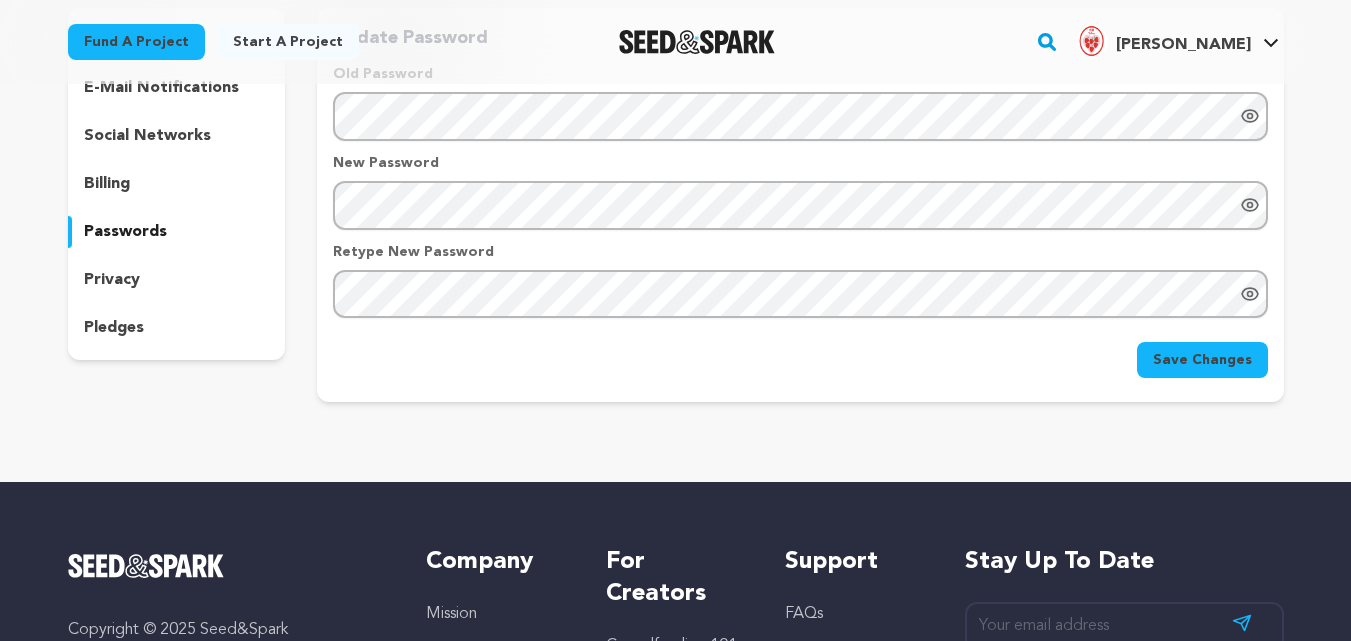 click on "privacy" at bounding box center (177, 280) 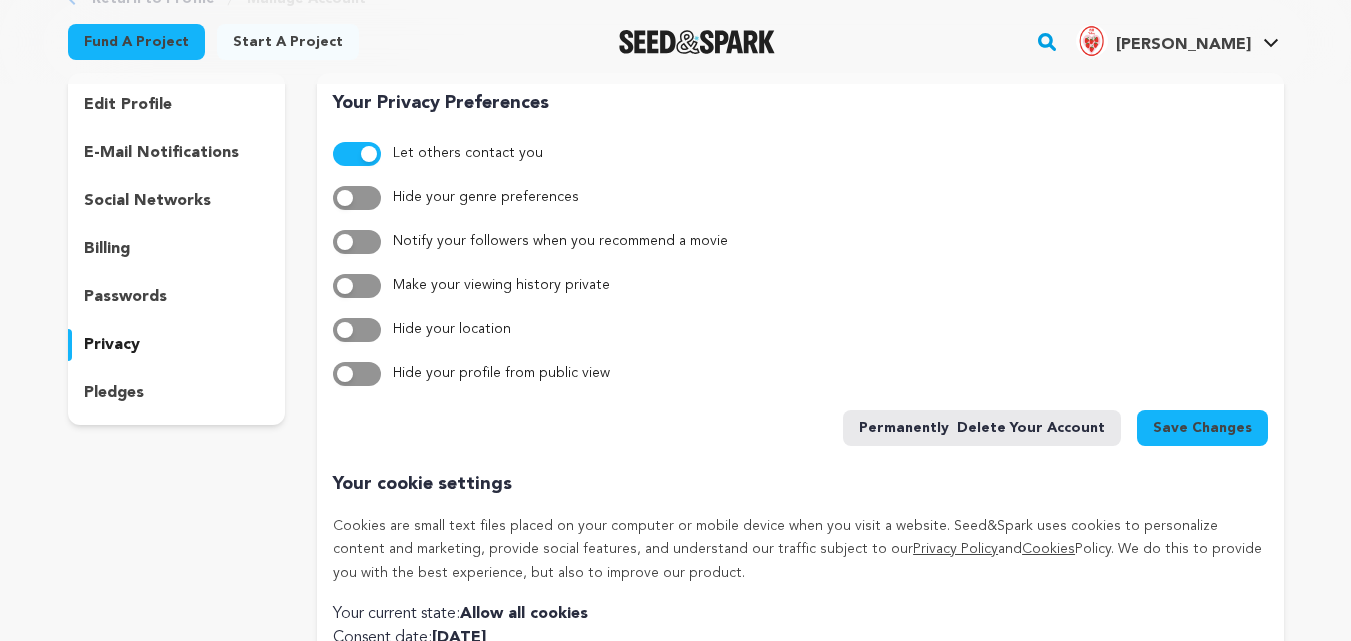 scroll, scrollTop: 100, scrollLeft: 0, axis: vertical 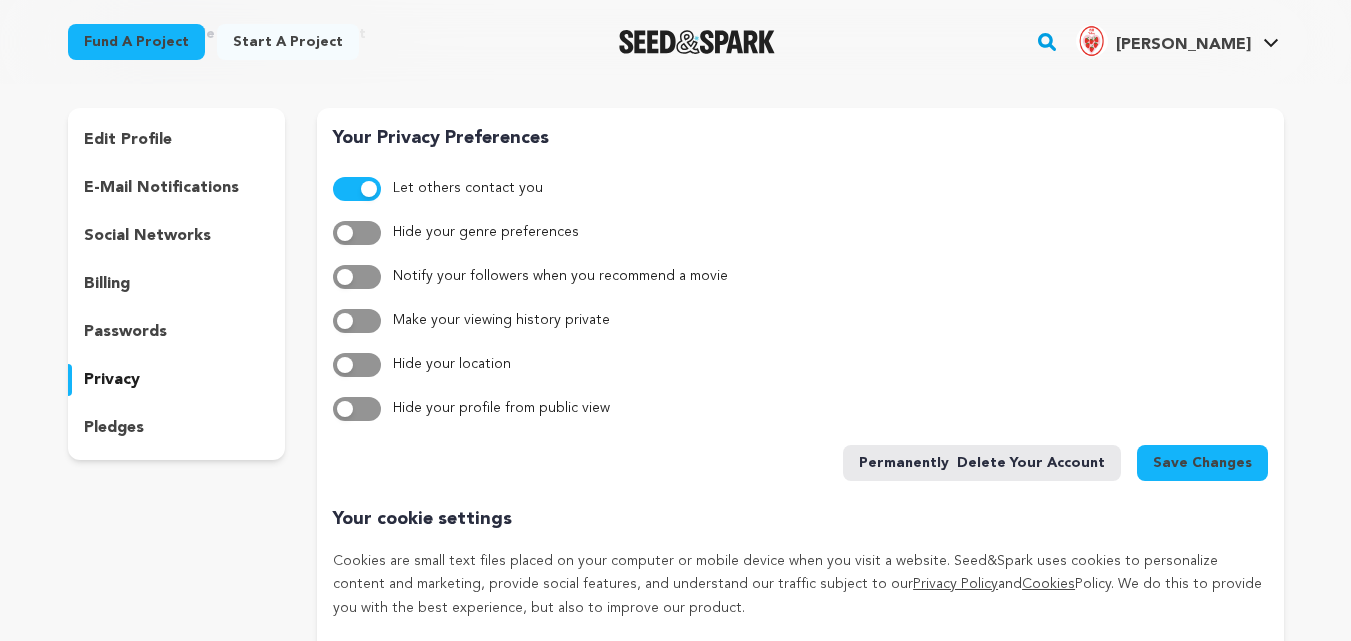 click on "edit profile
e-mail notifications
social networks
billing
passwords
privacy
pledges" at bounding box center (177, 284) 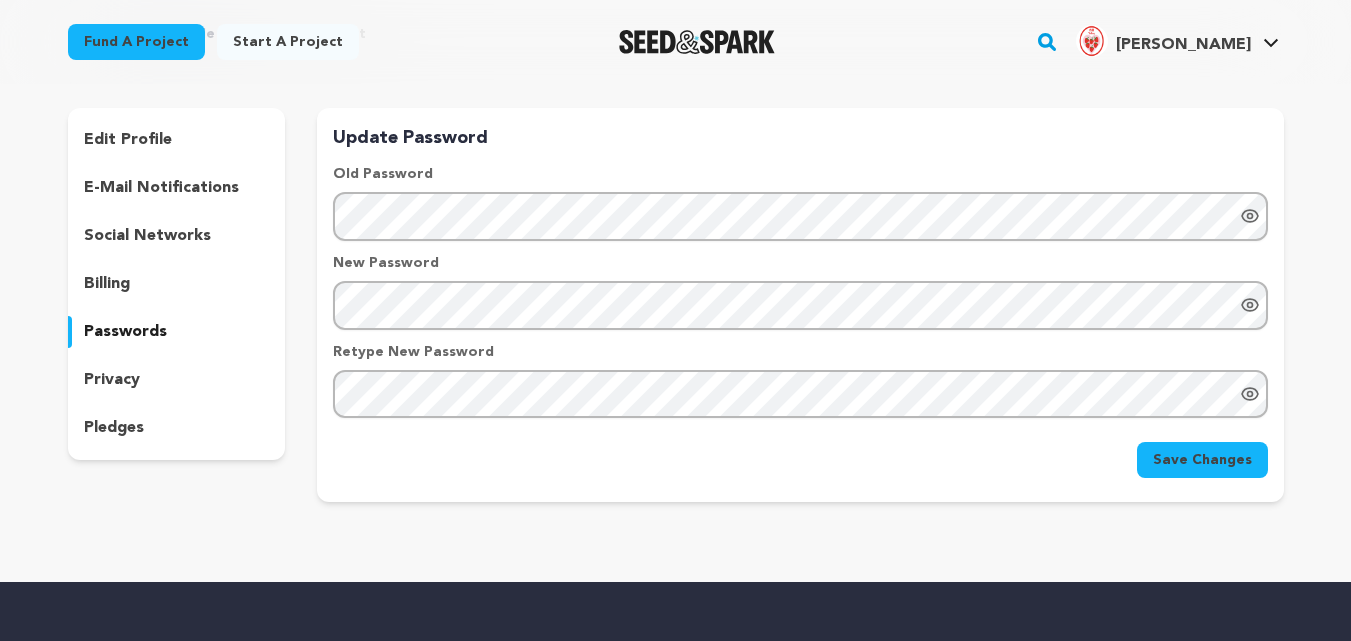 click on "pledges" at bounding box center (177, 428) 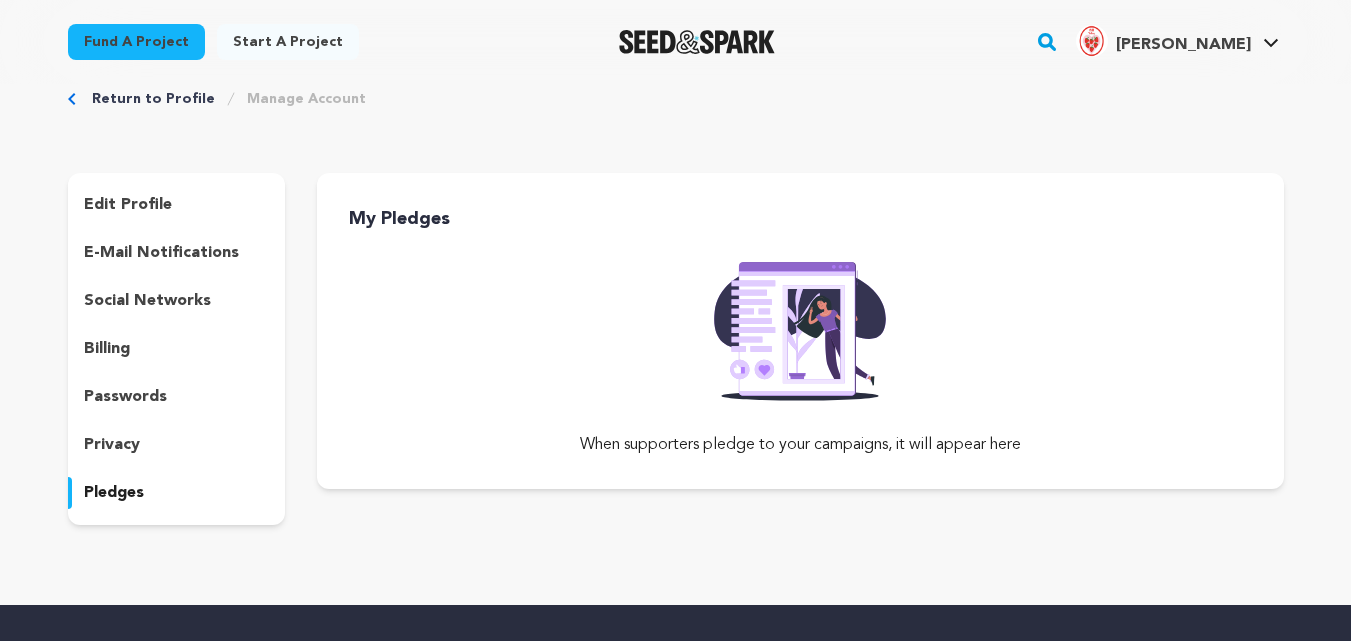scroll, scrollTop: 0, scrollLeft: 0, axis: both 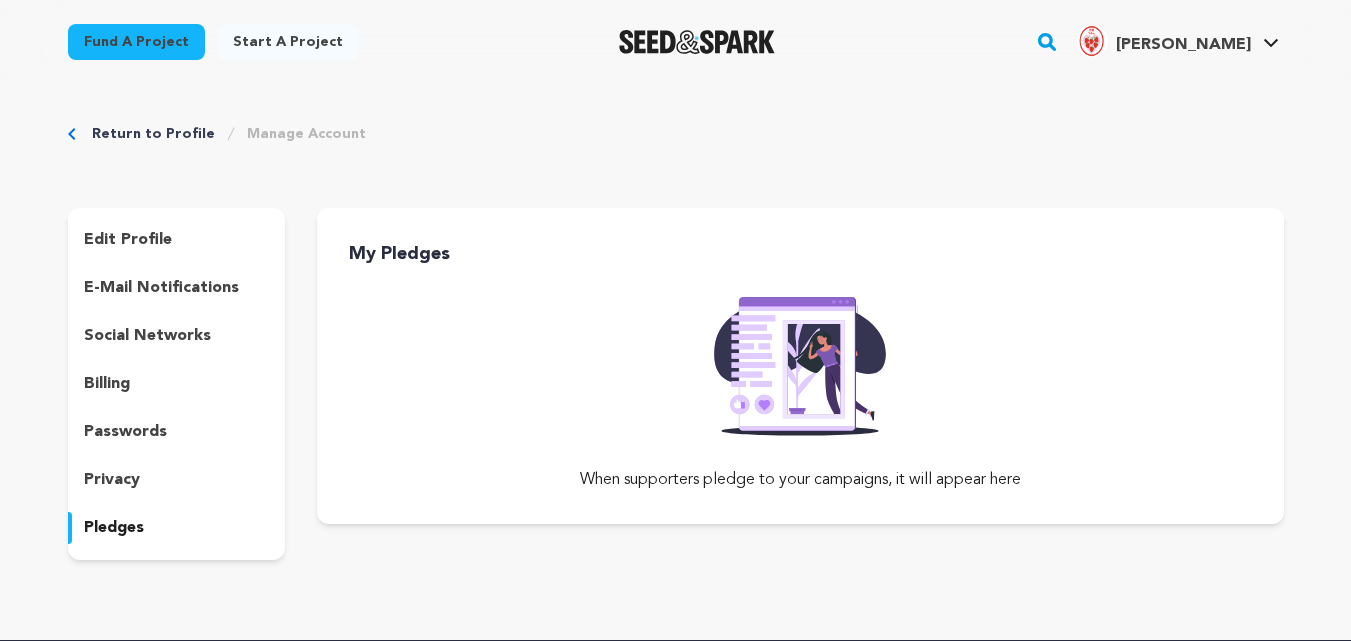 click on "Manage Account" at bounding box center [306, 134] 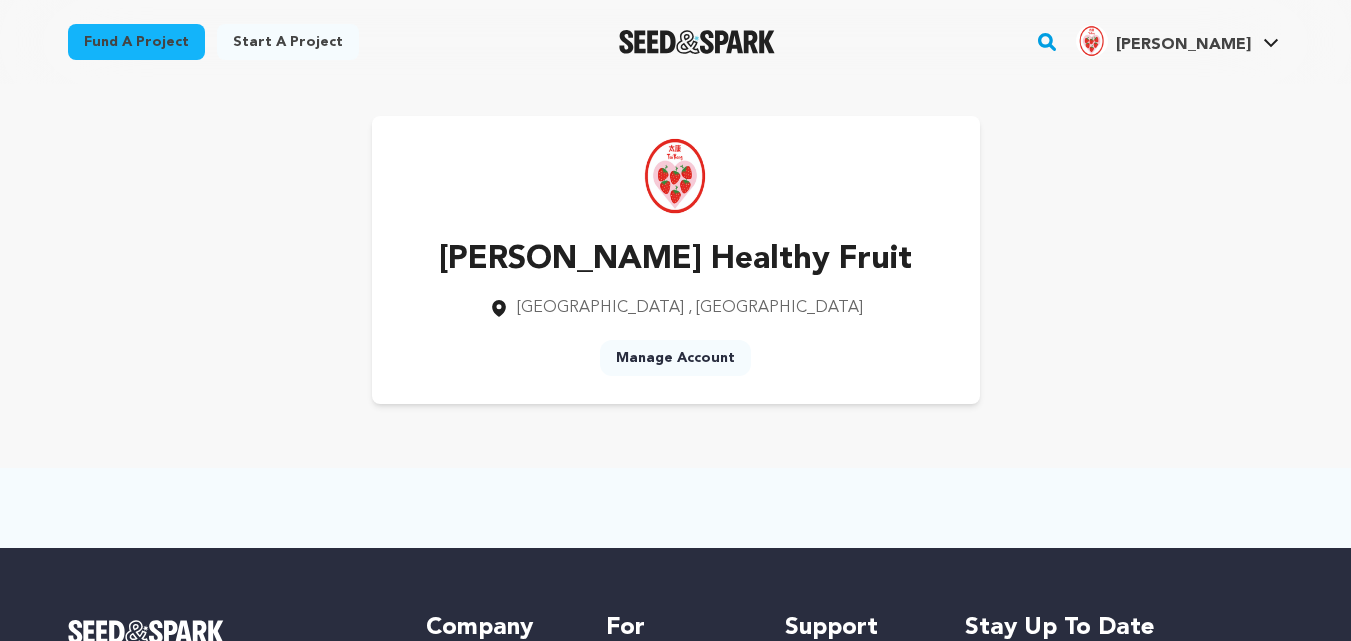 scroll, scrollTop: 0, scrollLeft: 0, axis: both 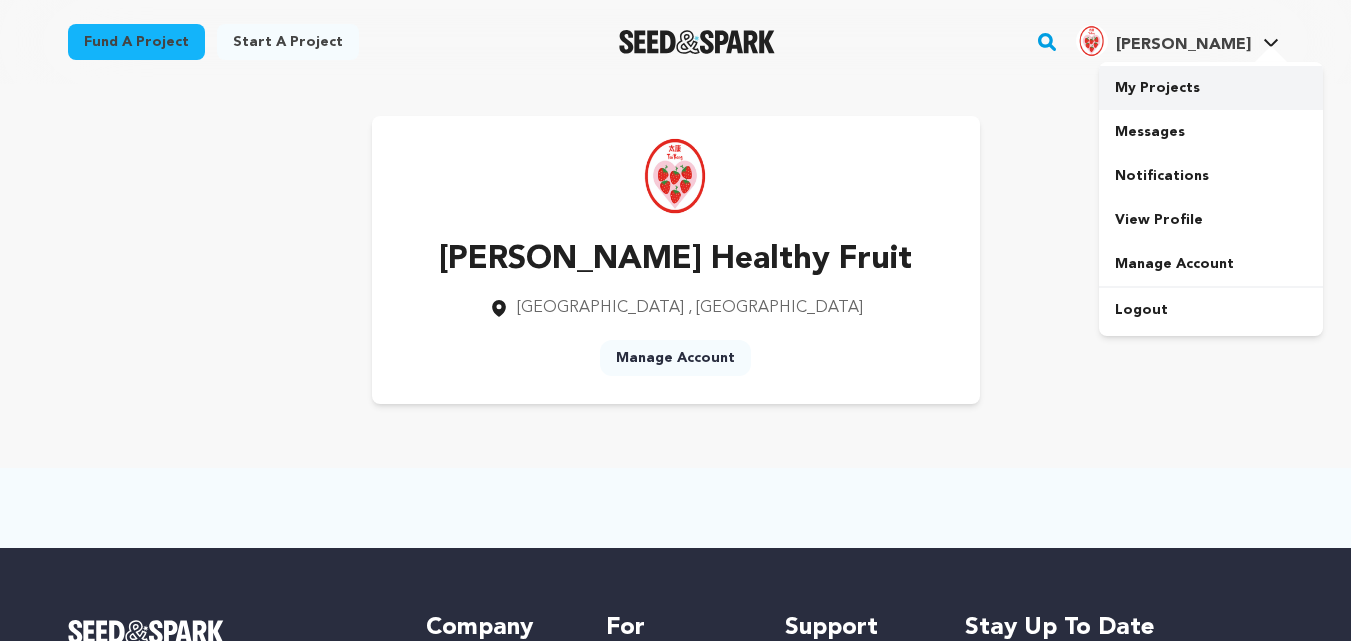 click on "My Projects" at bounding box center (1211, 88) 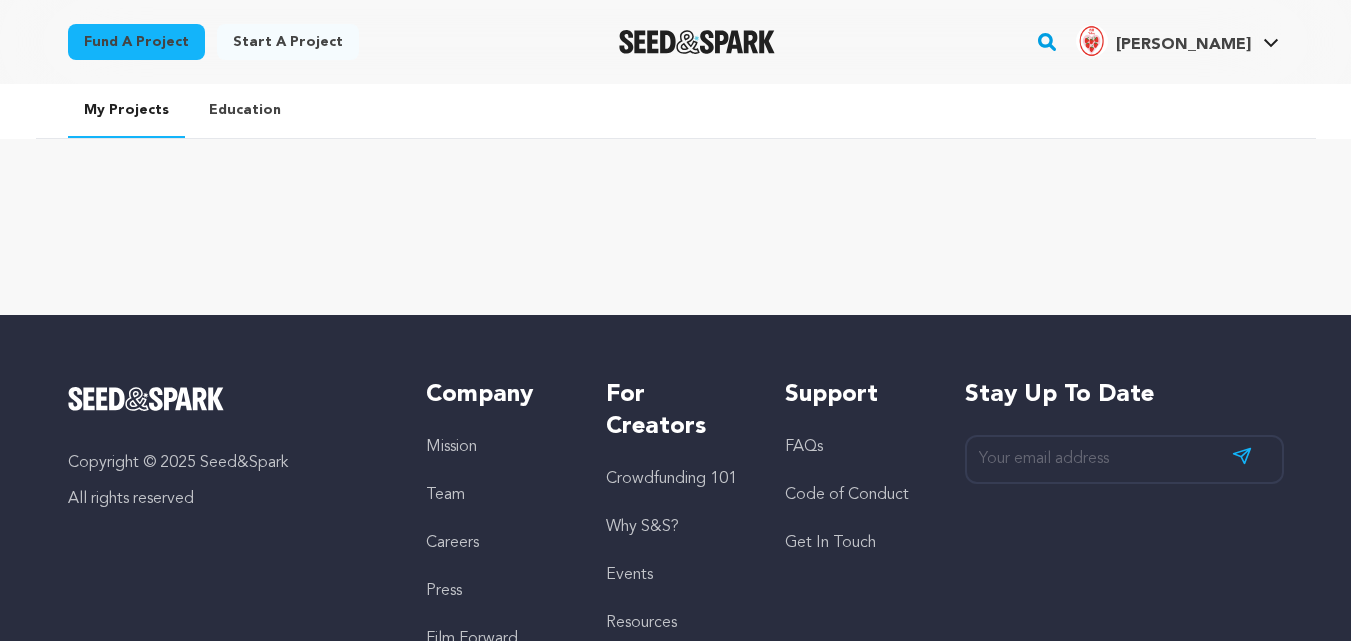scroll, scrollTop: 0, scrollLeft: 0, axis: both 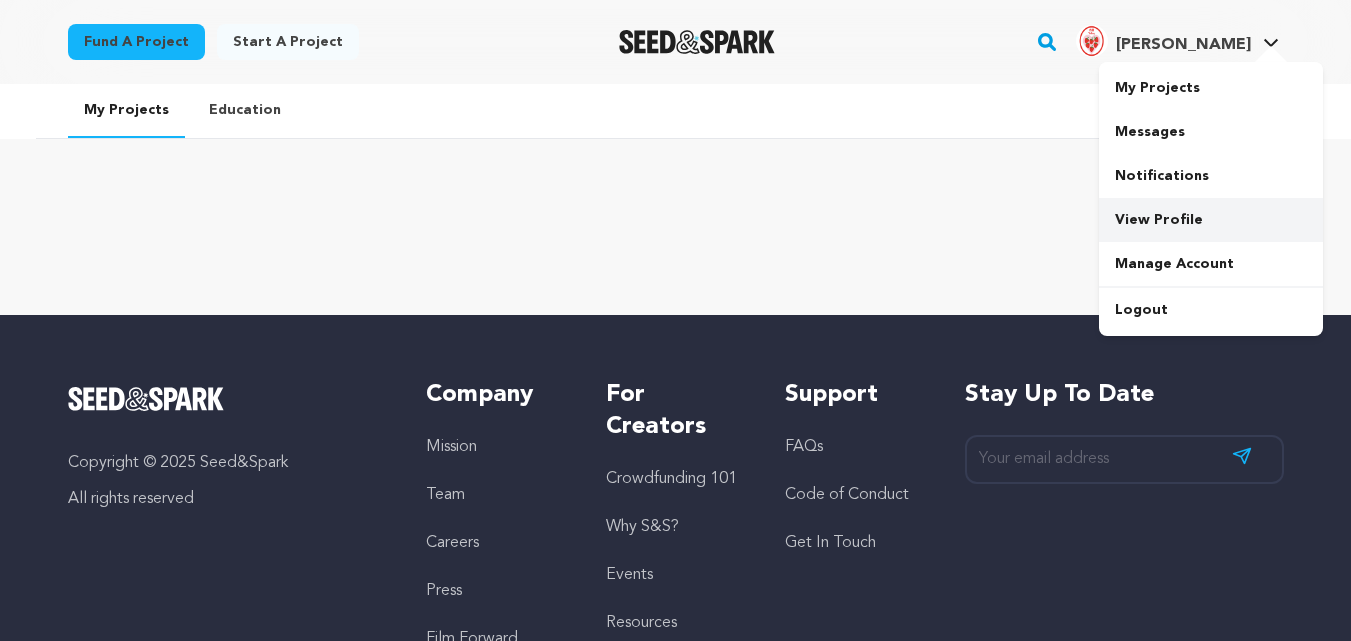 click on "View Profile" at bounding box center [1211, 220] 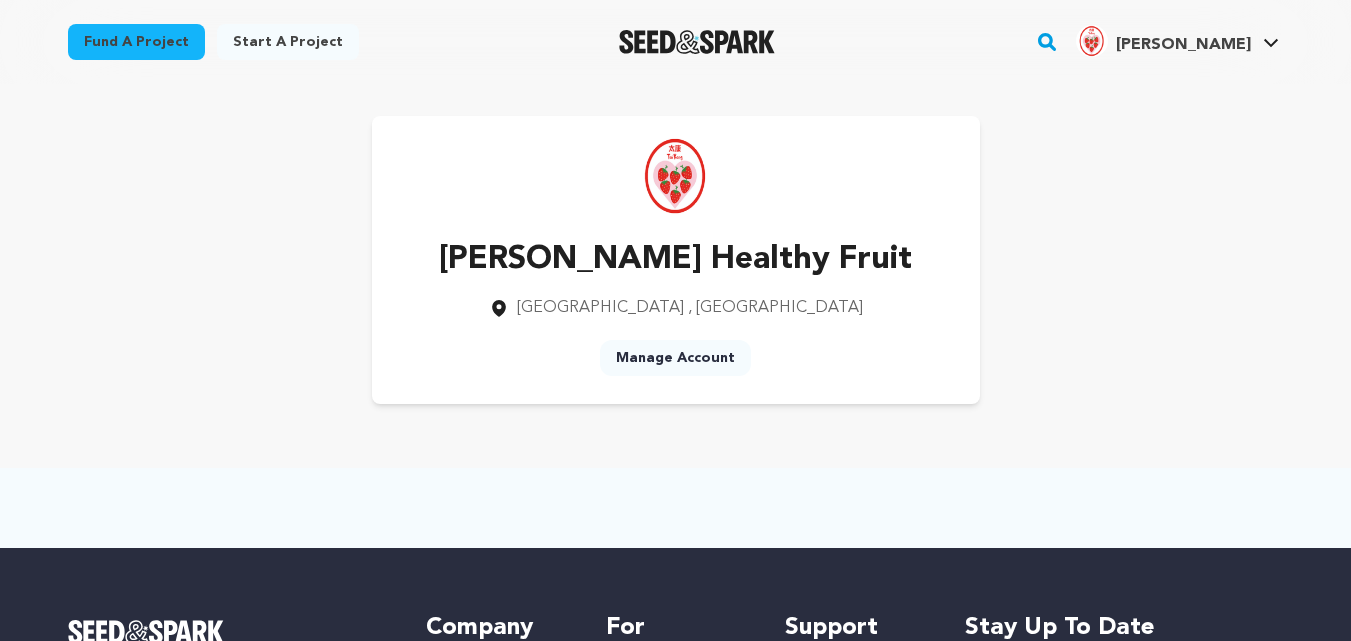 scroll, scrollTop: 0, scrollLeft: 0, axis: both 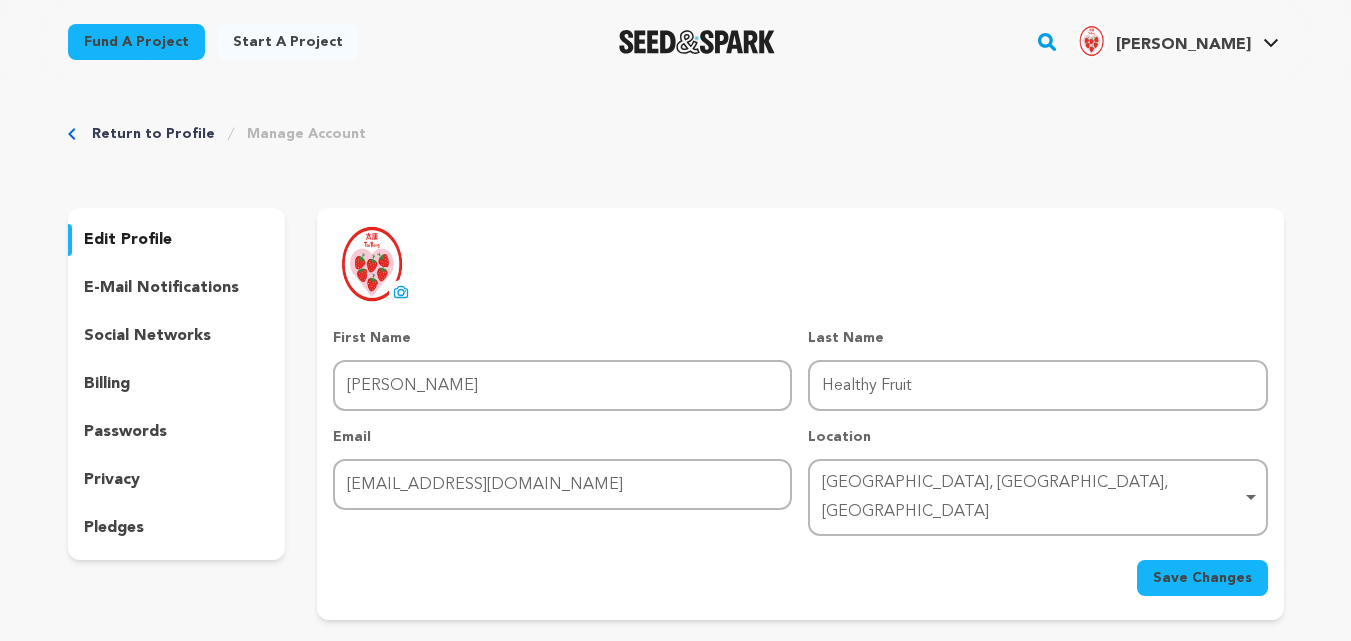 click on "e-mail notifications" at bounding box center (161, 288) 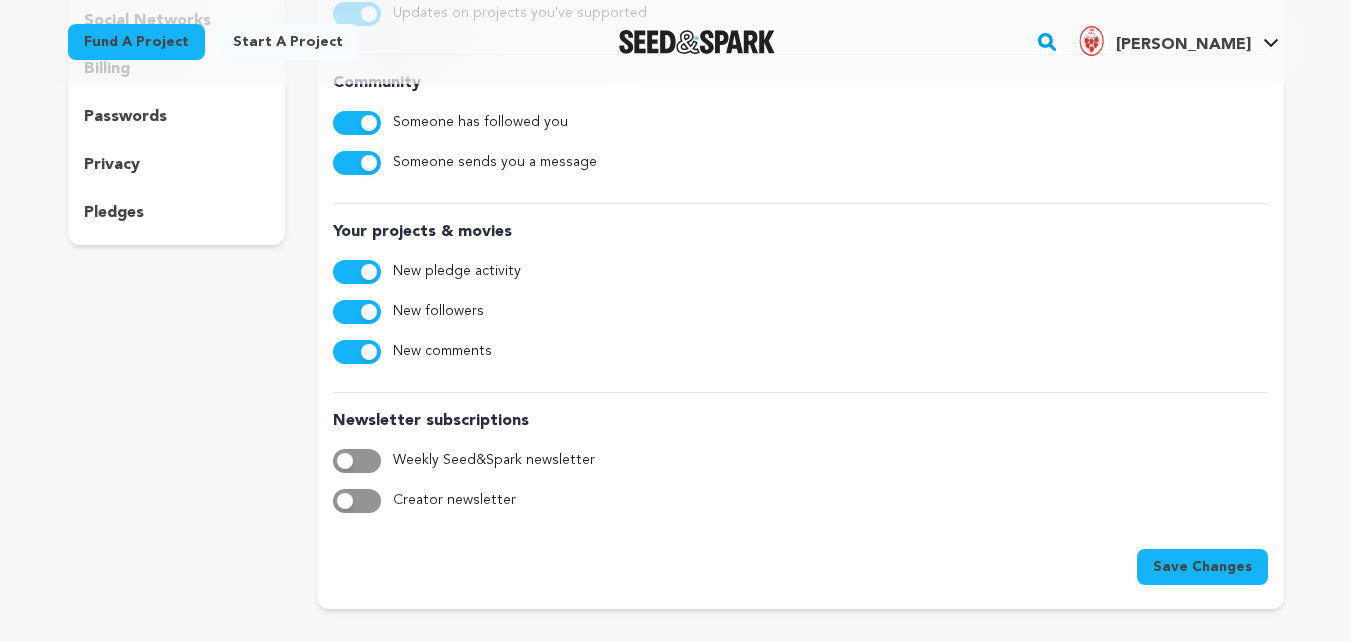 scroll, scrollTop: 200, scrollLeft: 0, axis: vertical 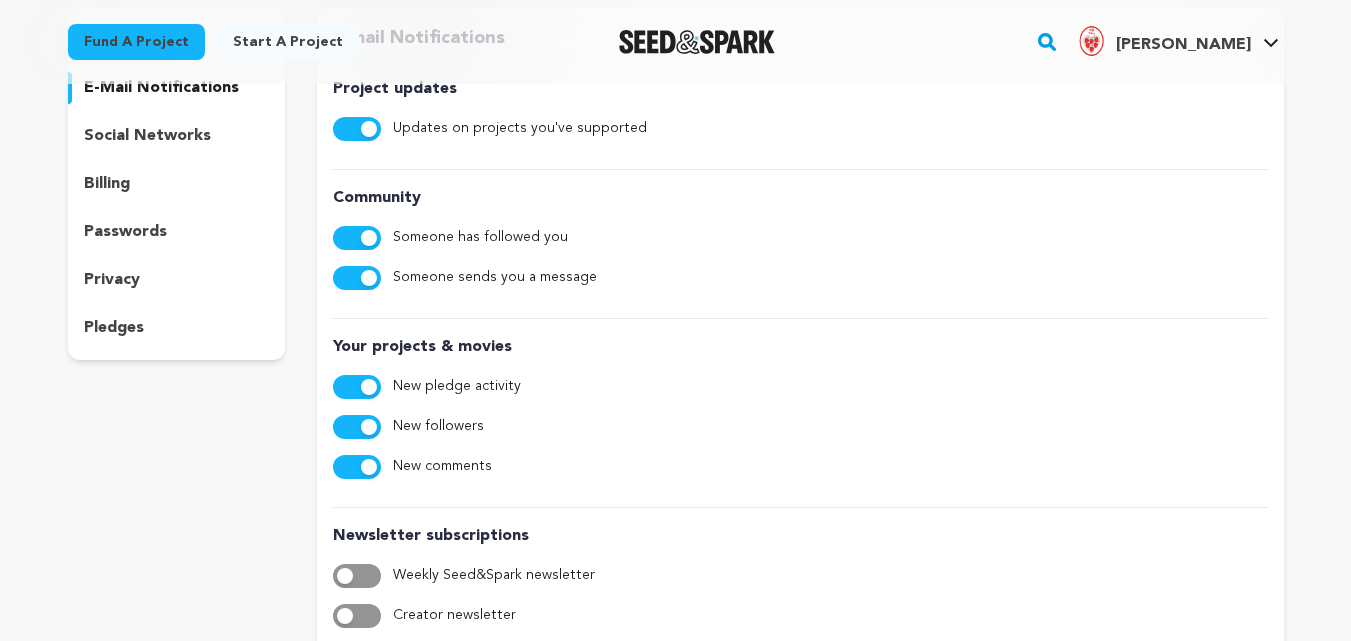 click on "social networks" at bounding box center (147, 136) 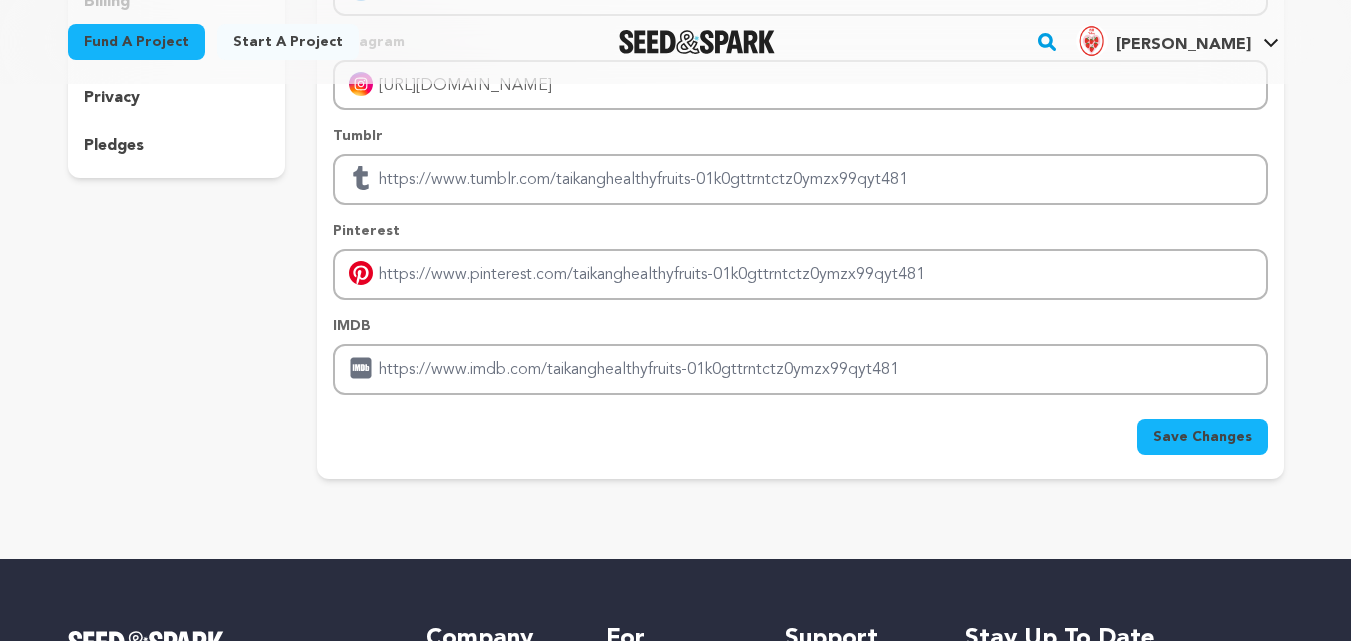scroll, scrollTop: 400, scrollLeft: 0, axis: vertical 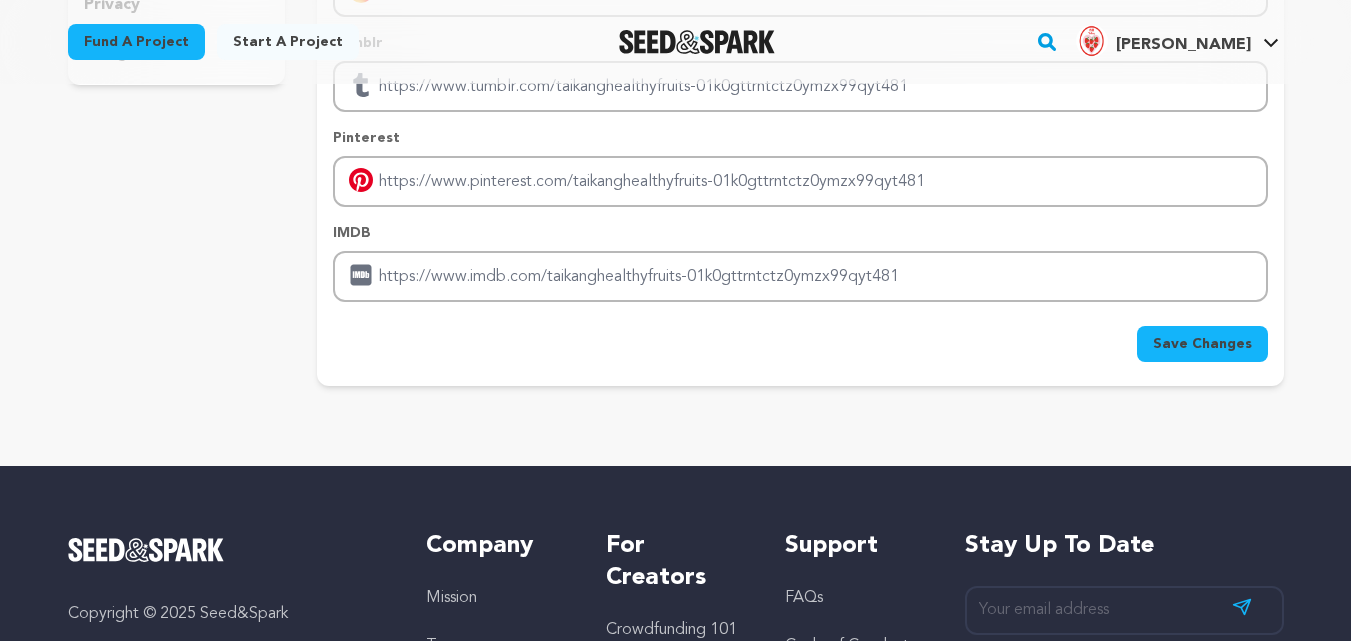 click on "Fund a project
Start a project
Search" at bounding box center (675, 252) 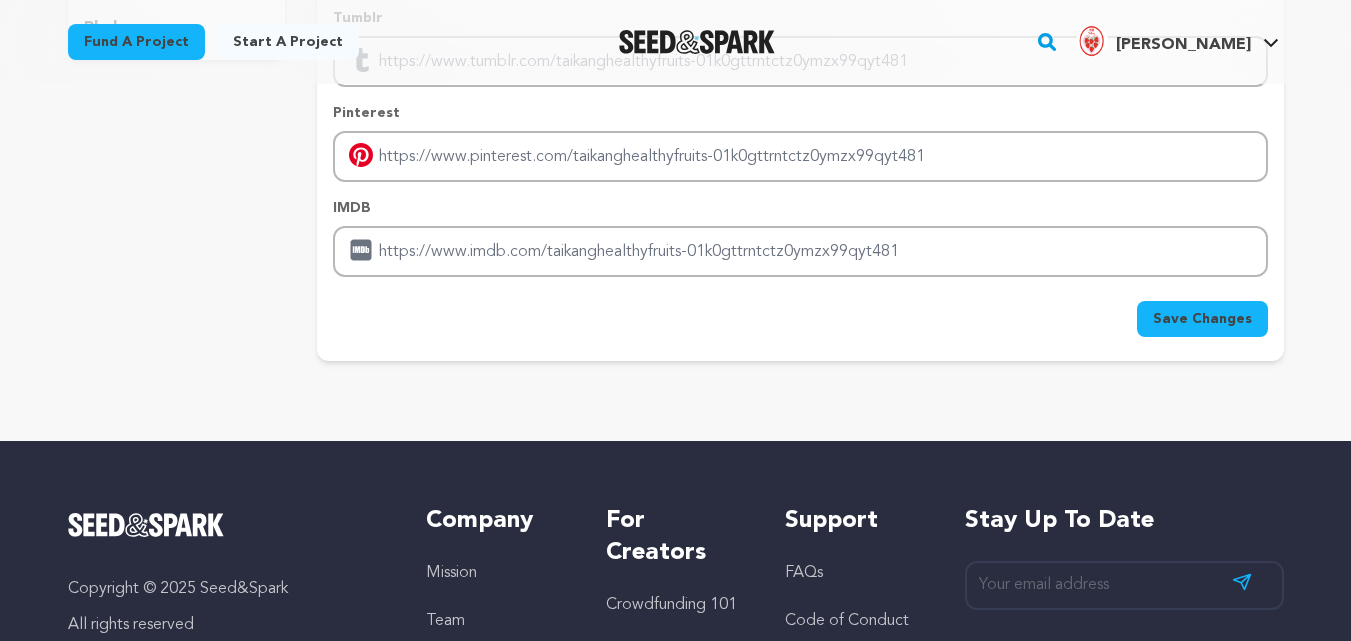 click on "Save Changes" at bounding box center (1202, 319) 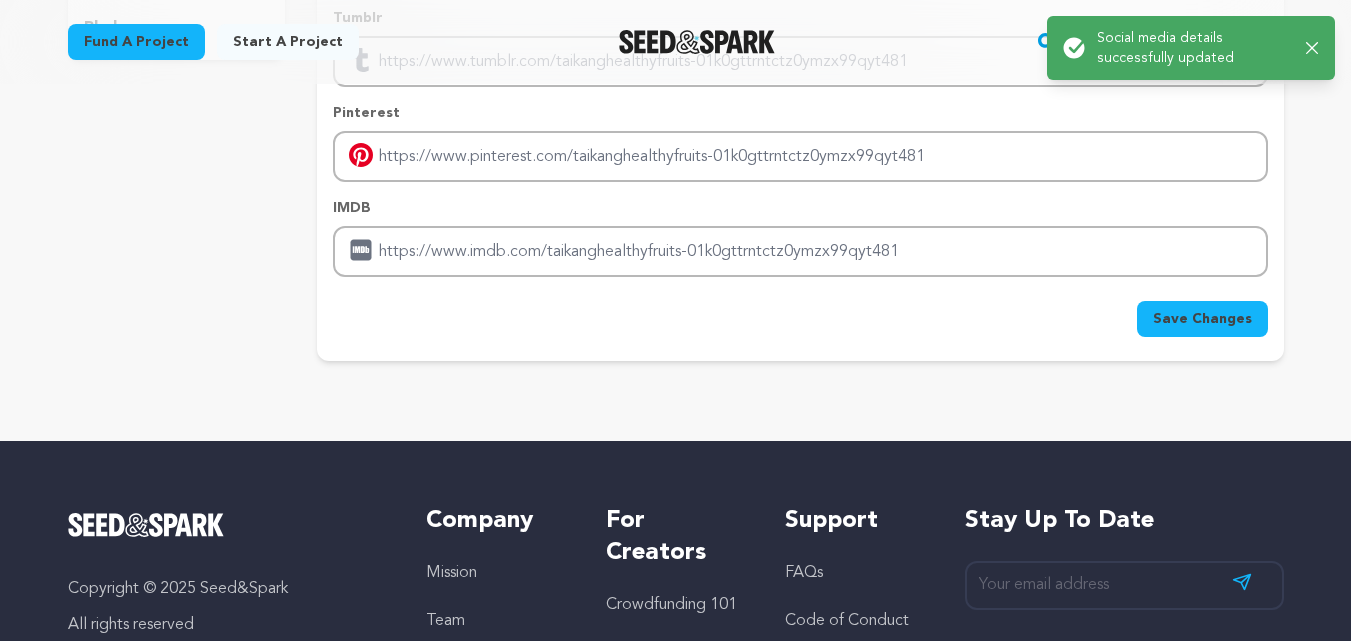 click on "Success:
Info:
Warning:
Error:
Social media details successfully updated
Close notification" at bounding box center (1191, 48) 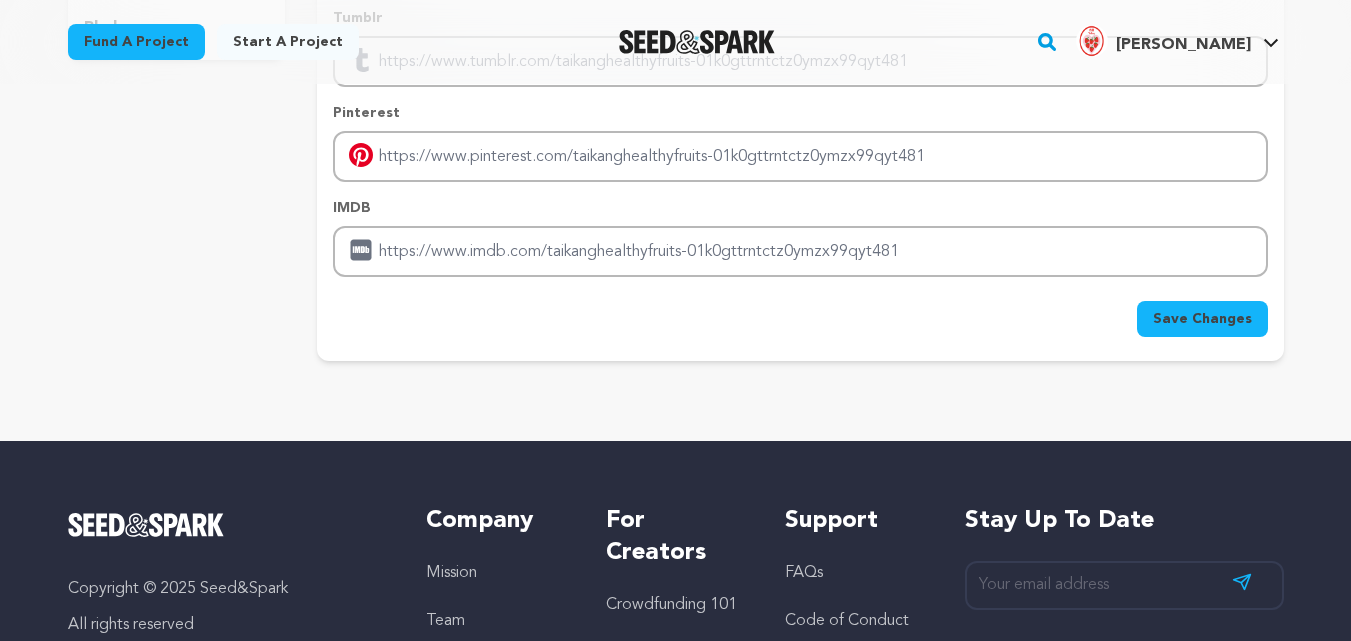 click on "Social media details successfully updated" at bounding box center (1193, 48) 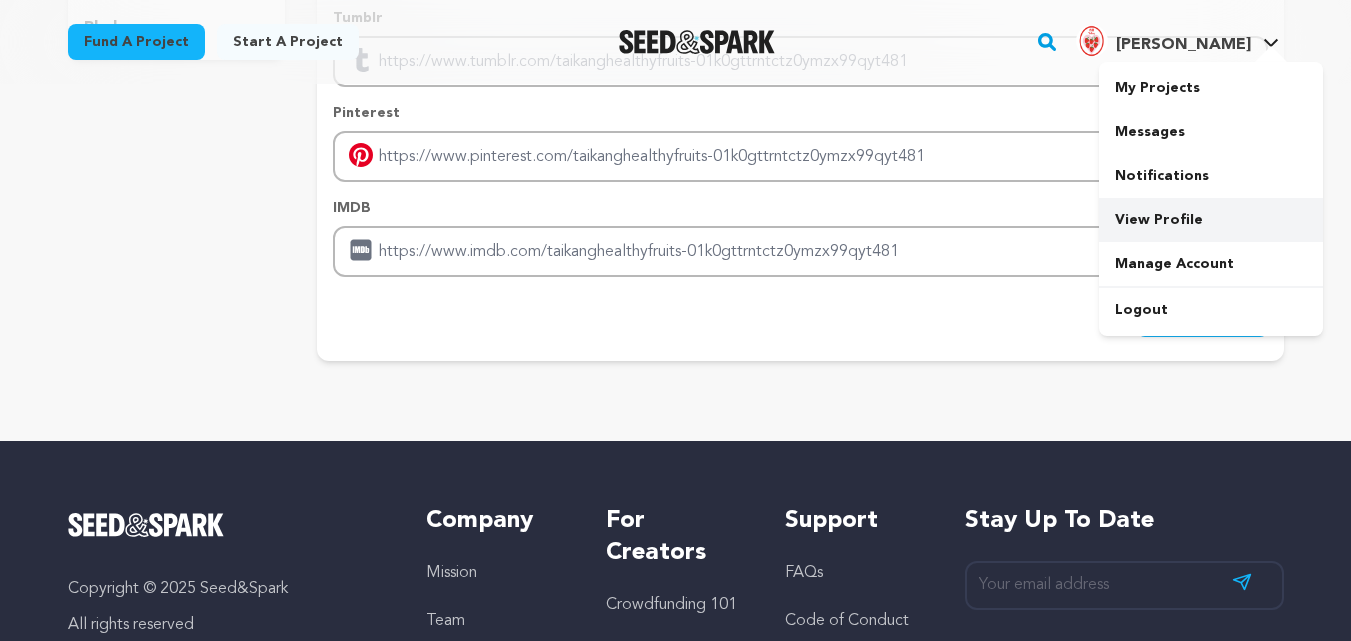 click on "View Profile" at bounding box center (1211, 220) 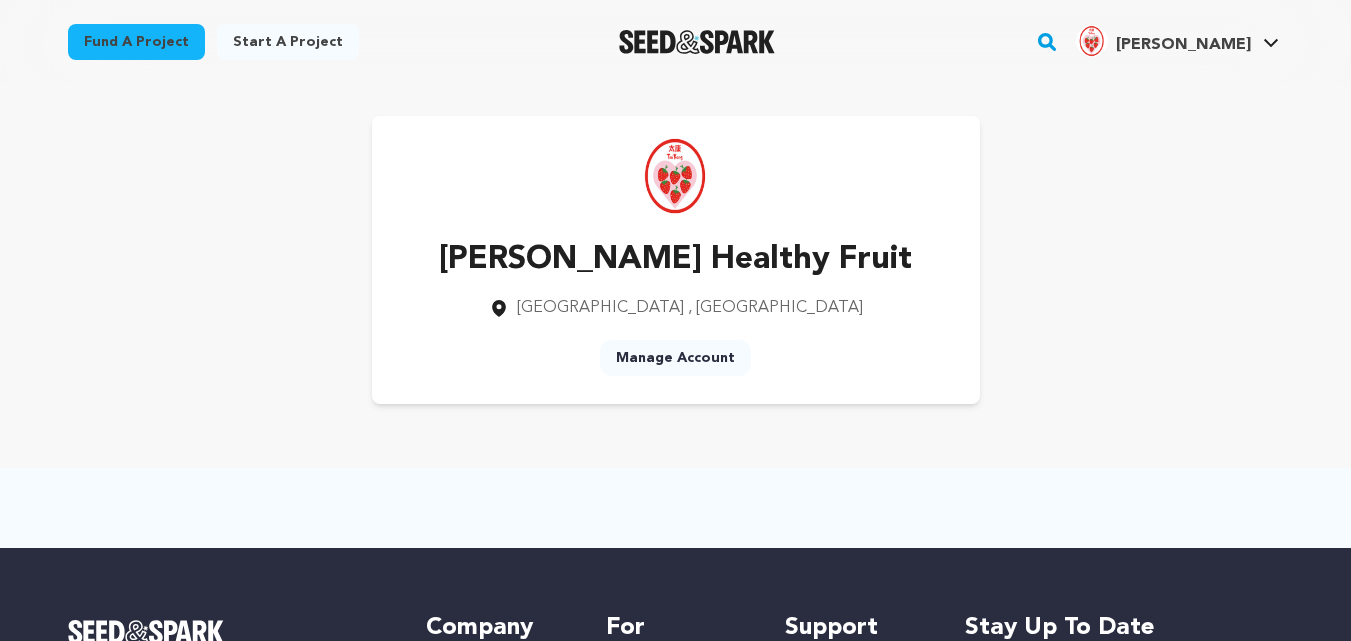 scroll, scrollTop: 0, scrollLeft: 0, axis: both 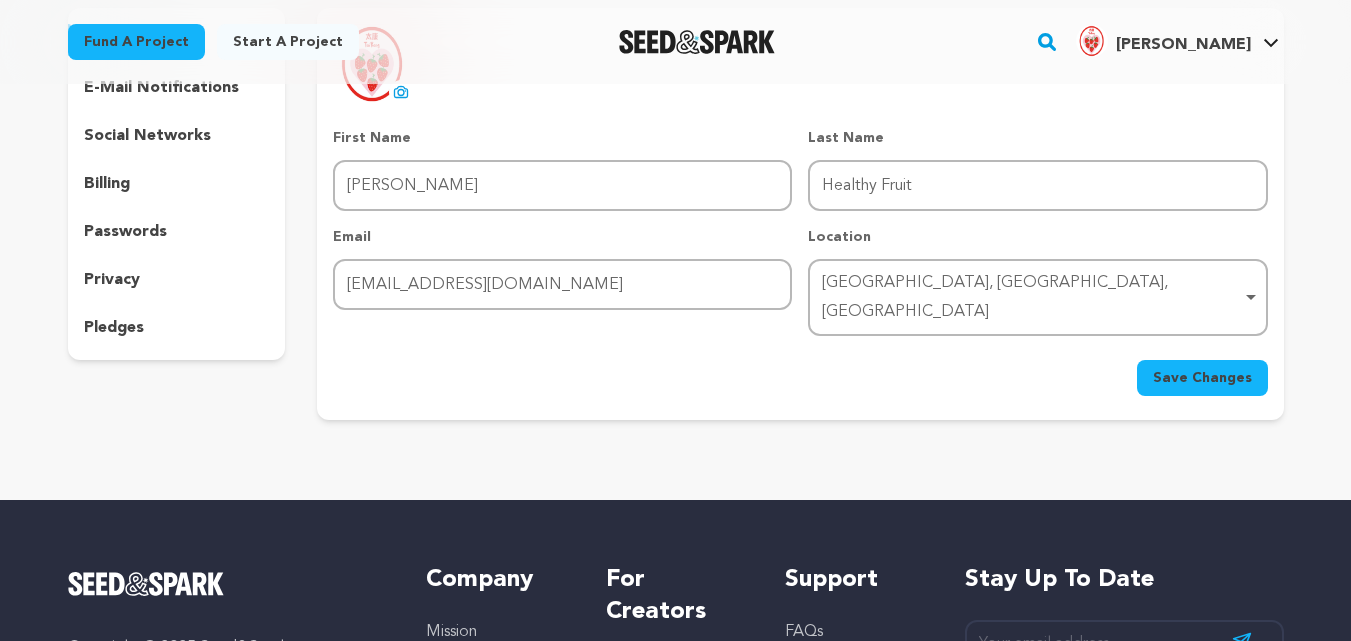 click on "social networks" at bounding box center [177, 136] 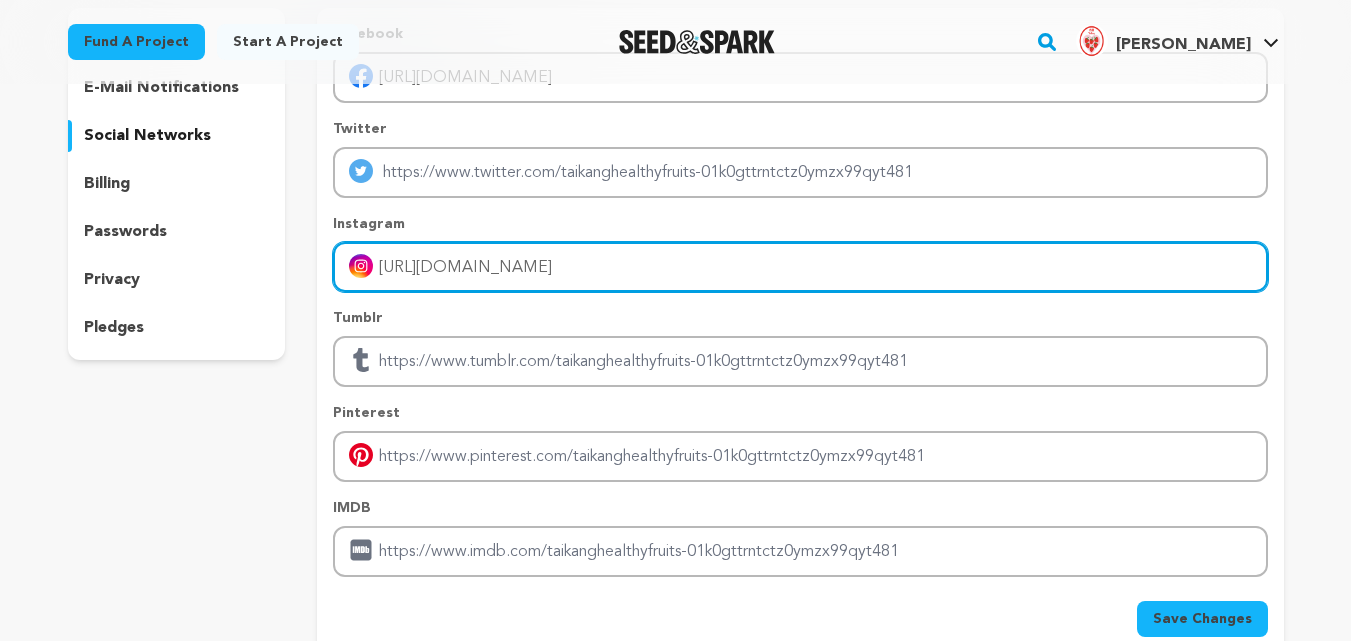 click on "https://www.instagram.com/taikanghealthyfruits" at bounding box center (800, 267) 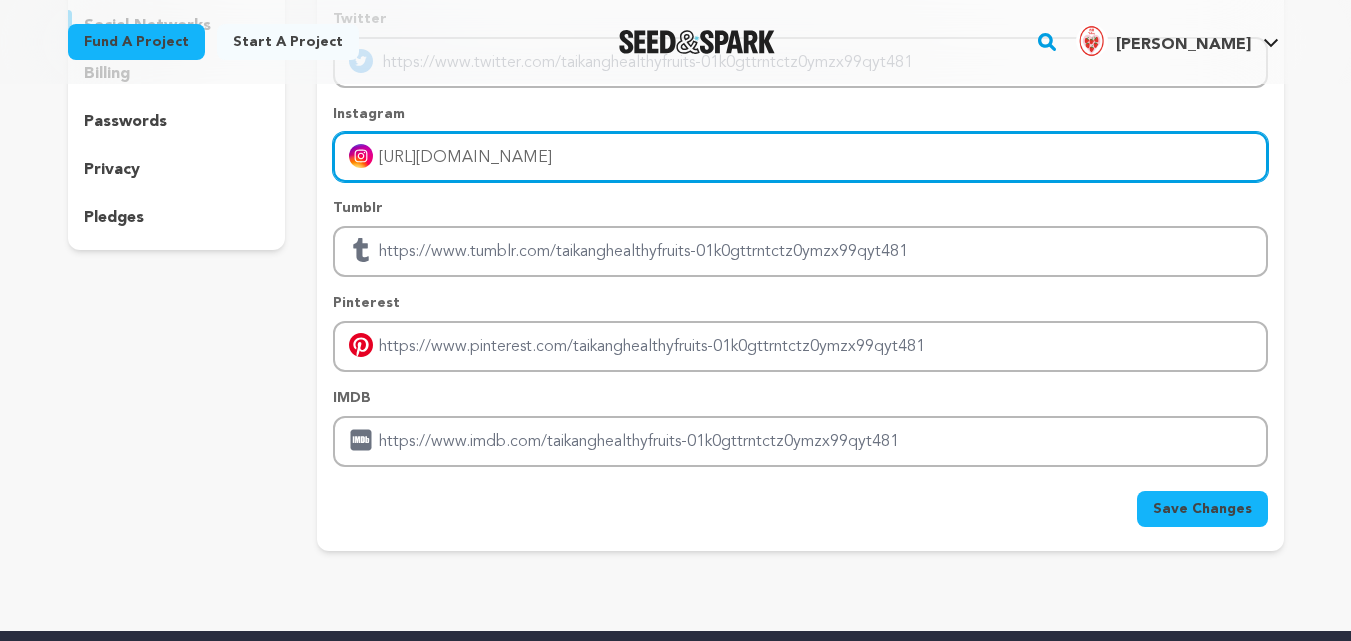 scroll, scrollTop: 500, scrollLeft: 0, axis: vertical 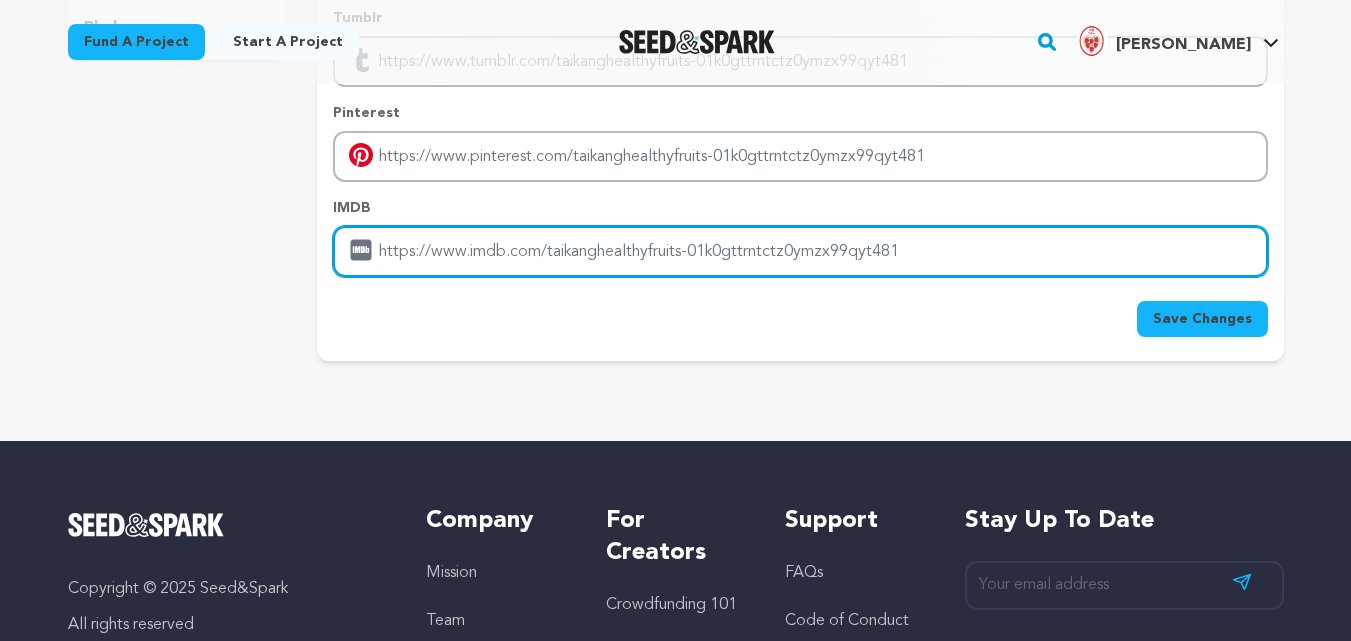 click at bounding box center (800, 251) 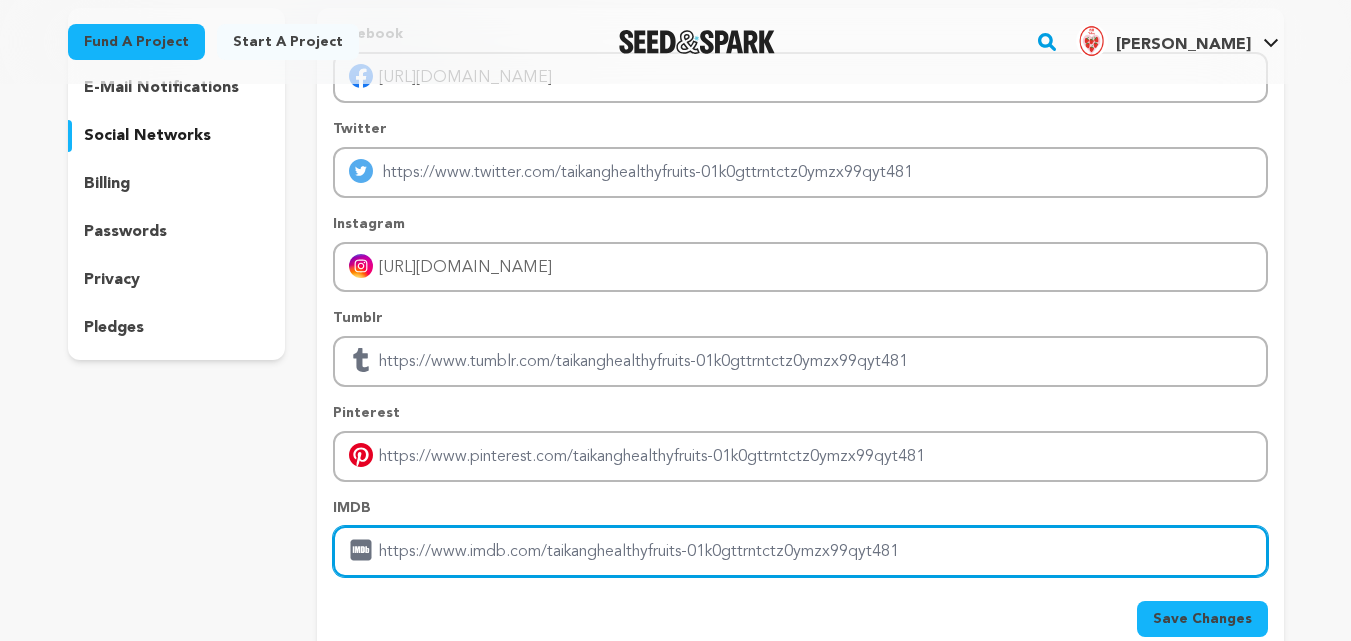 scroll, scrollTop: 0, scrollLeft: 0, axis: both 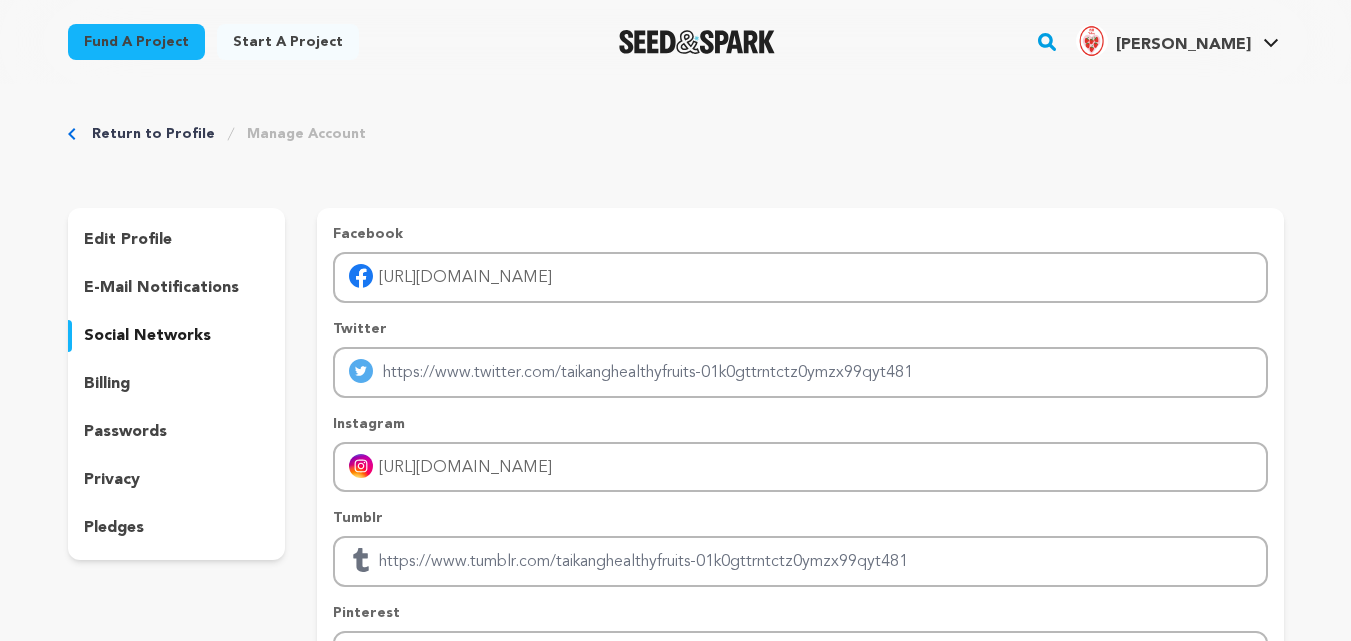 click on "edit profile" at bounding box center [128, 240] 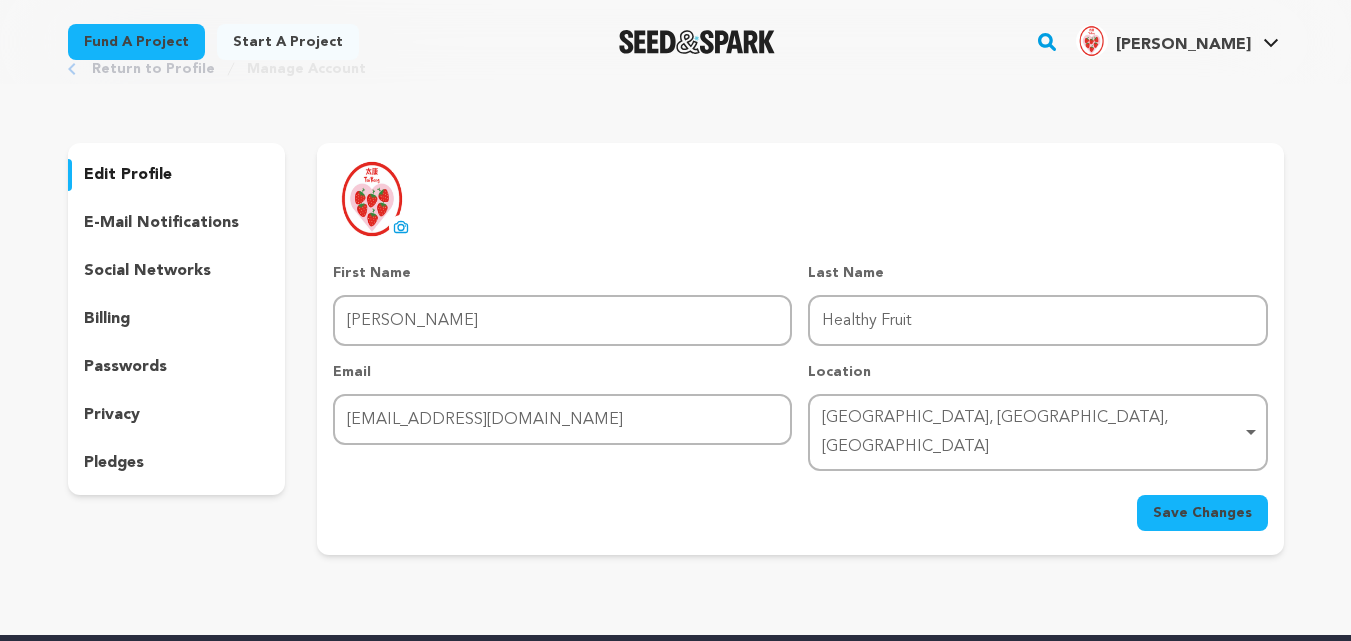 scroll, scrollTop: 100, scrollLeft: 0, axis: vertical 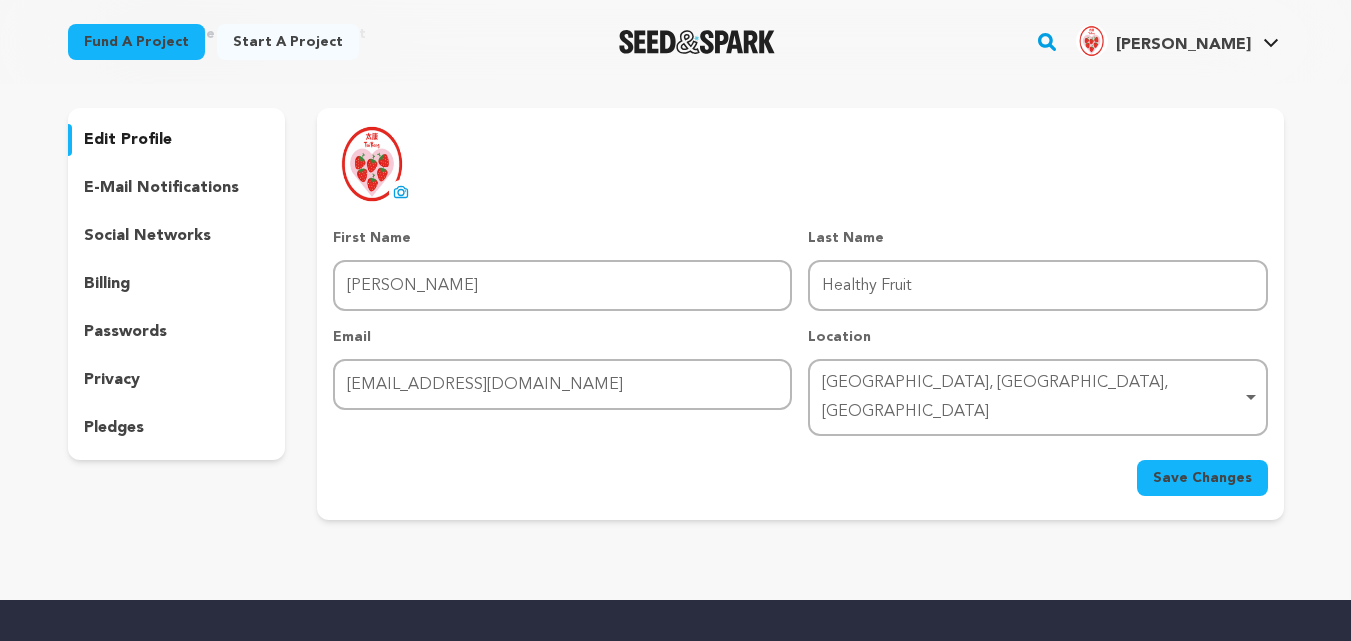 click on "Save Changes" at bounding box center (1202, 478) 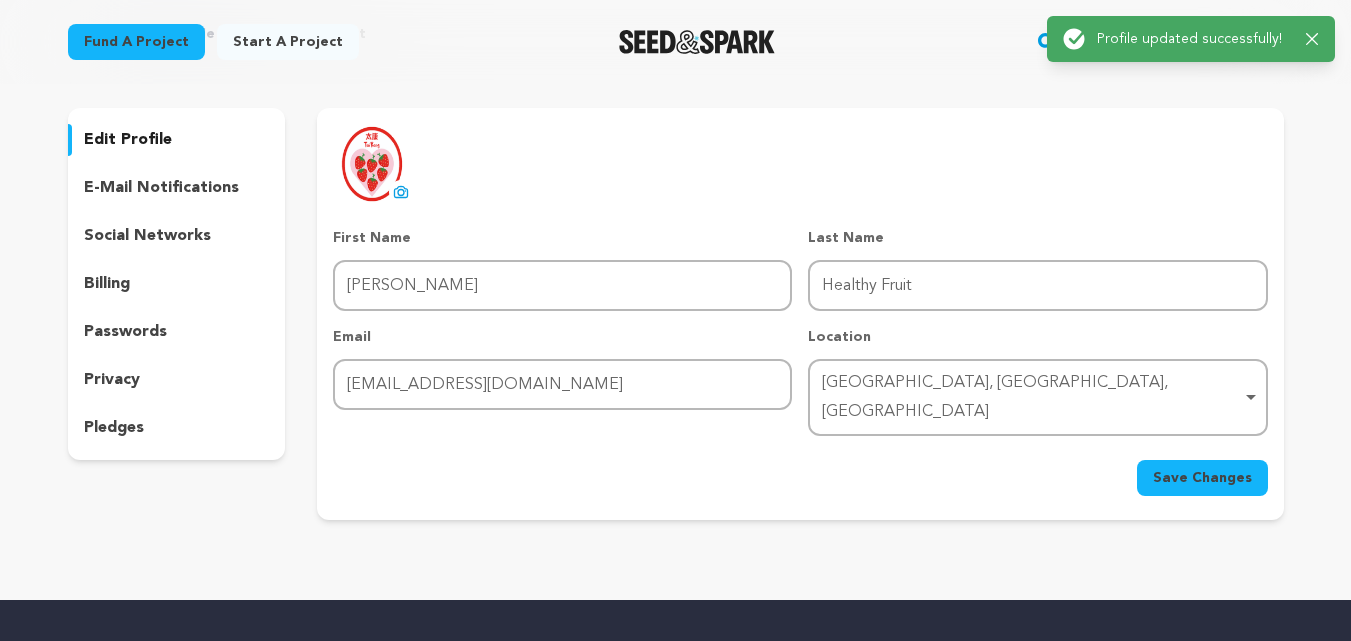 click on "Success:
Info:
Warning:
Error:
Profile updated successfully!
Close notification" at bounding box center [1191, 39] 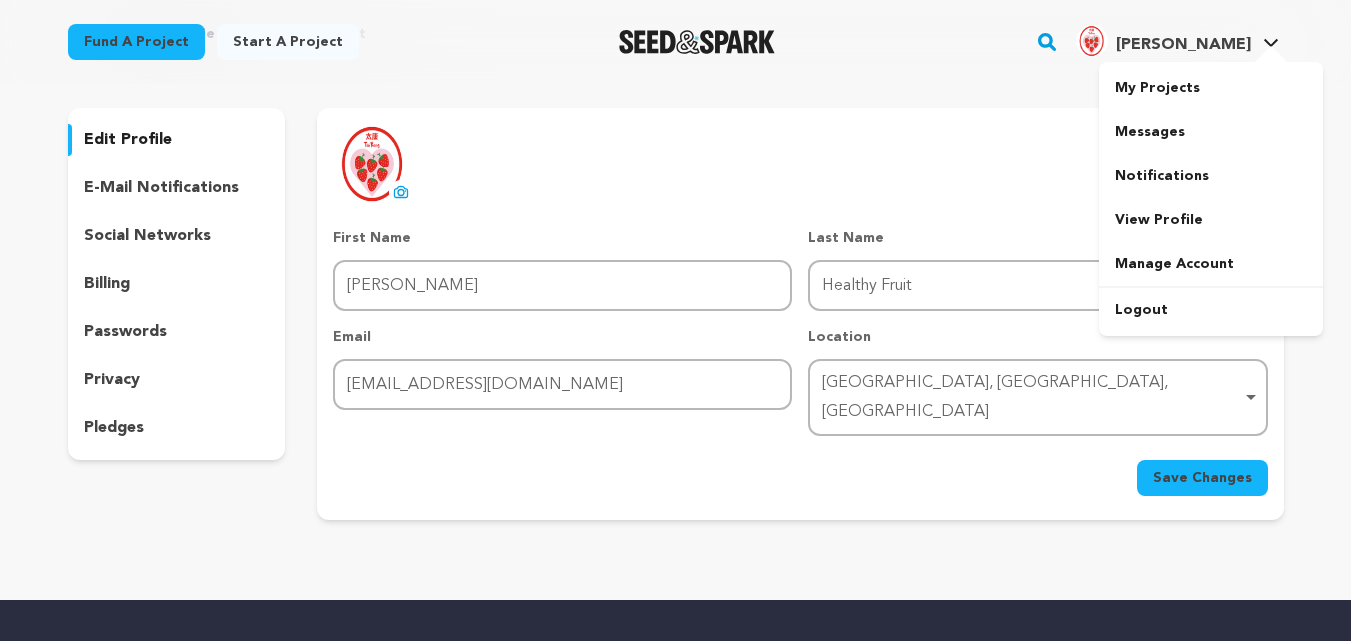 click on "Fund a project
Start a project
Search" at bounding box center (676, 42) 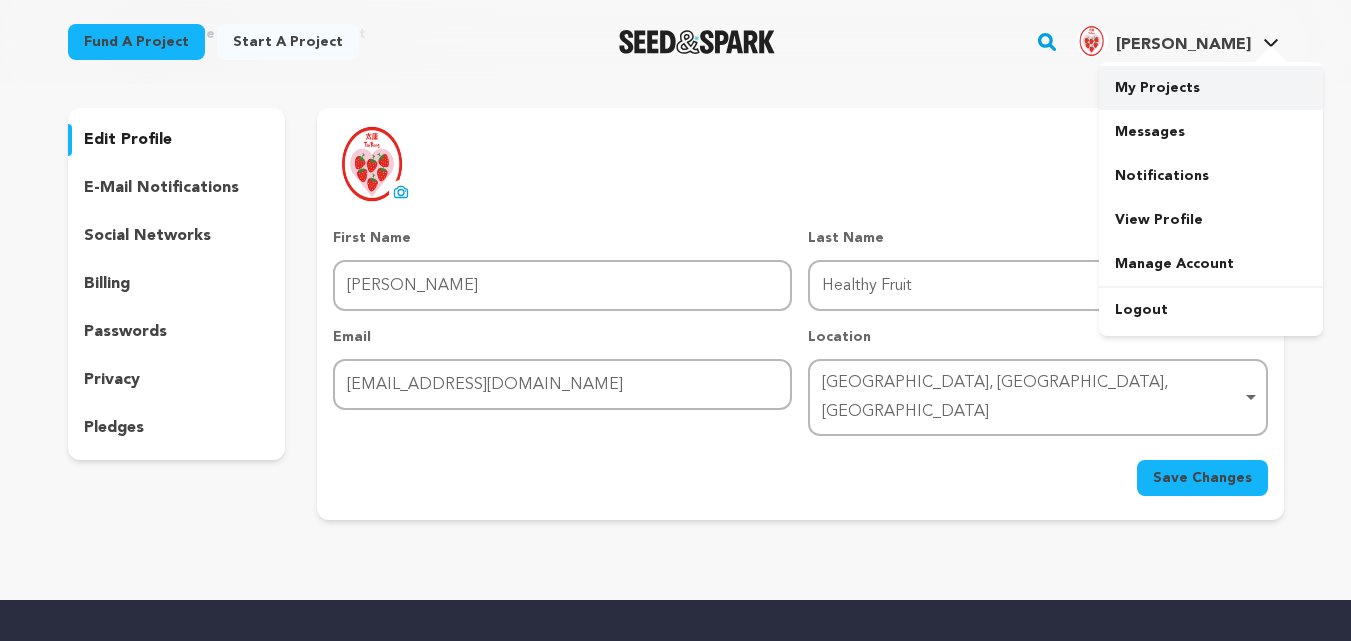 click on "My Projects" at bounding box center (1211, 88) 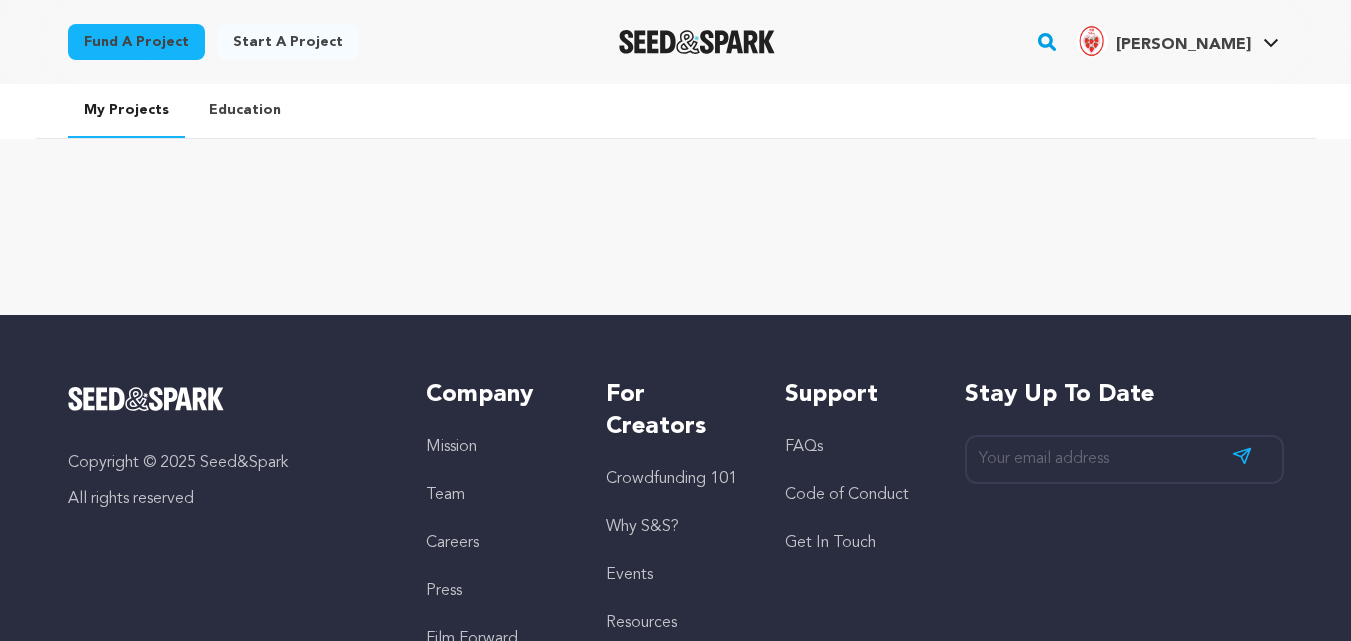 scroll, scrollTop: 0, scrollLeft: 0, axis: both 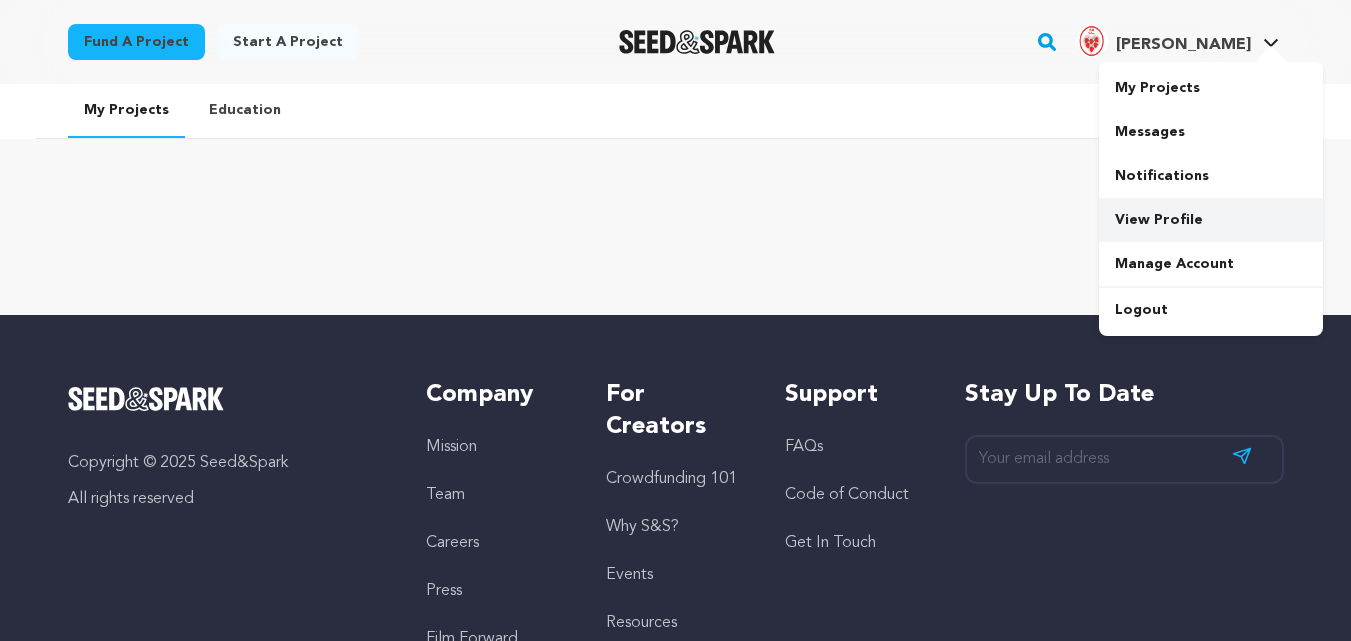 click on "View Profile" at bounding box center (1211, 220) 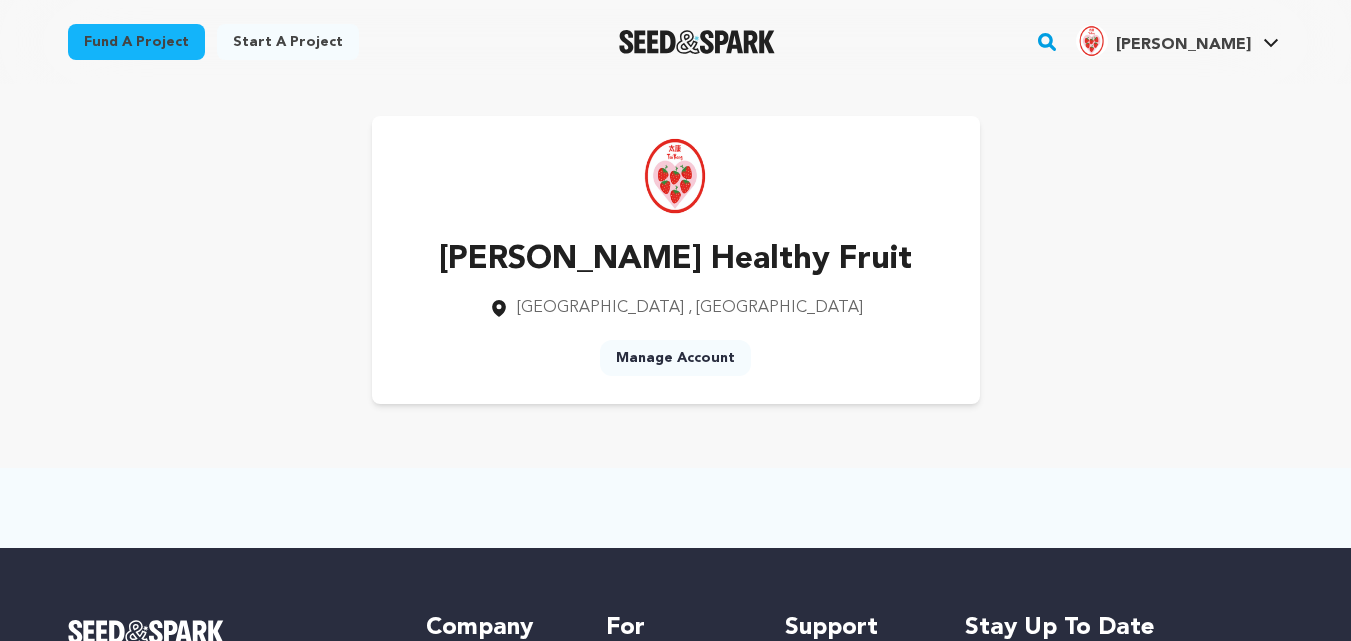 scroll, scrollTop: 0, scrollLeft: 0, axis: both 